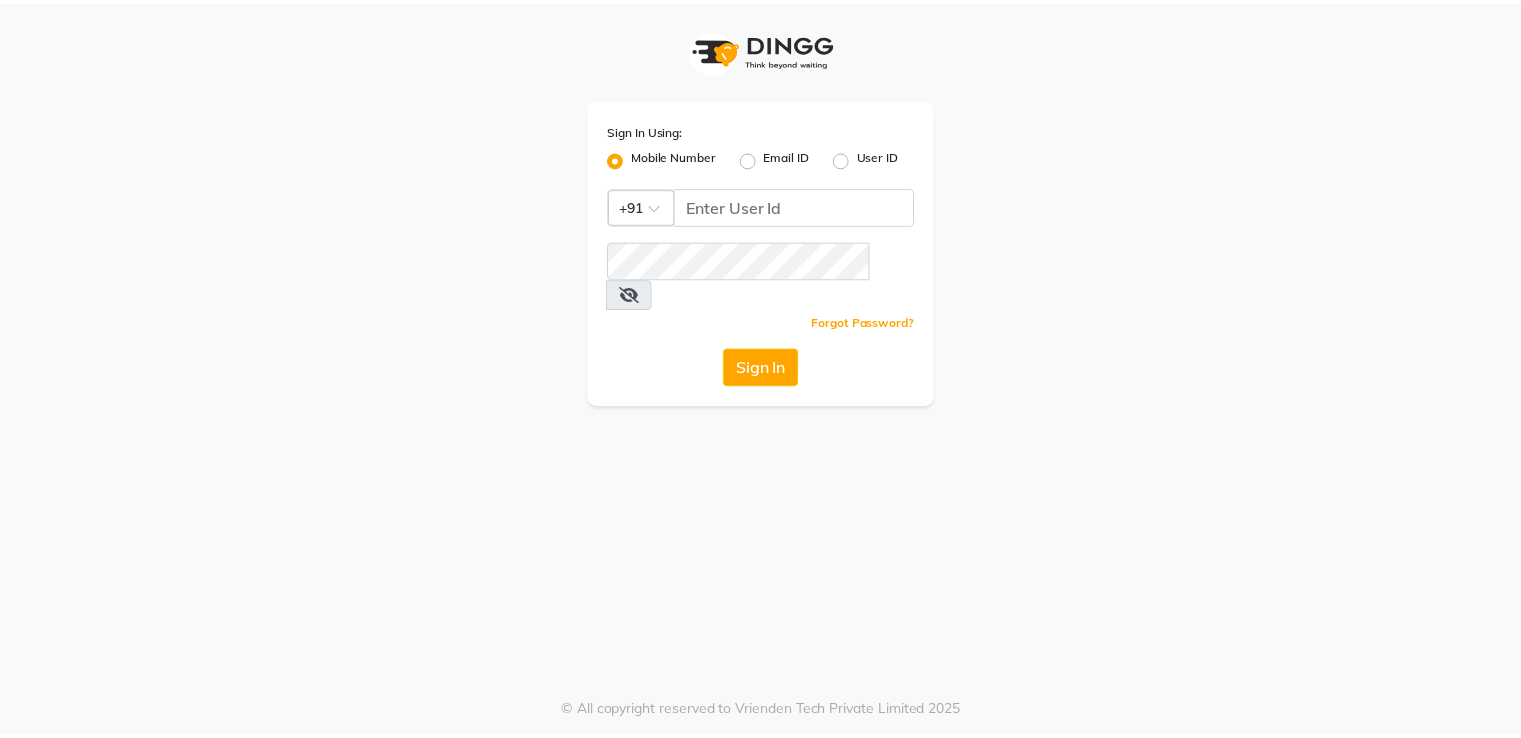scroll, scrollTop: 0, scrollLeft: 0, axis: both 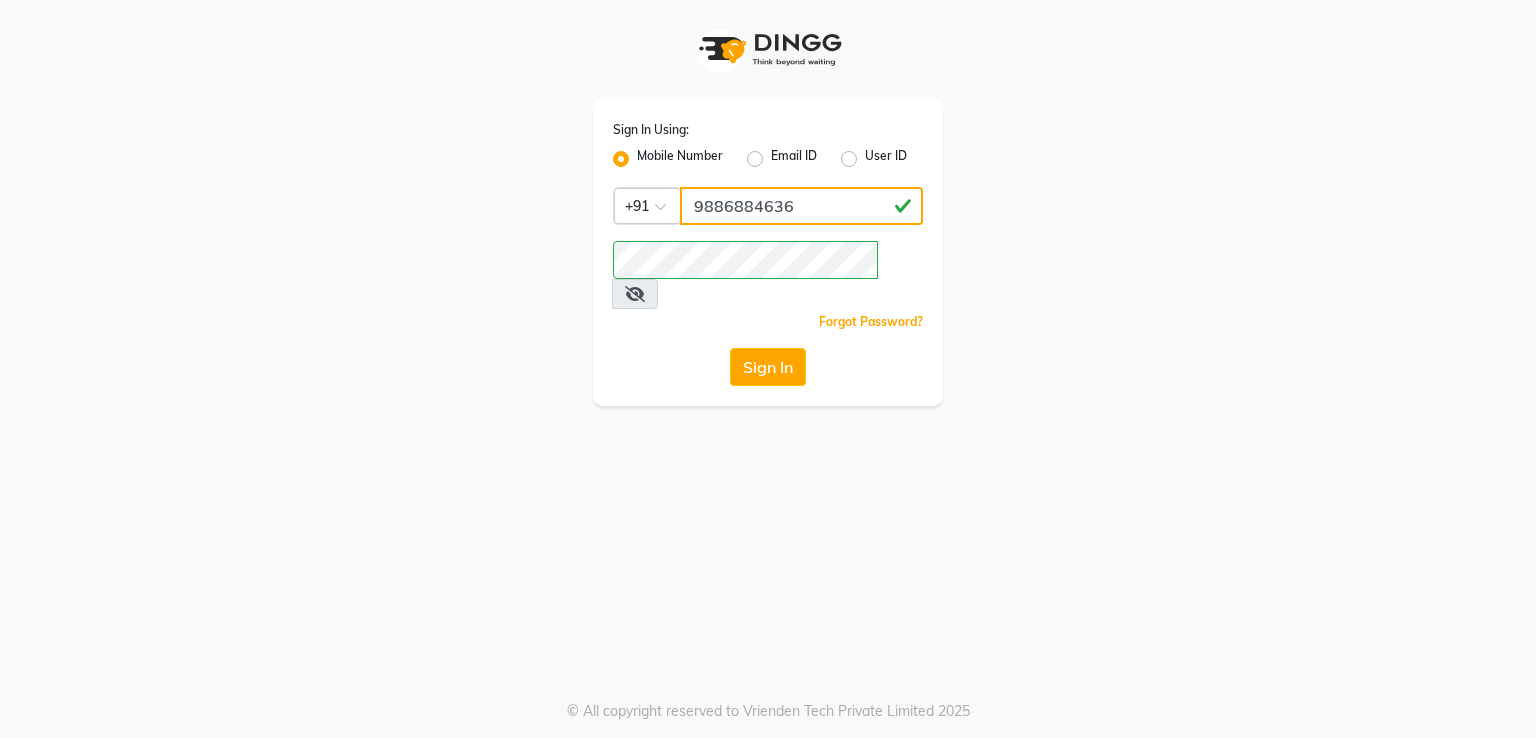click on "9886884636" 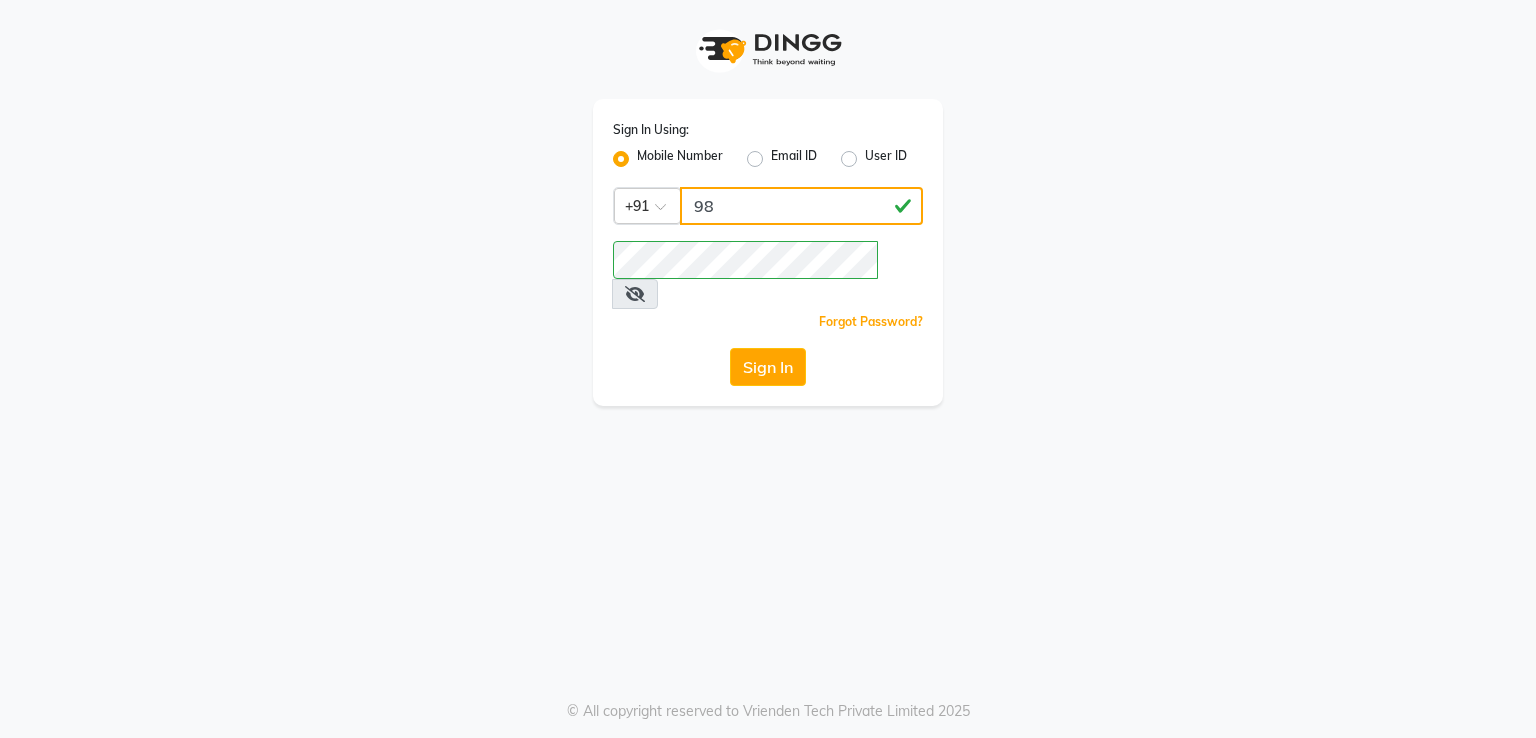 type on "9" 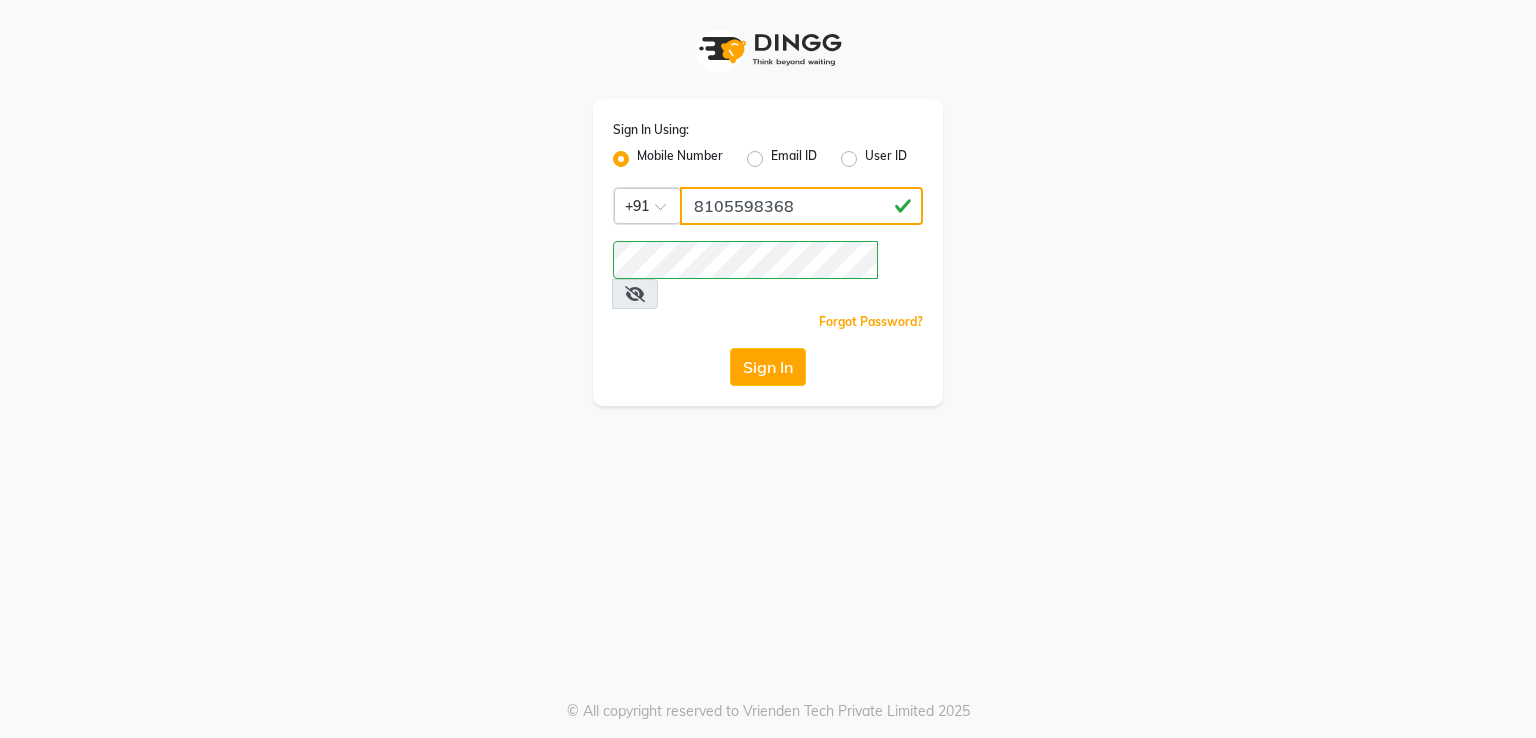 type on "8105598368" 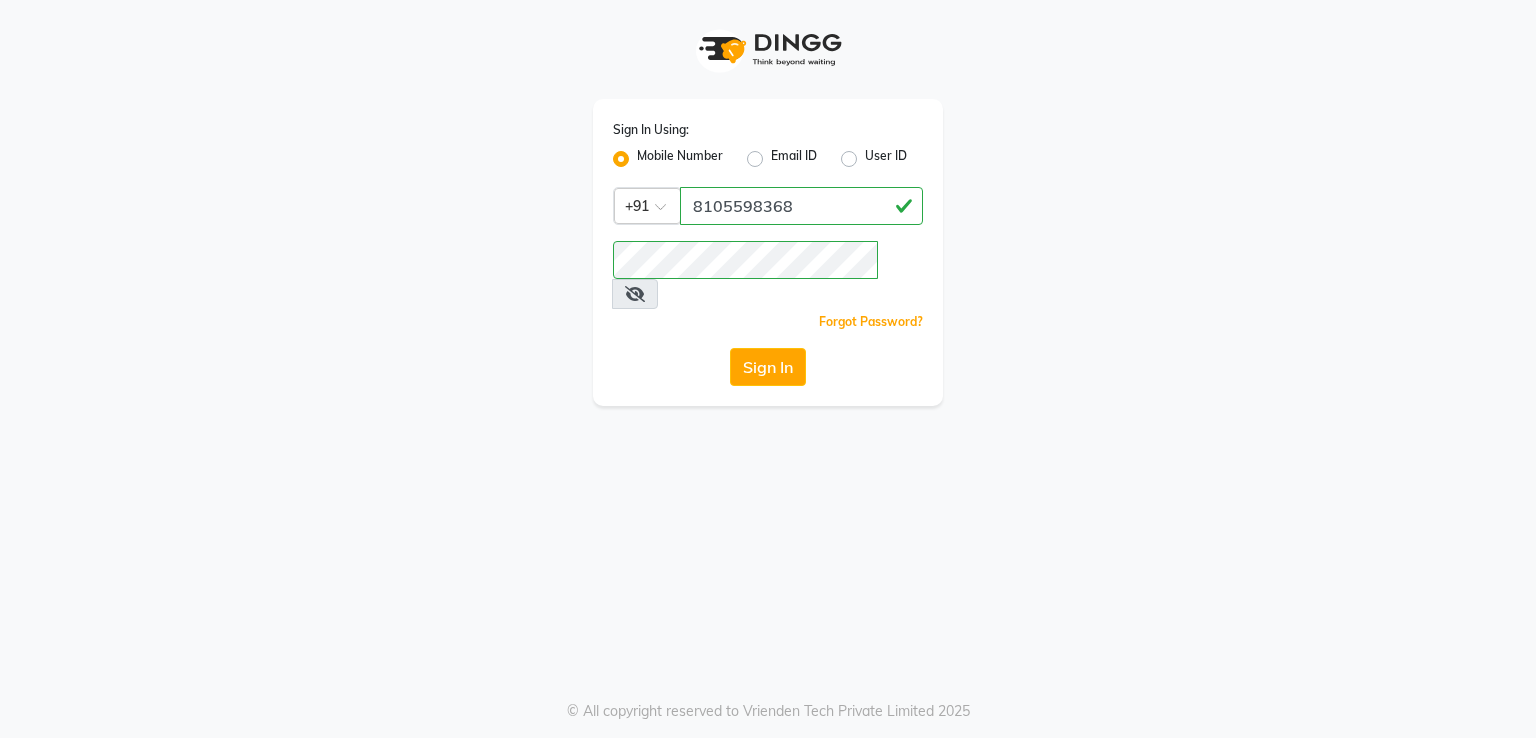 click at bounding box center (635, 294) 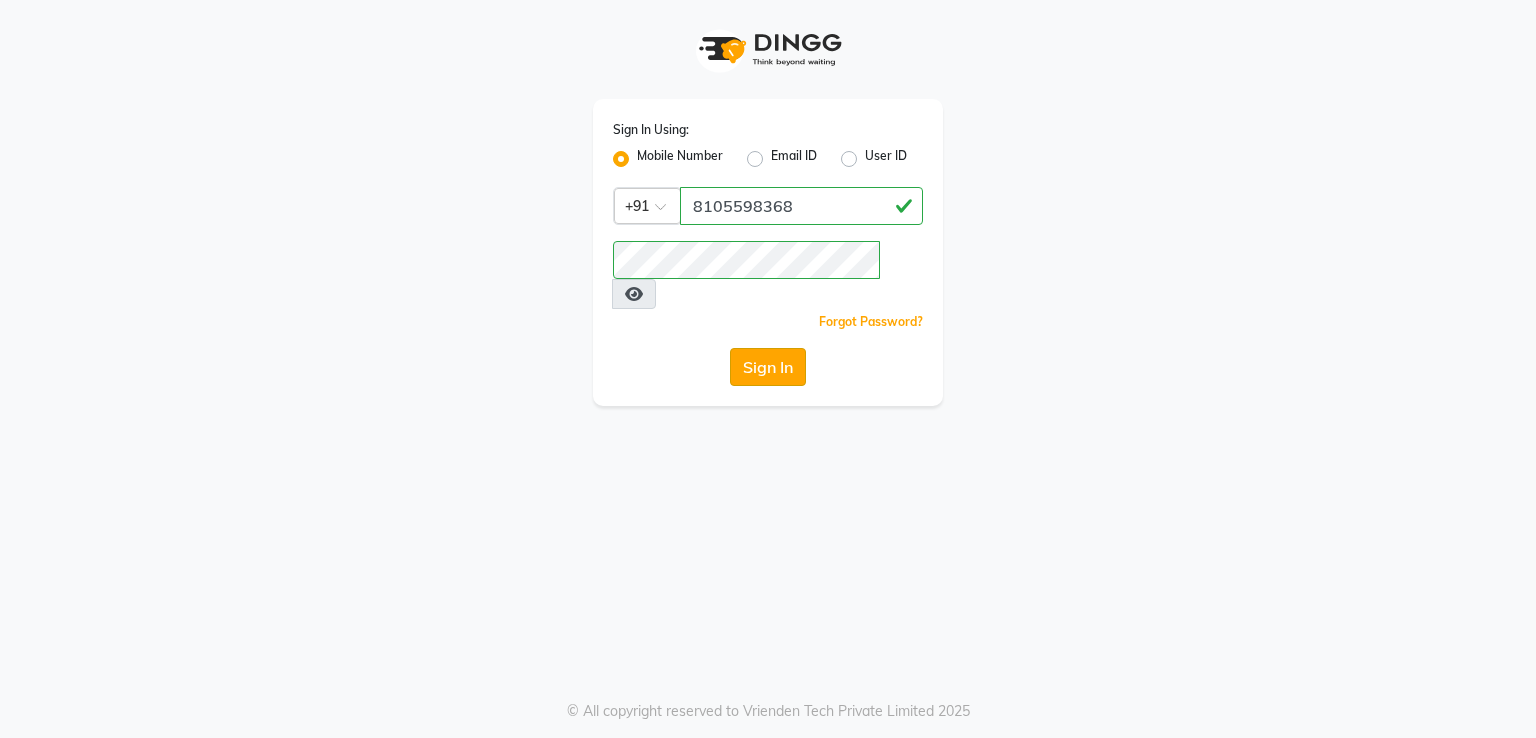 click on "Sign In" 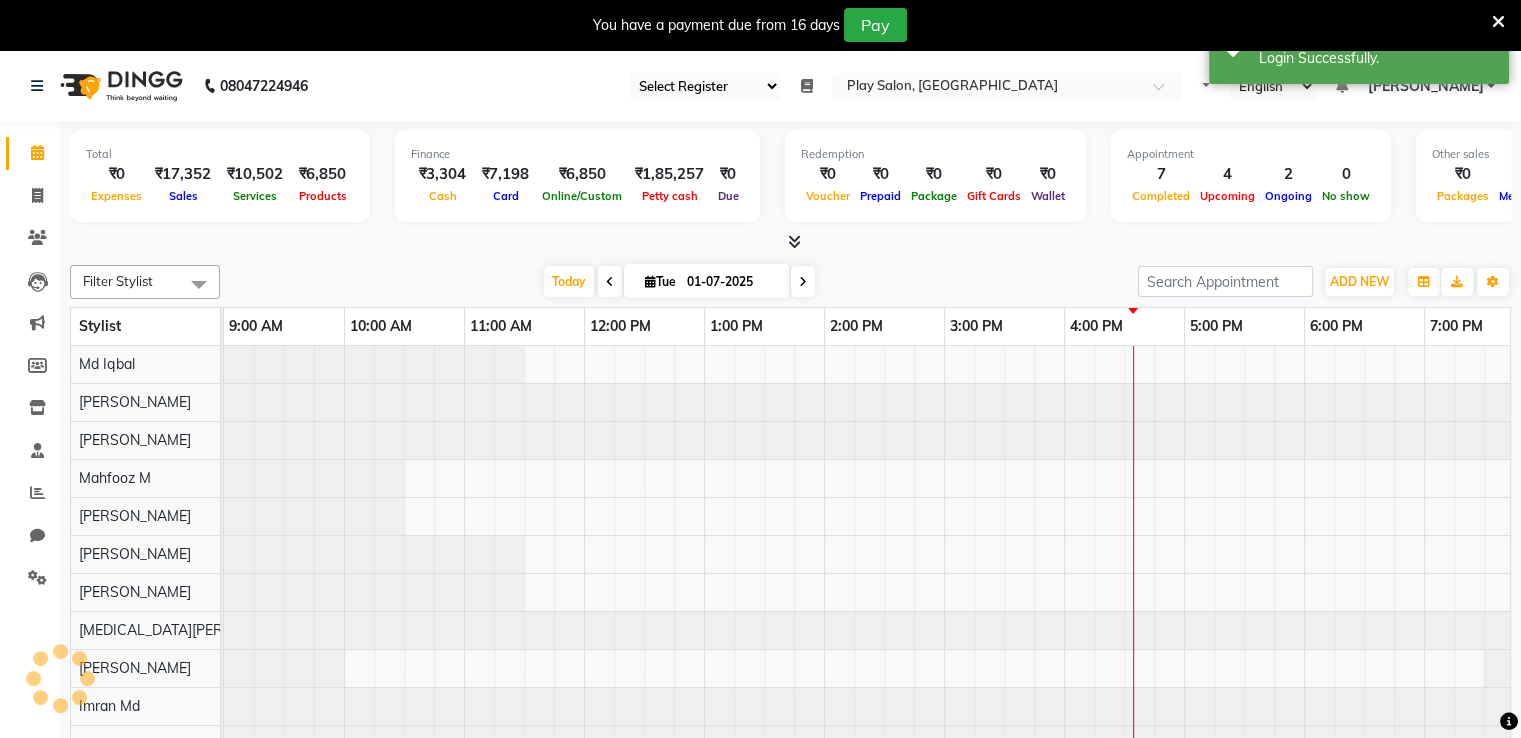 select on "90" 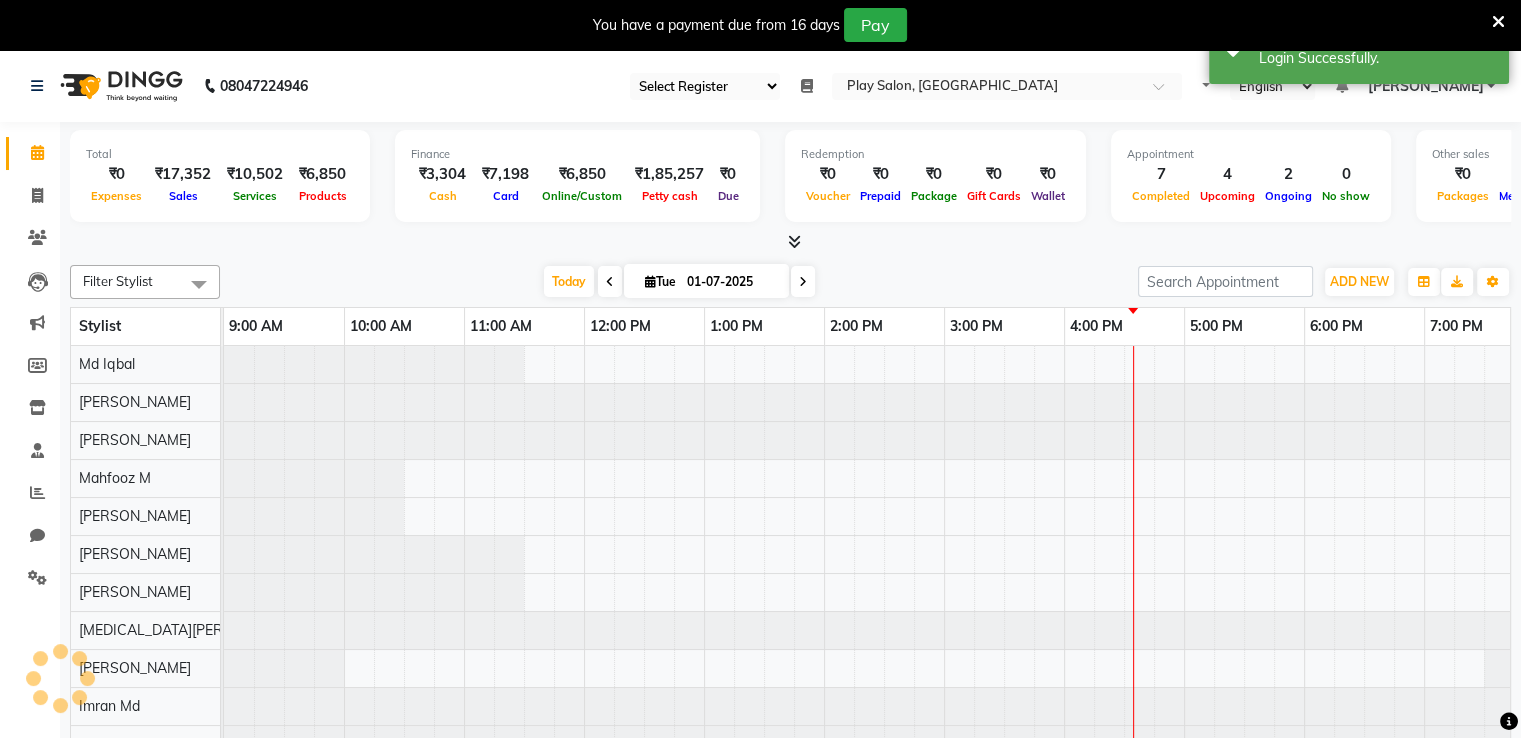 select on "en" 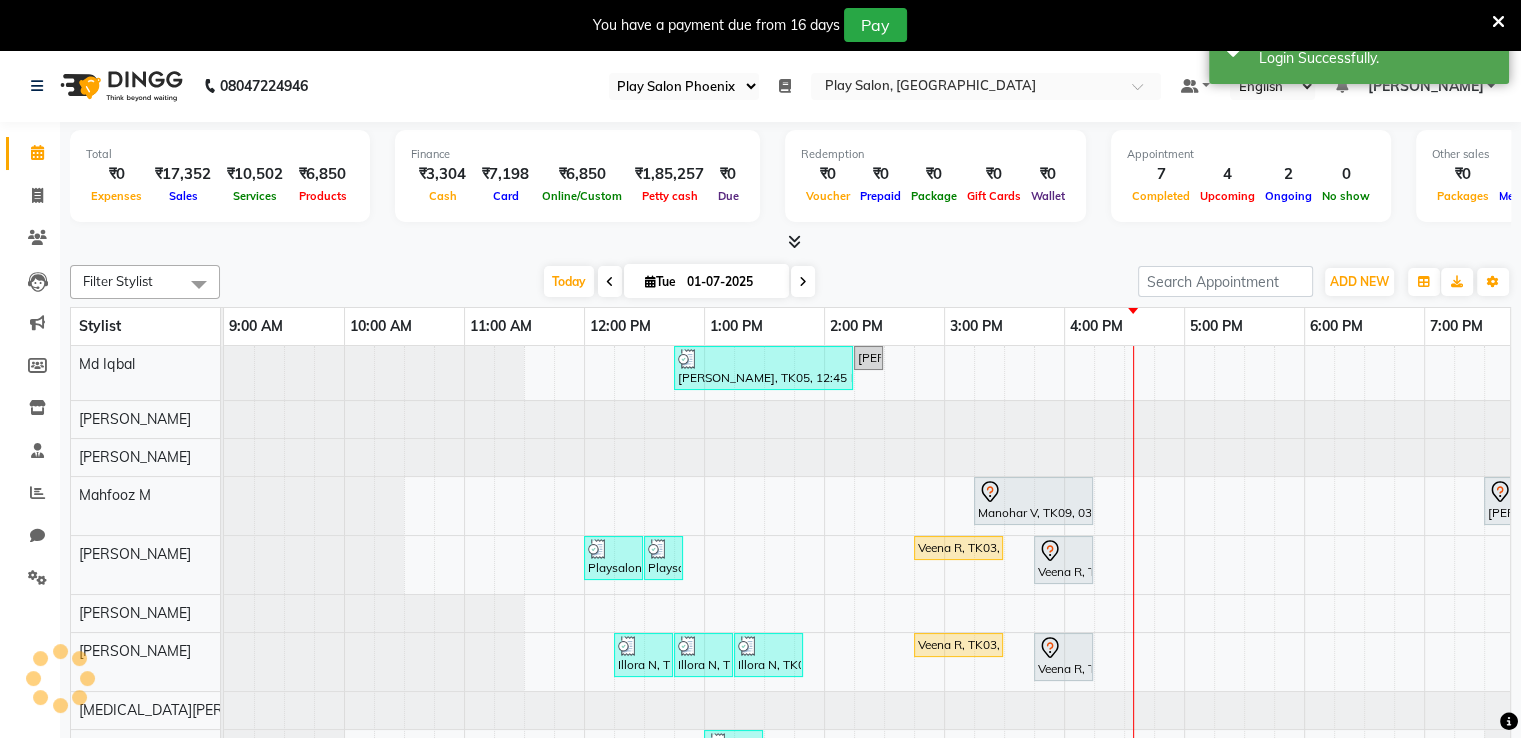 scroll, scrollTop: 0, scrollLeft: 393, axis: horizontal 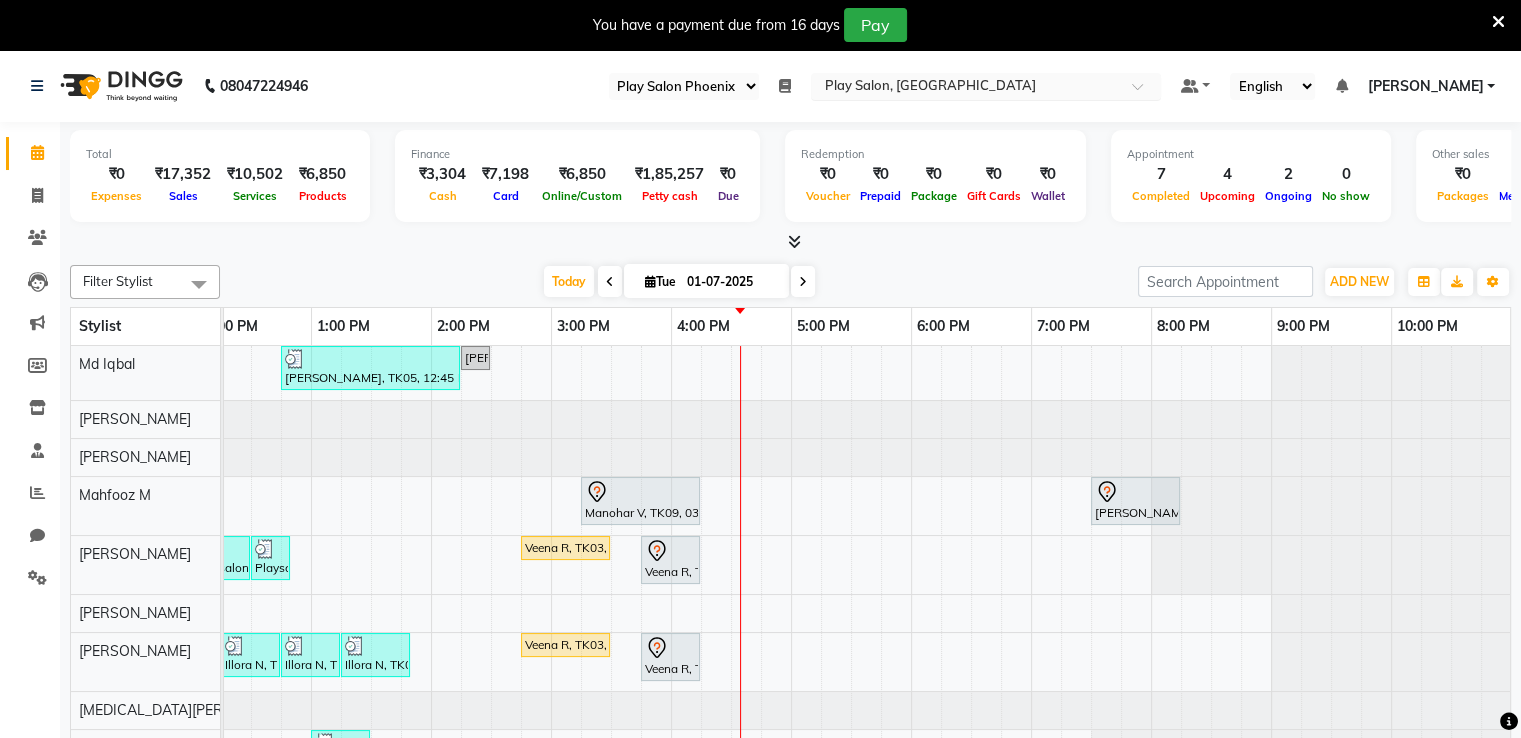 click on "Select Location × Play Salon, Phoenix Mall" at bounding box center (986, 86) 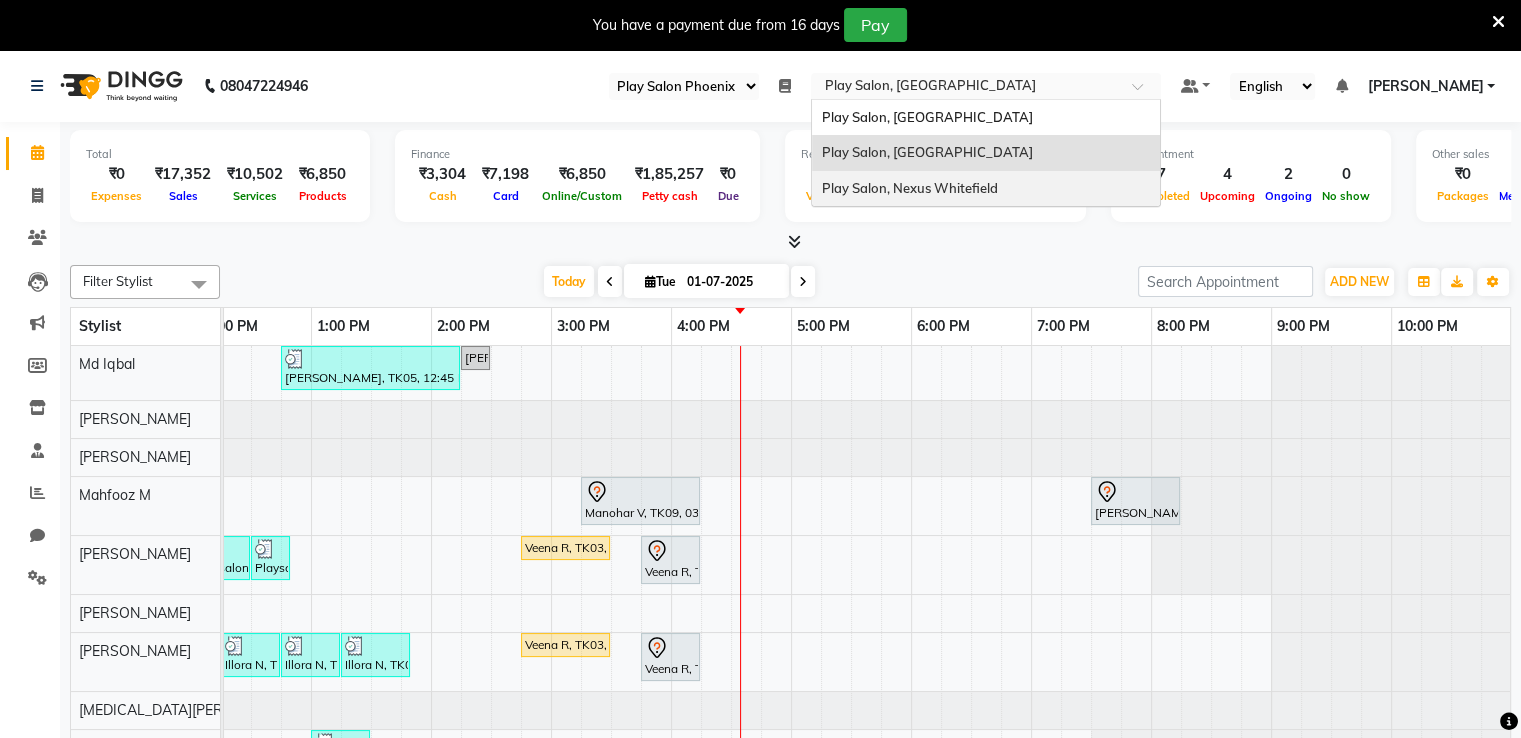 click on "Play Salon, Nexus Whitefield" at bounding box center [986, 189] 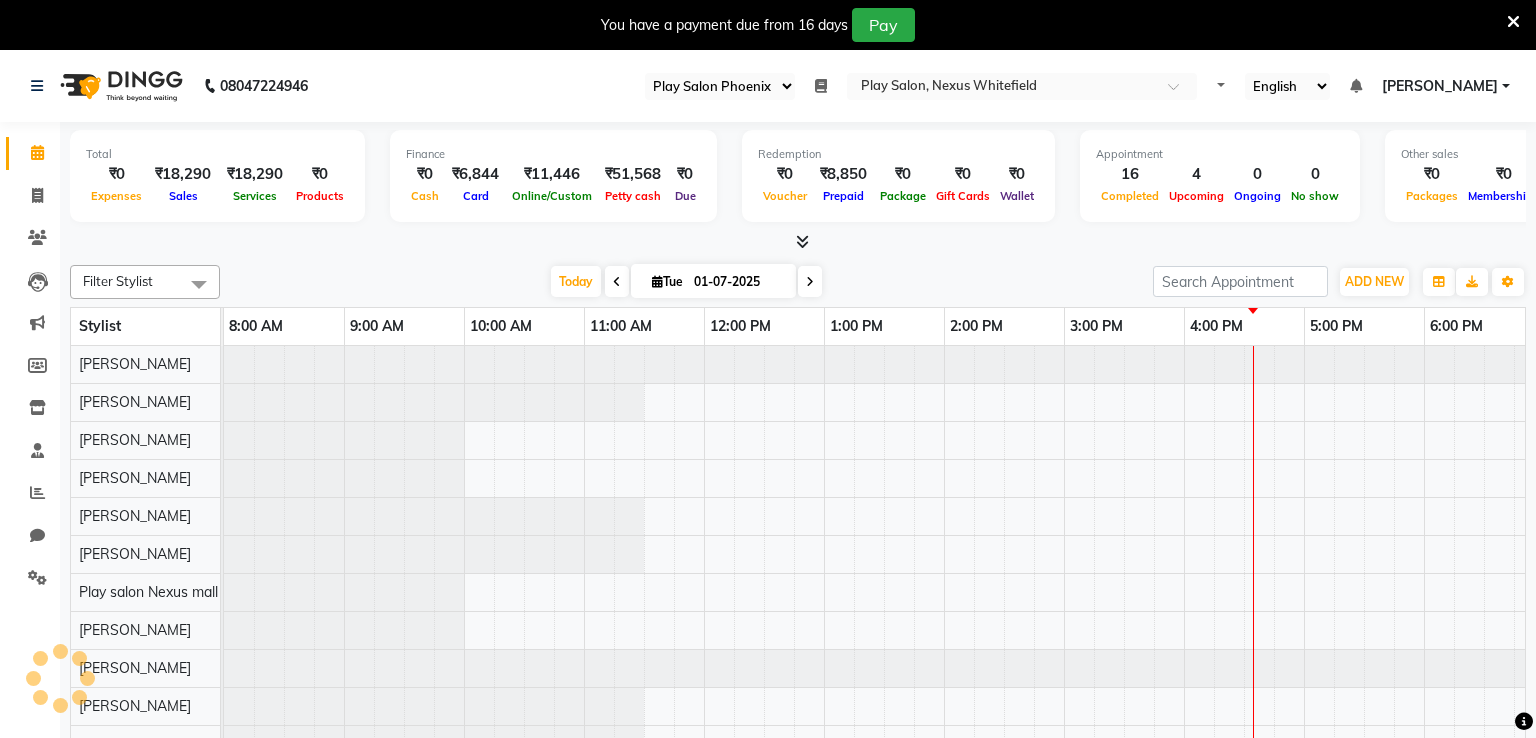 select on "90" 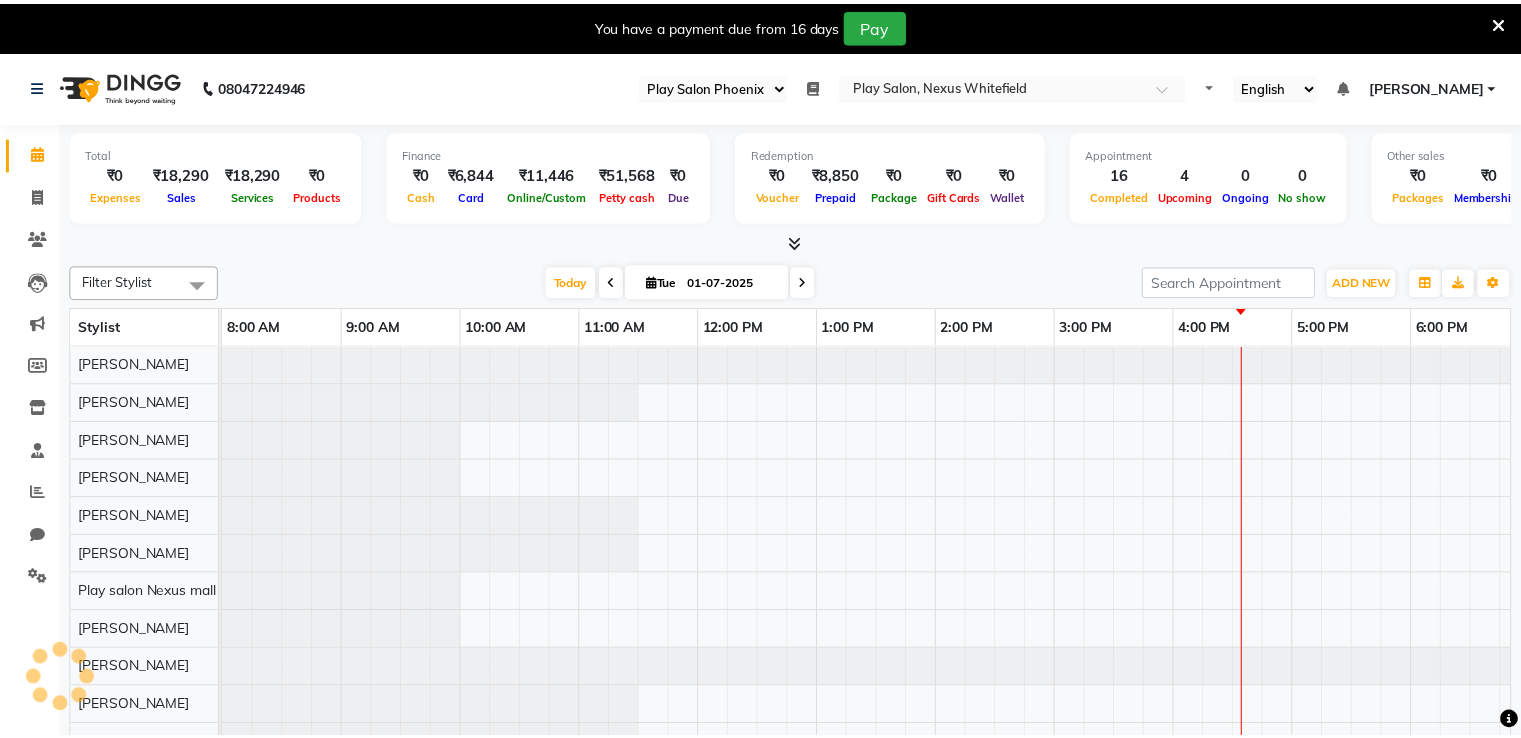 scroll, scrollTop: 0, scrollLeft: 0, axis: both 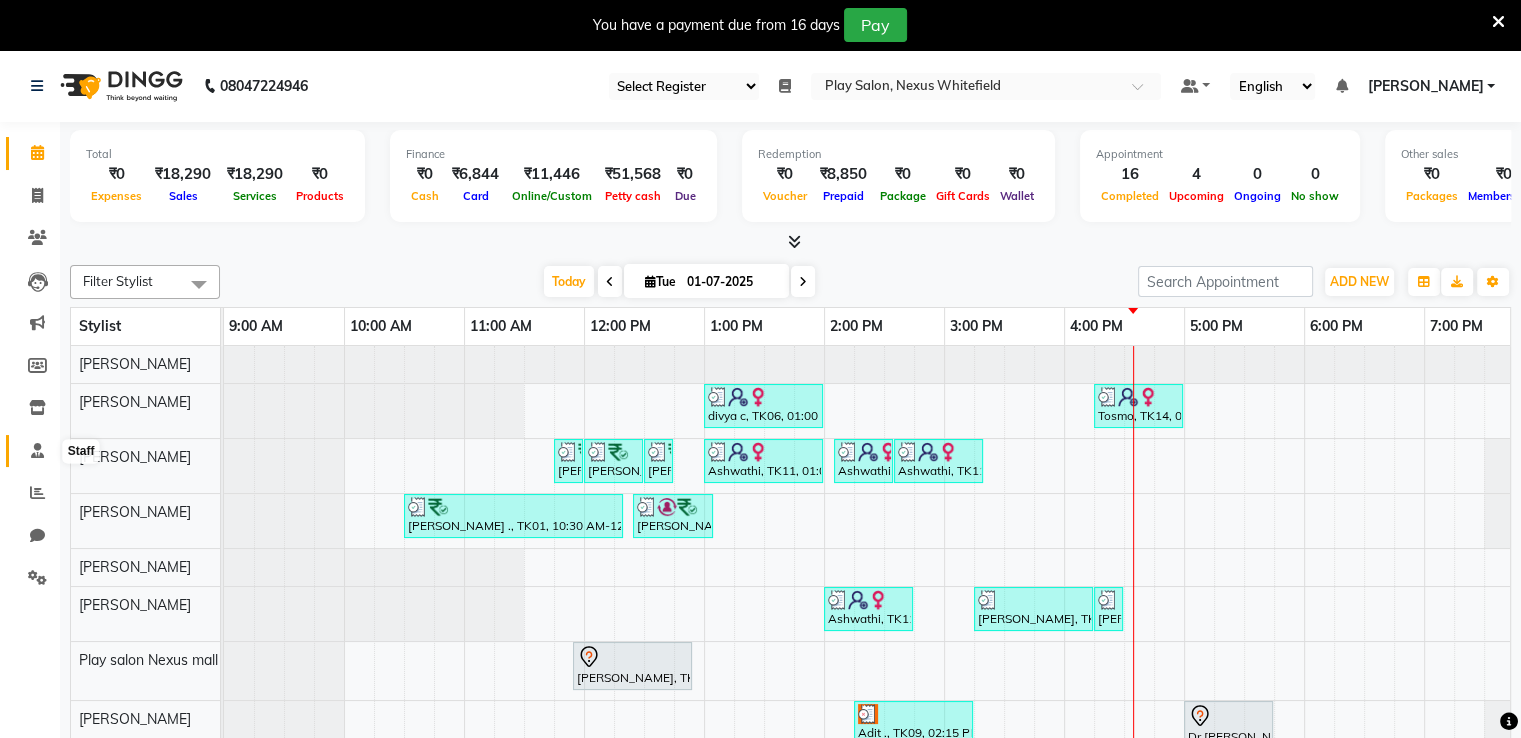 click 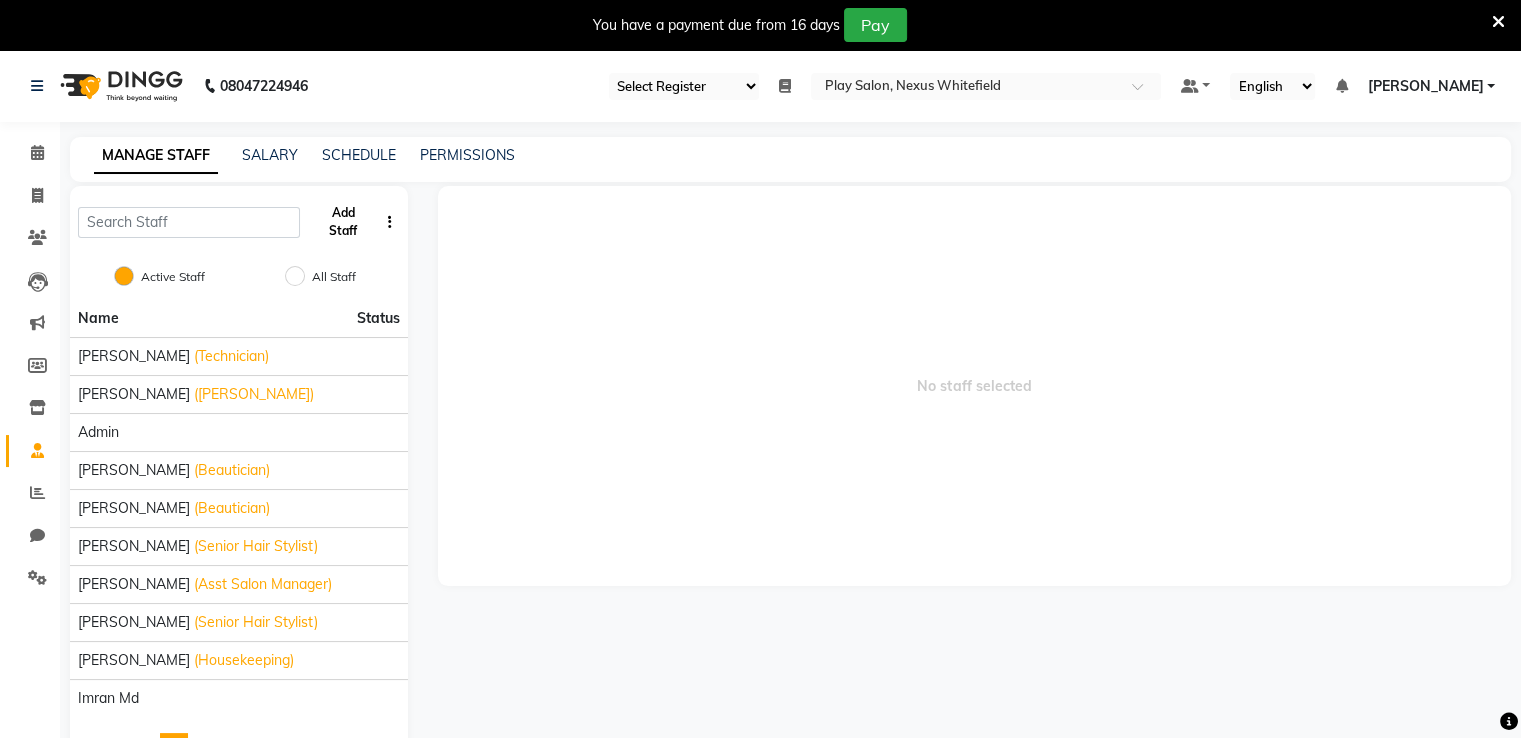 click on "Add Staff" 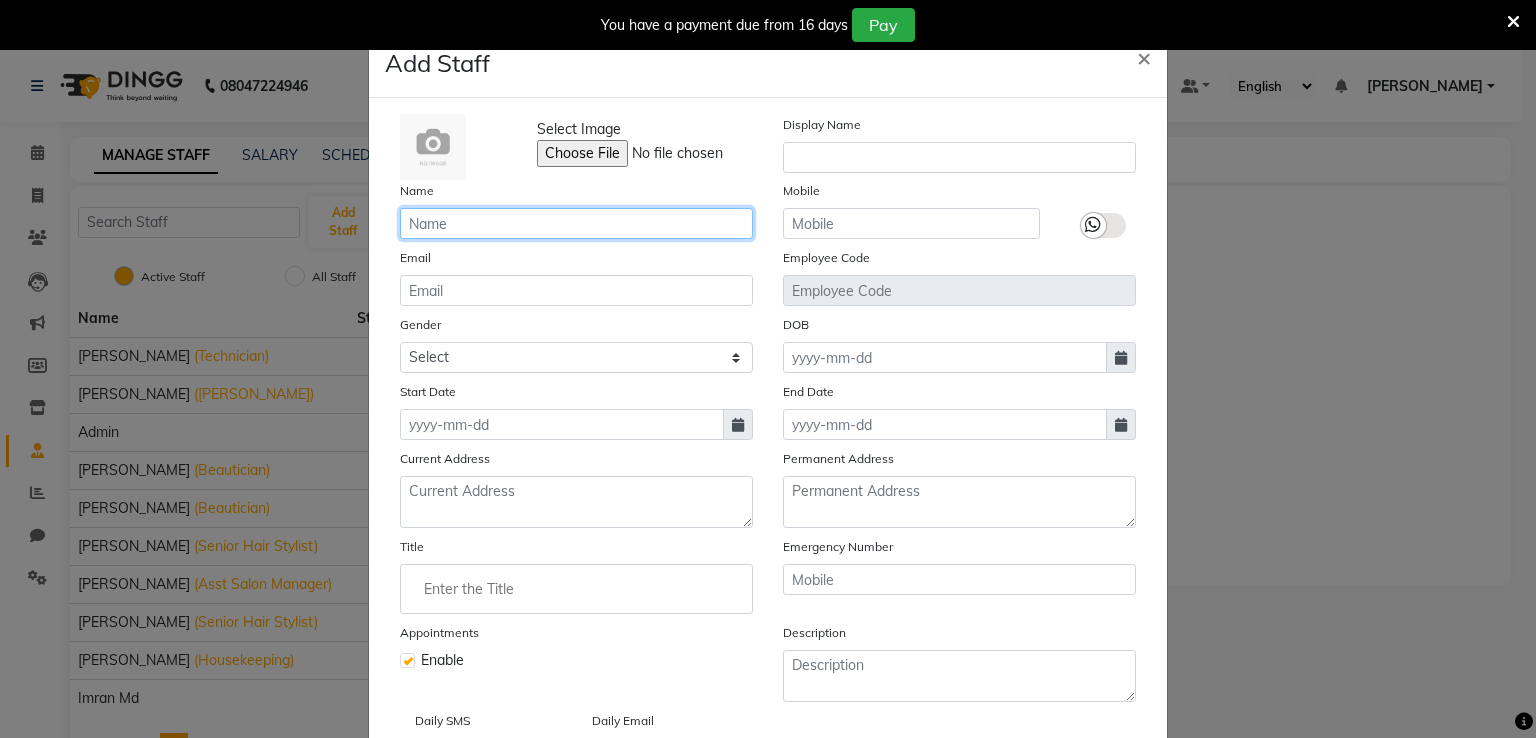 click 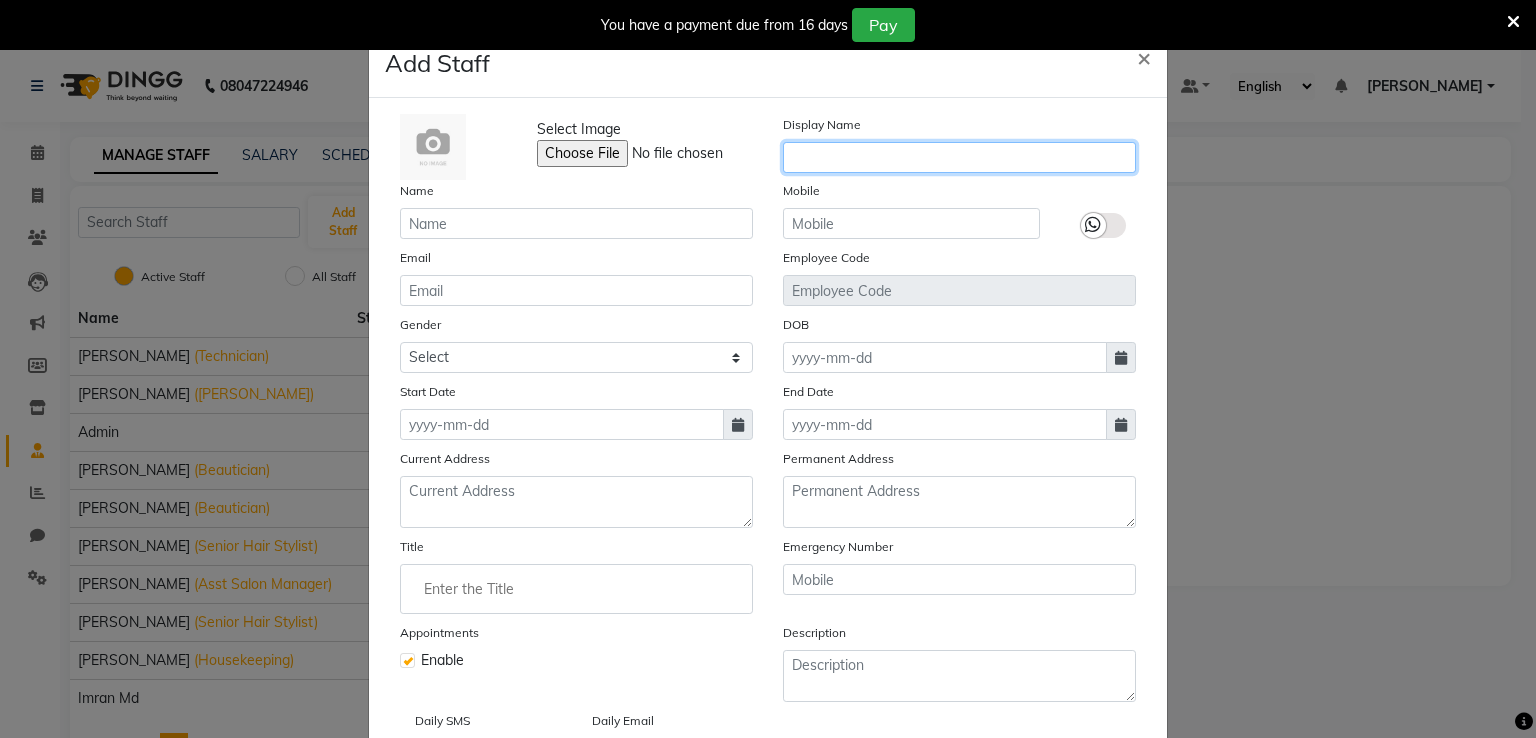 click 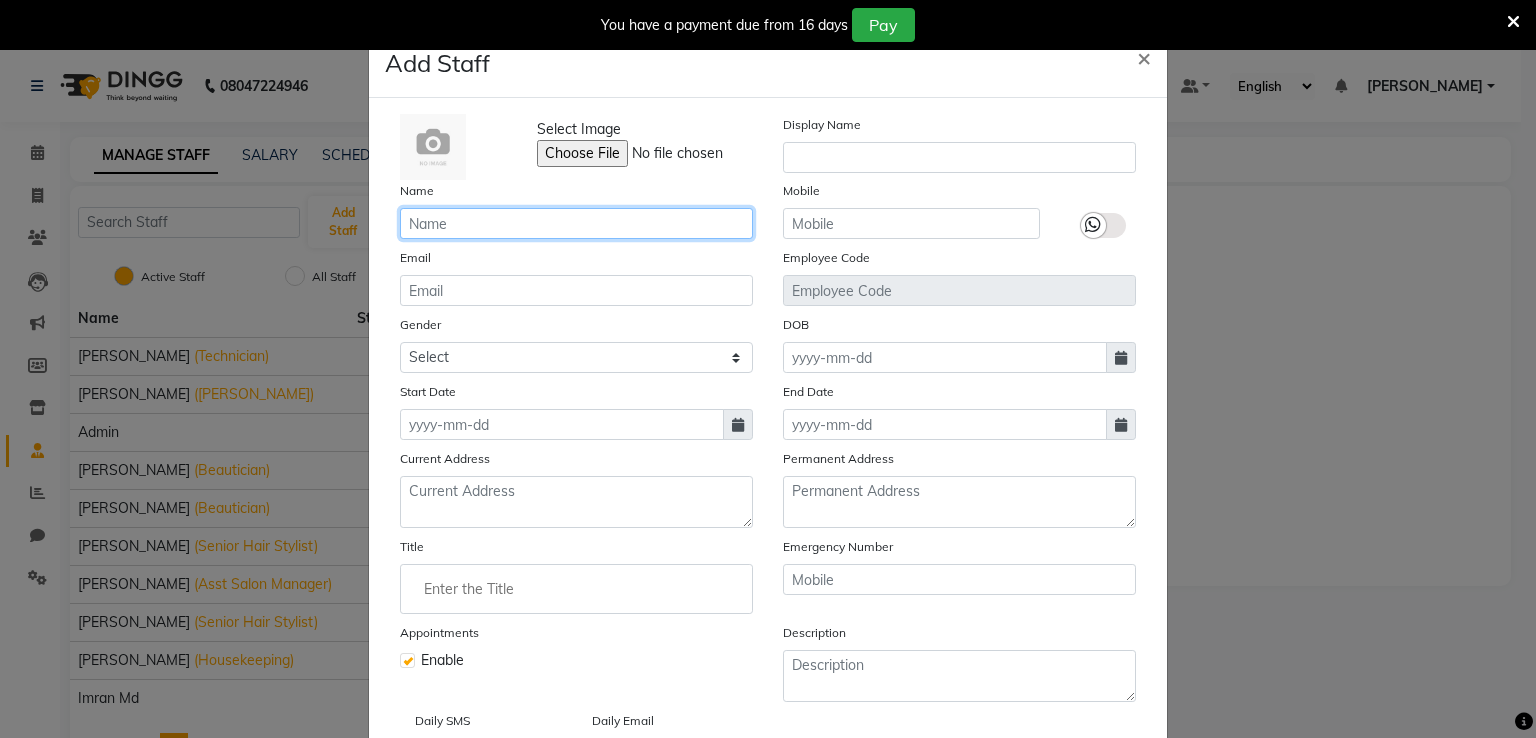 click 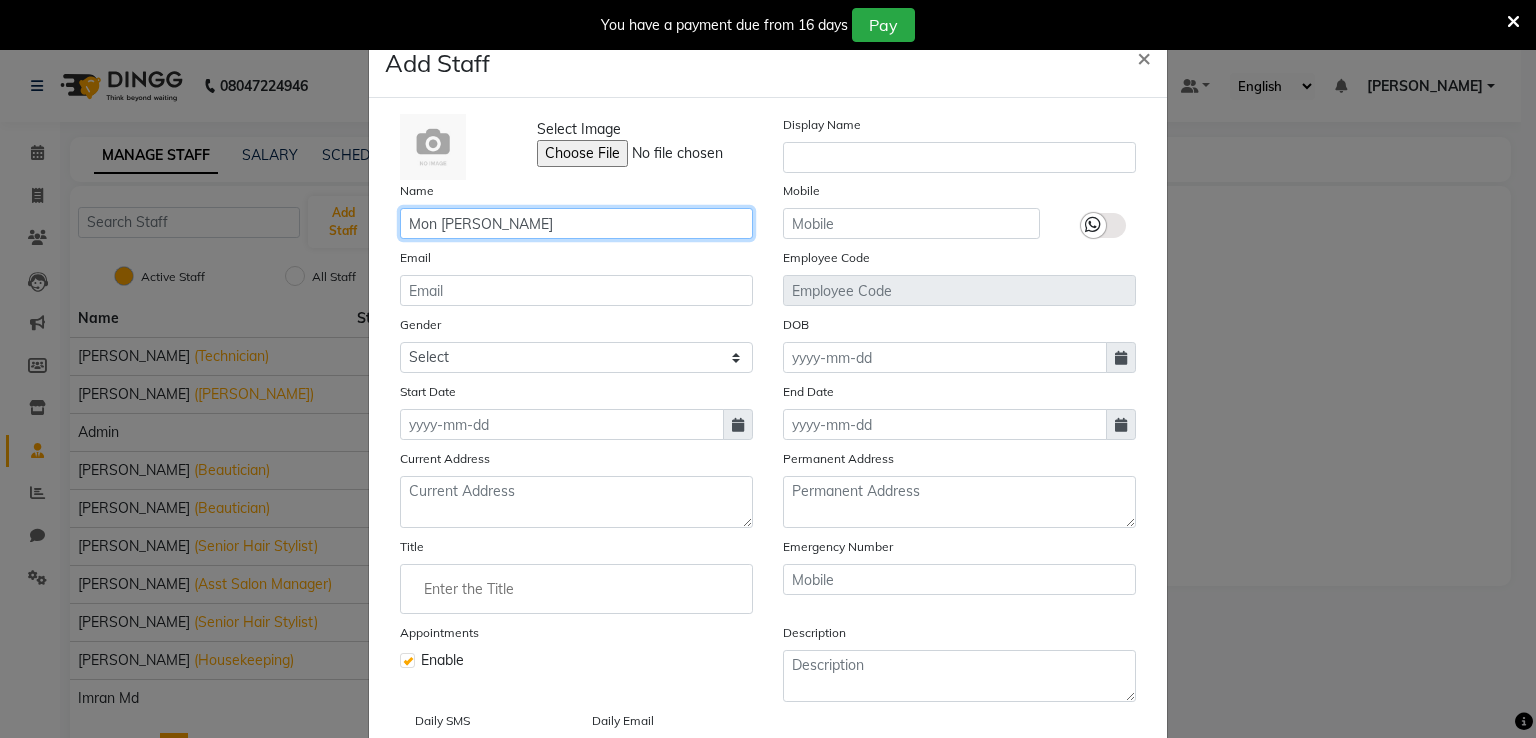 type on "Mon [PERSON_NAME]" 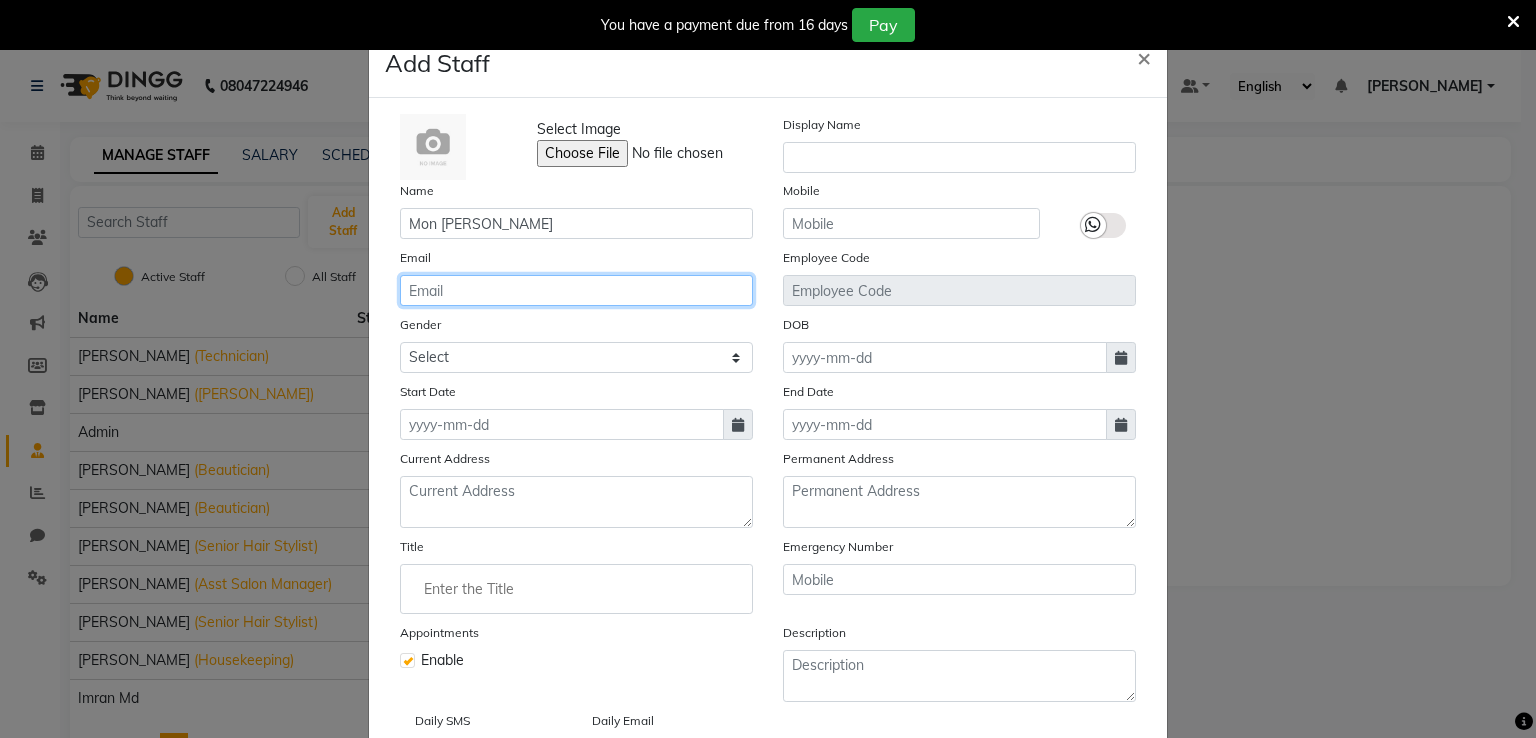 click 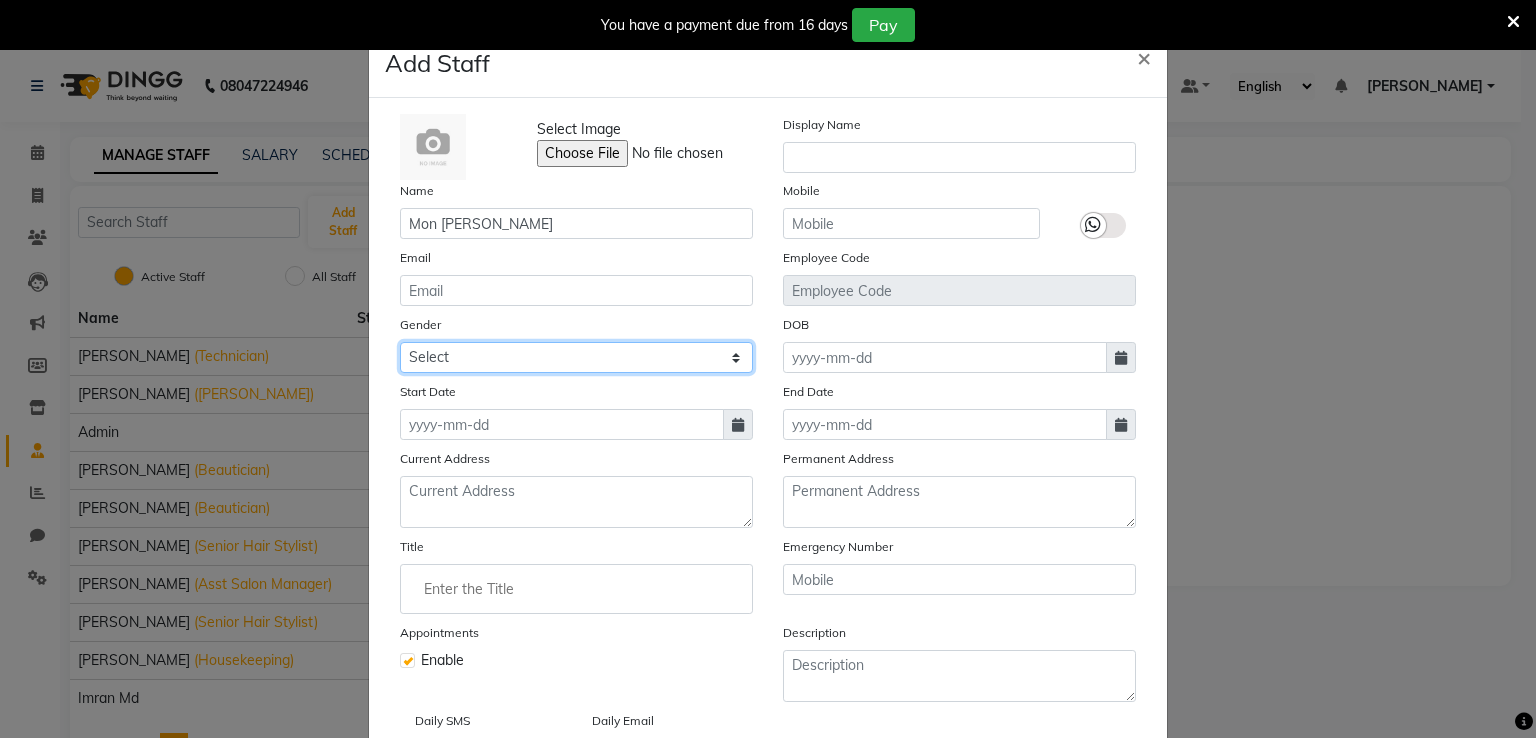 click on "Select Male Female Other Prefer Not To Say" 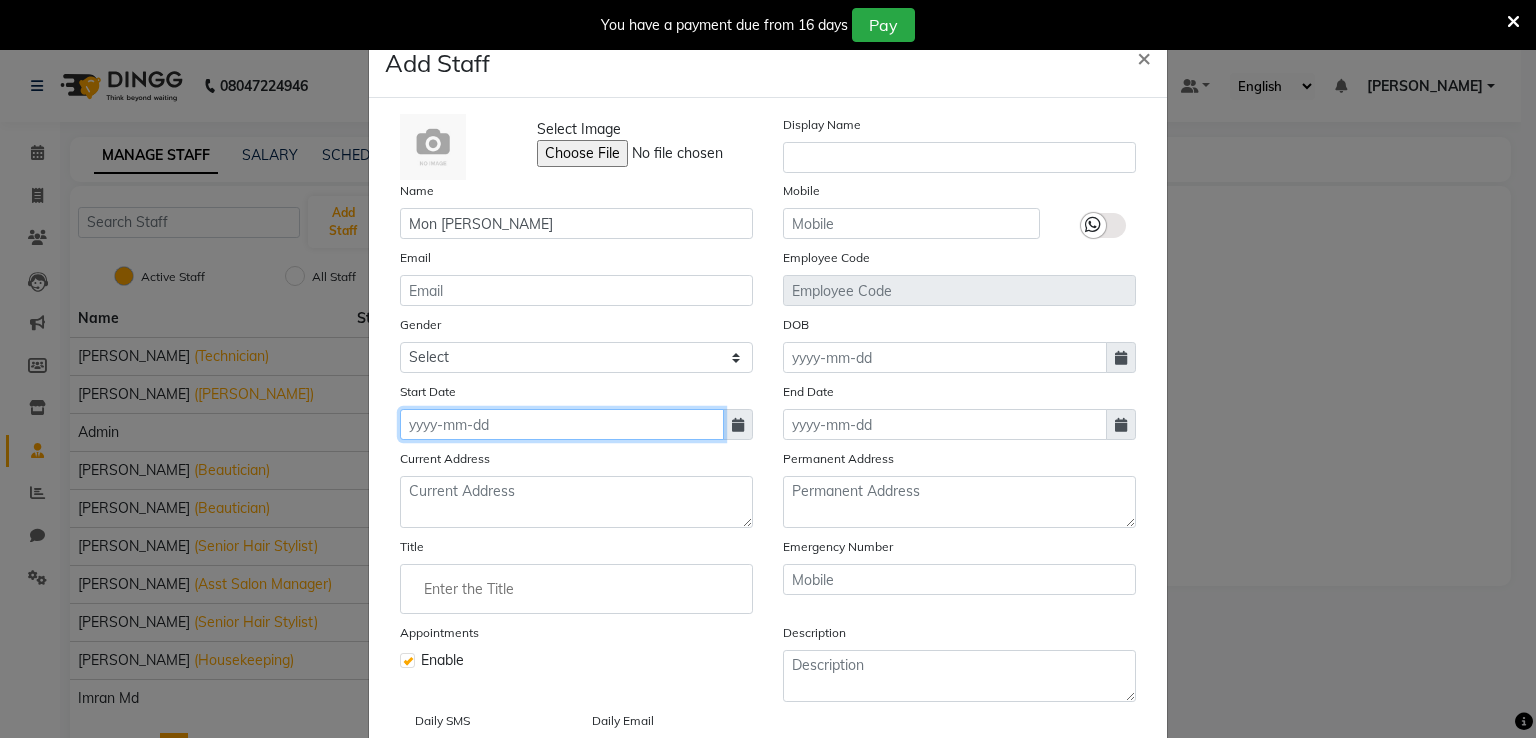 click 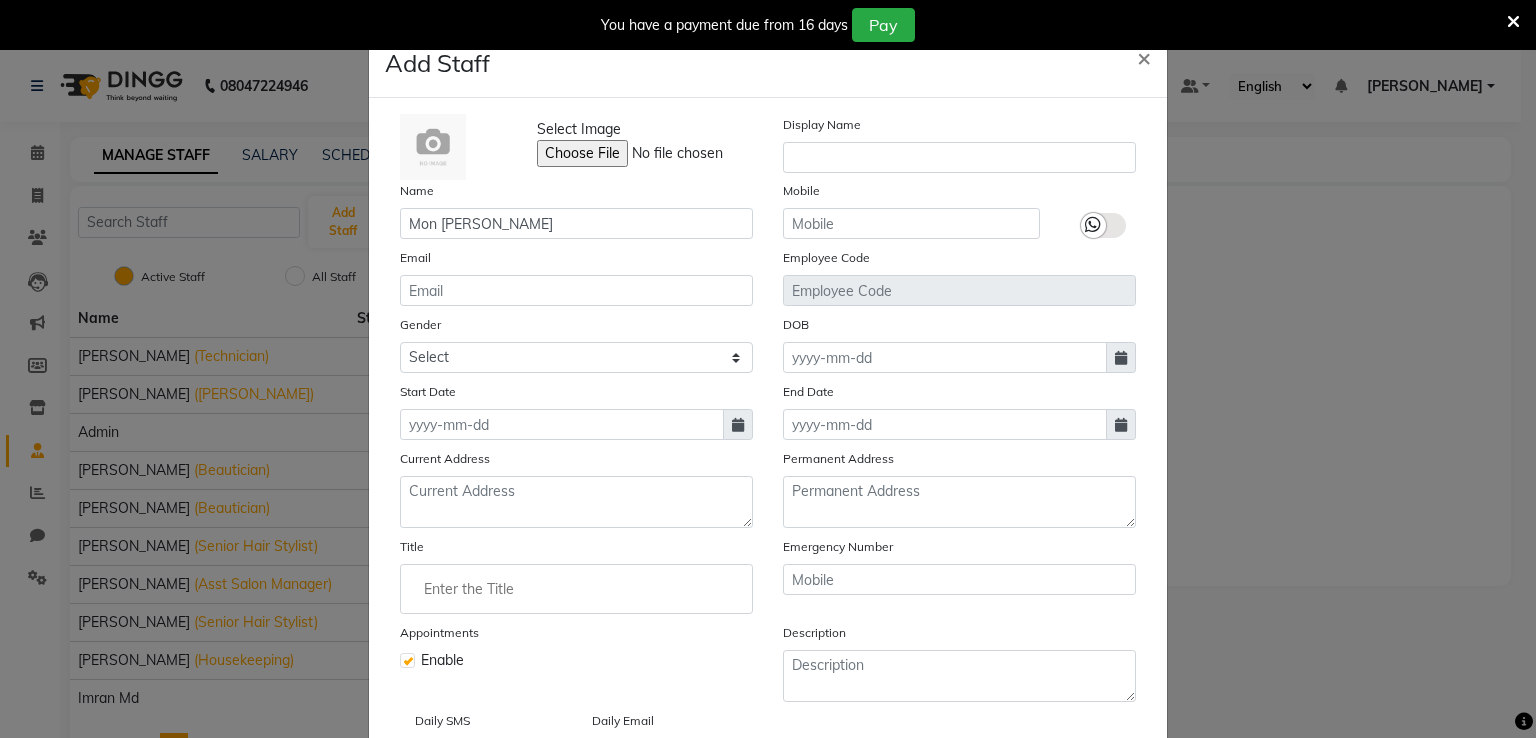 select on "7" 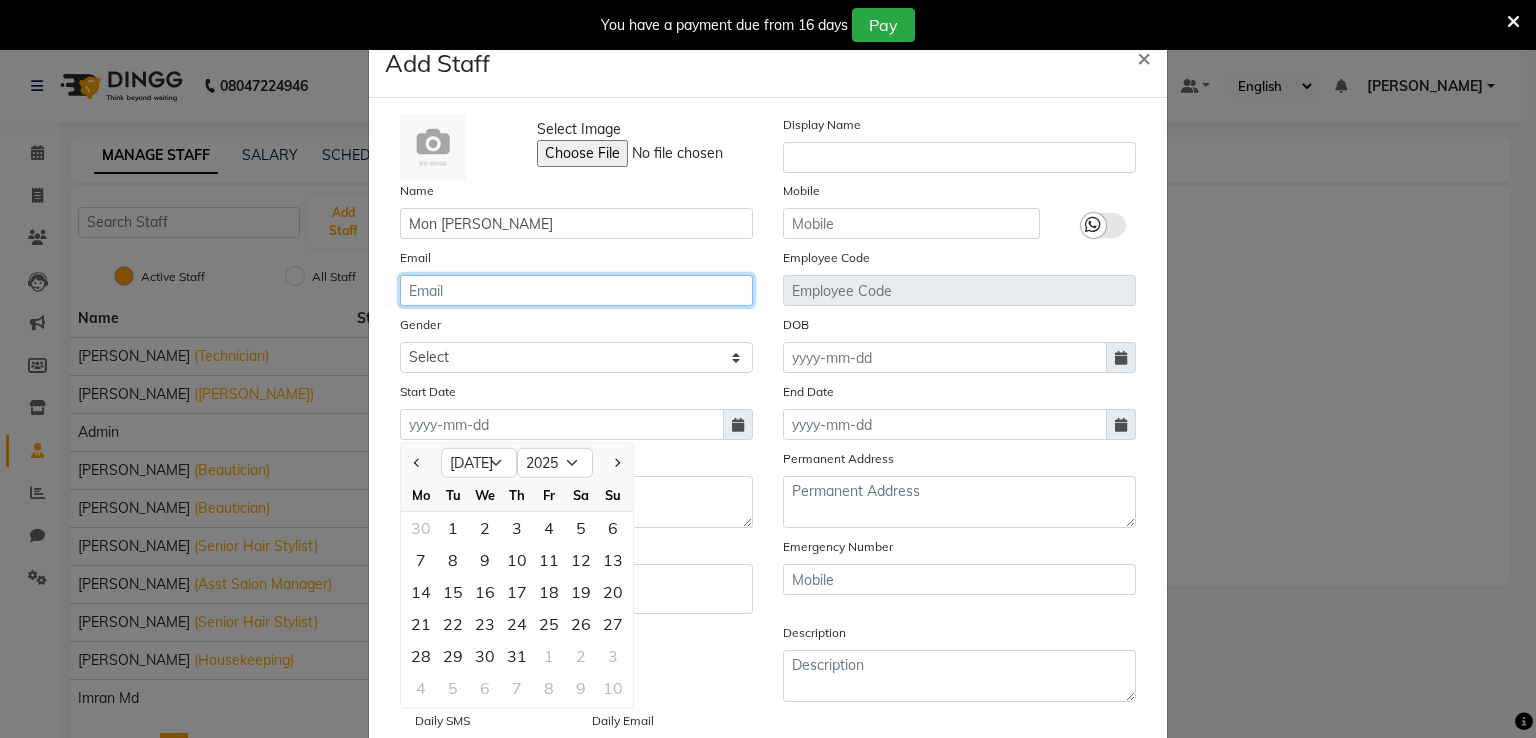 click 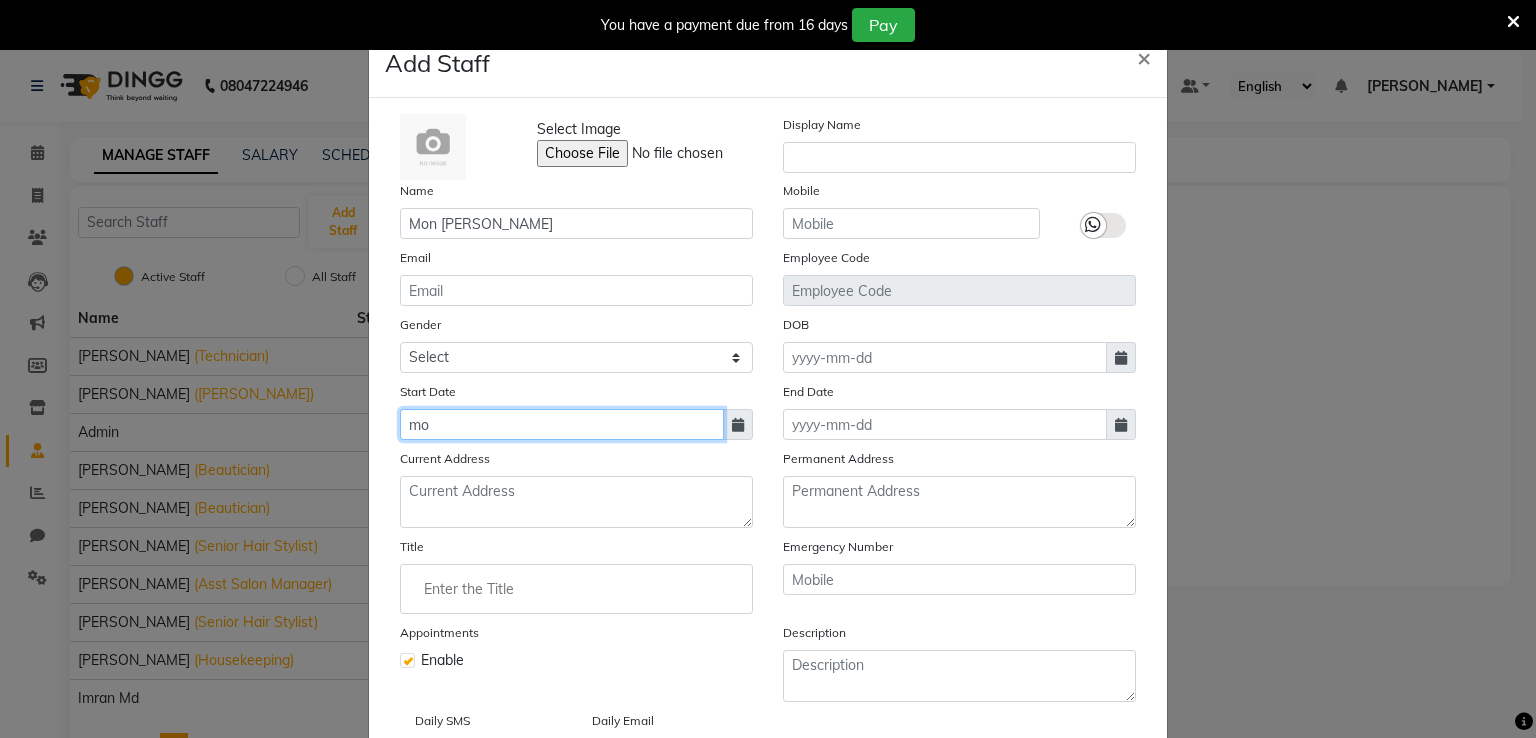 type on "mo" 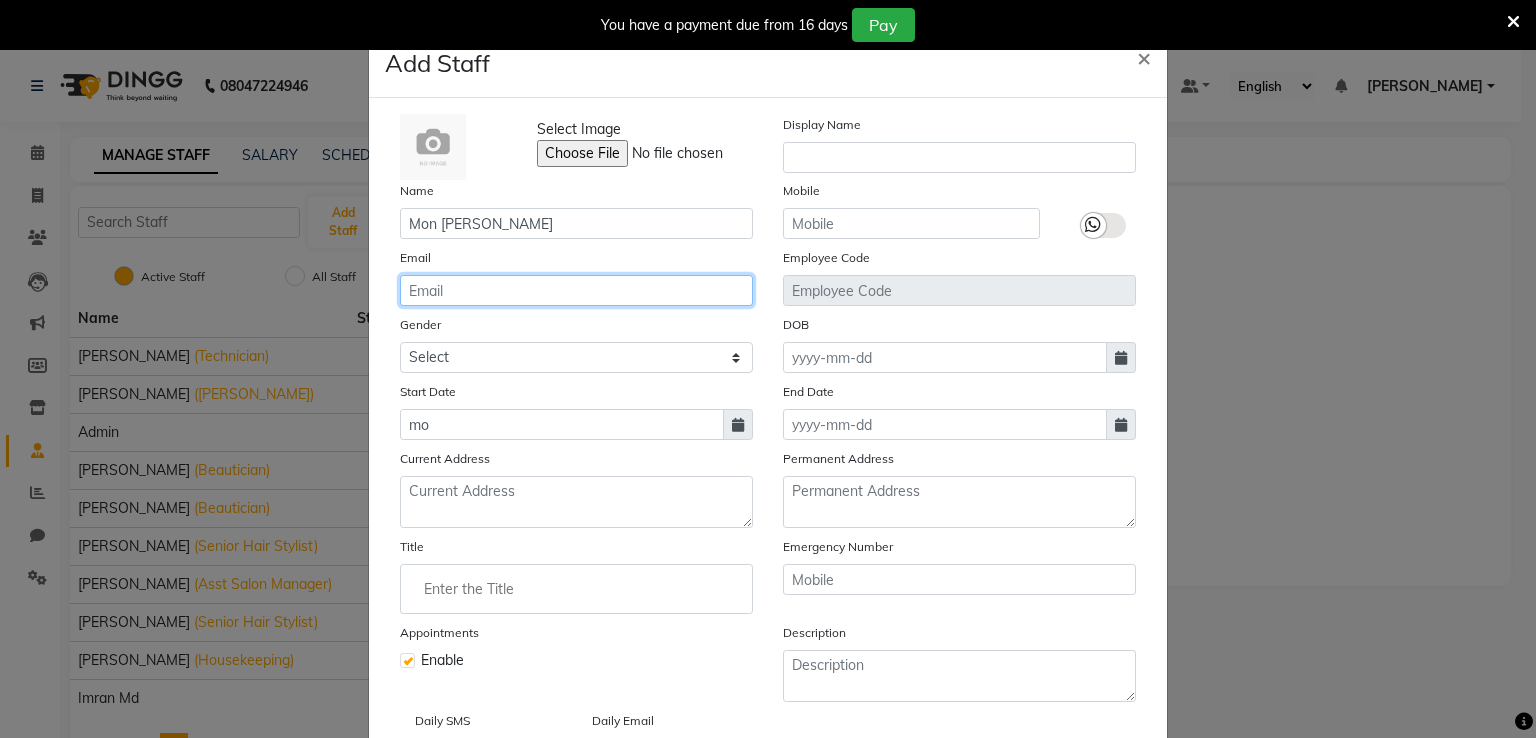 click 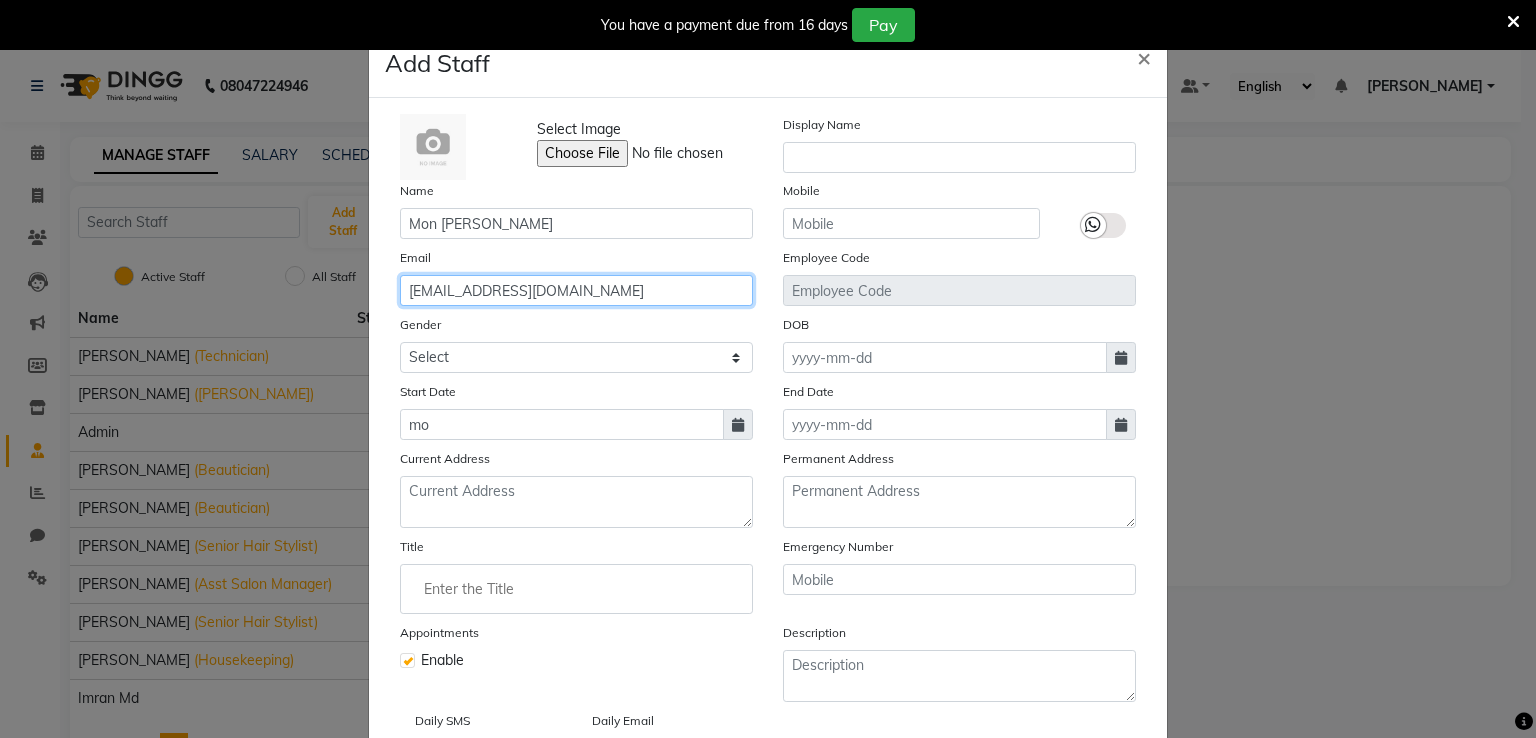 type on "monmayarai36@gmail.com" 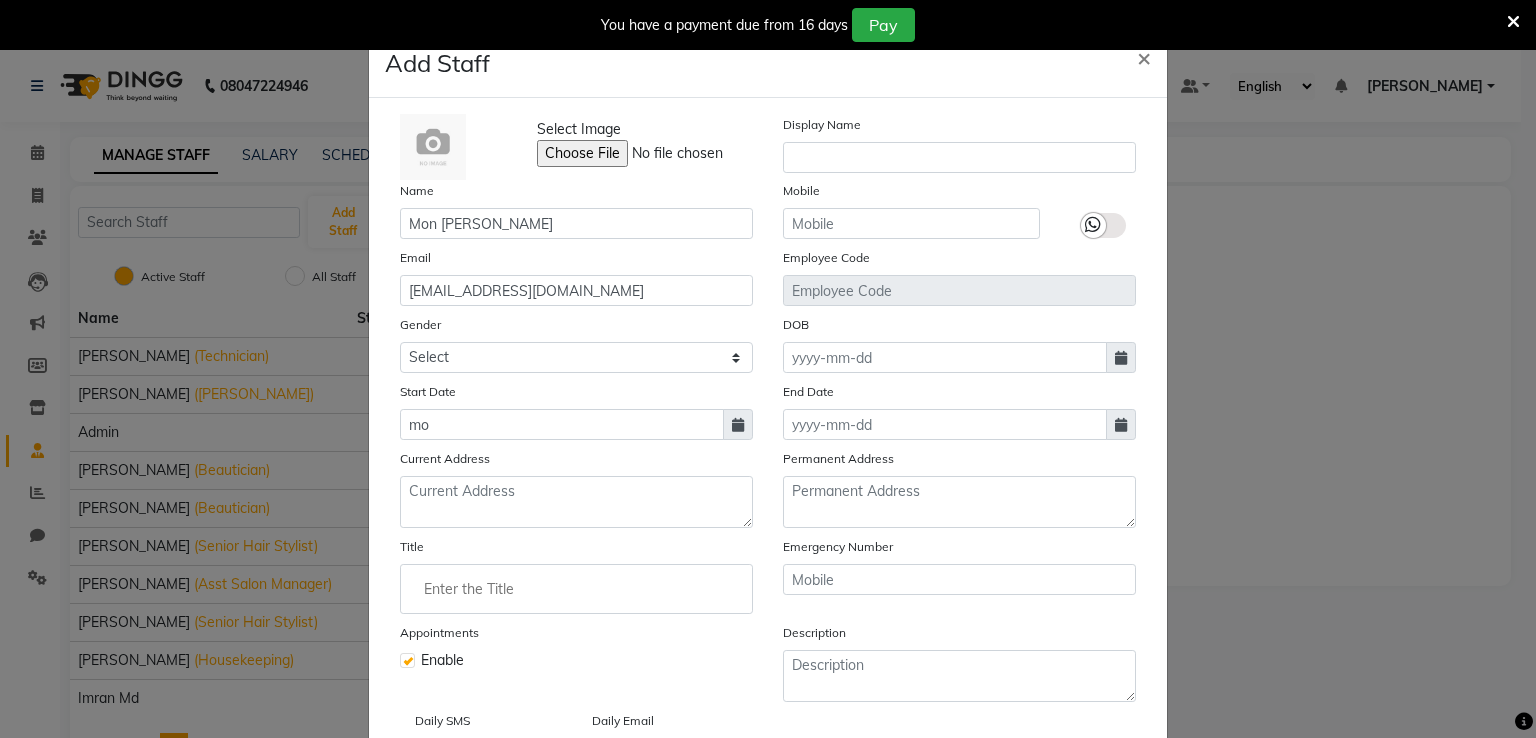 click on "Add Staff × Select Image  Display Name Name Mon Maya Rai Mobile Email monmayarai36@gmail.com Employee Code Gender Select Male Female Other Prefer Not To Say DOB Start Date mo End Date Current Address Permanent Address Title Emergency Number Appointments Enable Description Daily SMS Daily Email  Cancel   Save" 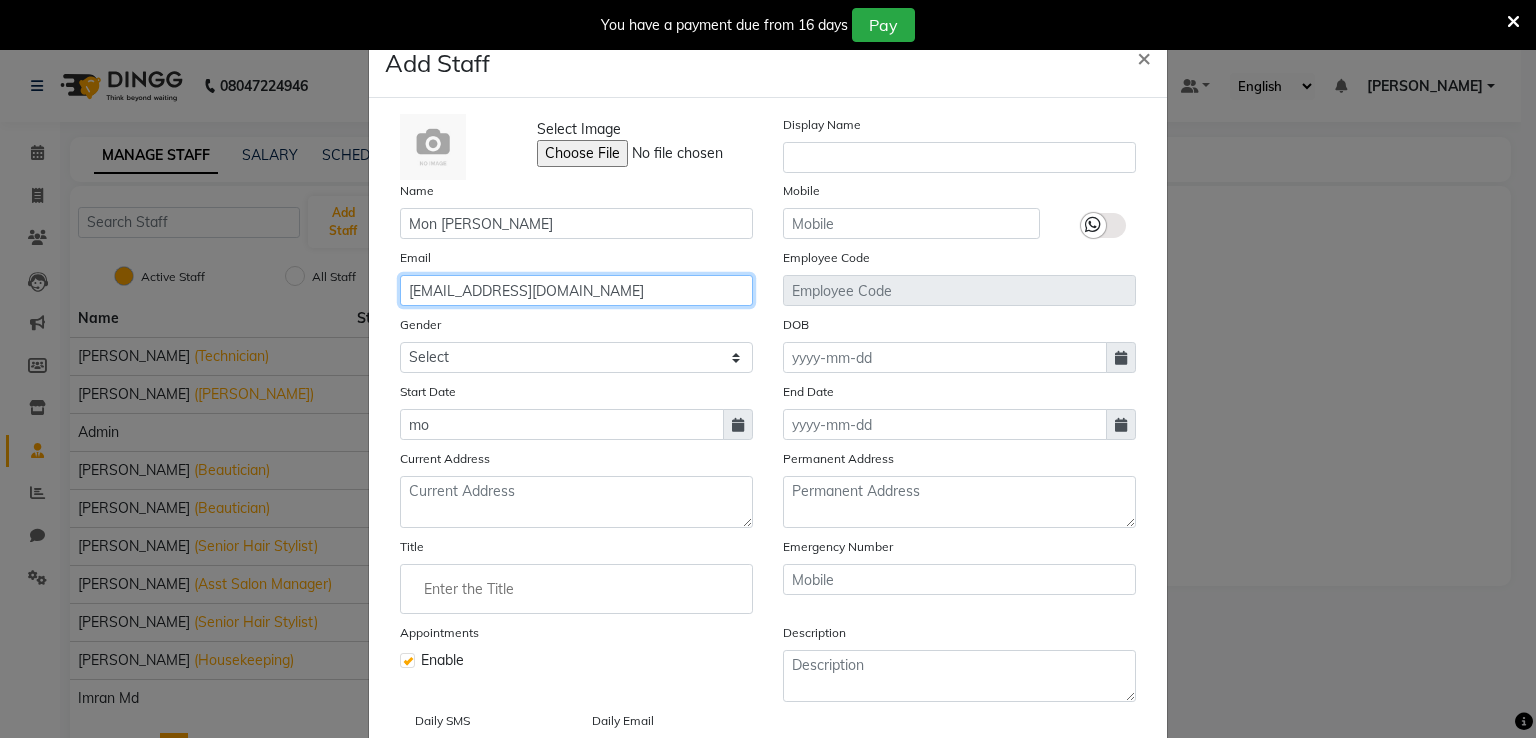 click on "monmayarai36@gmail.com" 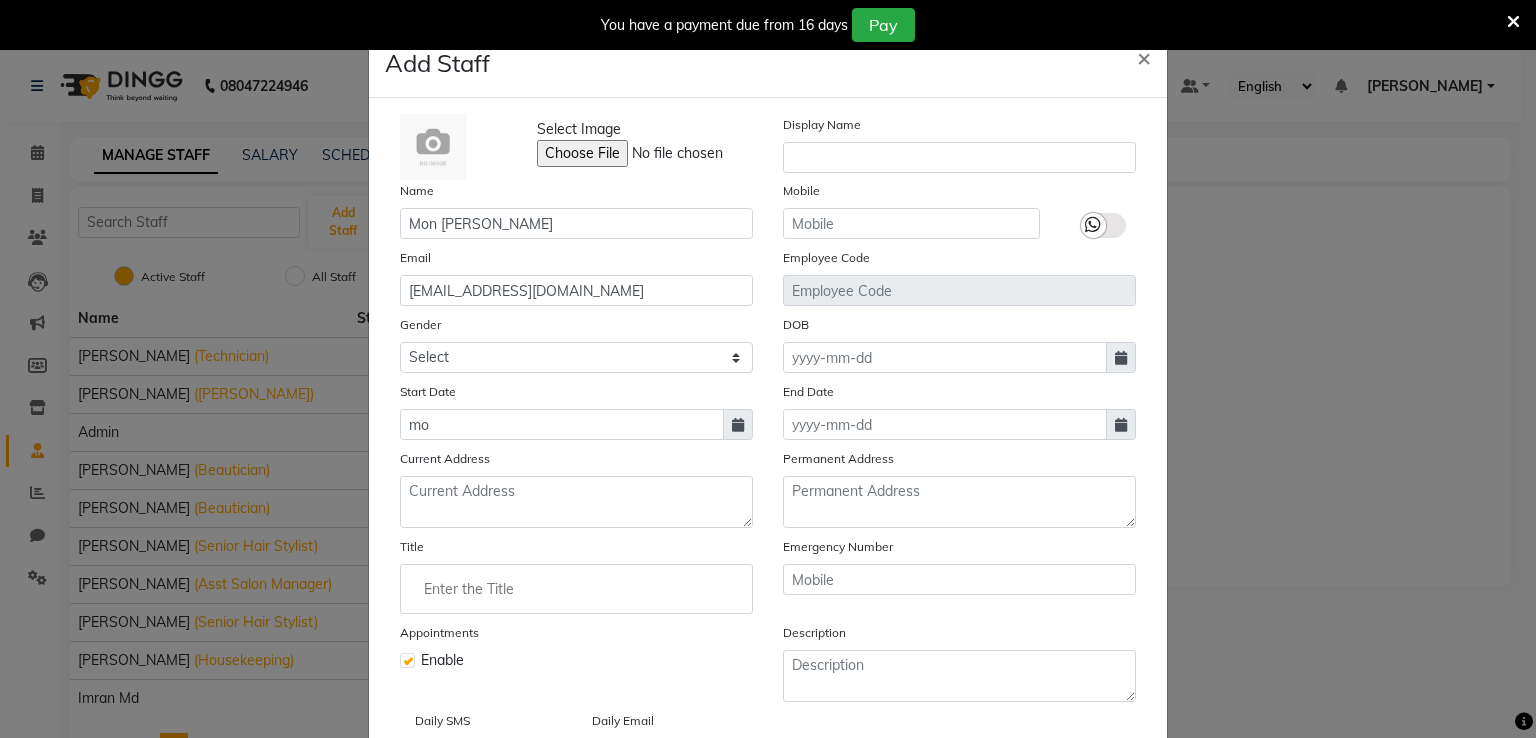 click on "Select Image  Display Name Name Mon Maya Rai Mobile Email monmayarai36@gmail.com Employee Code Gender Select Male Female Other Prefer Not To Say DOB Start Date mo End Date Current Address Permanent Address Title Emergency Number Appointments Enable Description Daily SMS Daily Email" 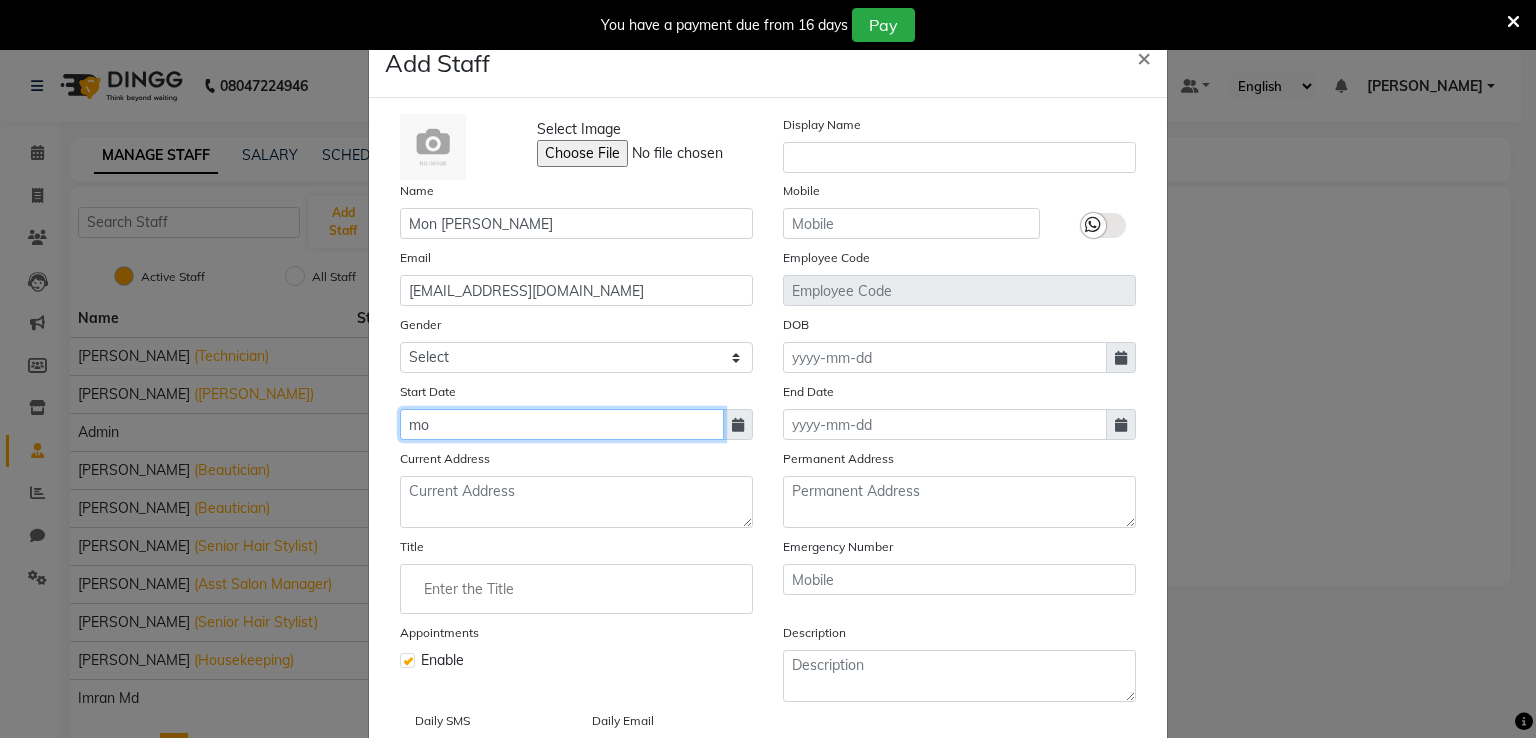 click on "mo" 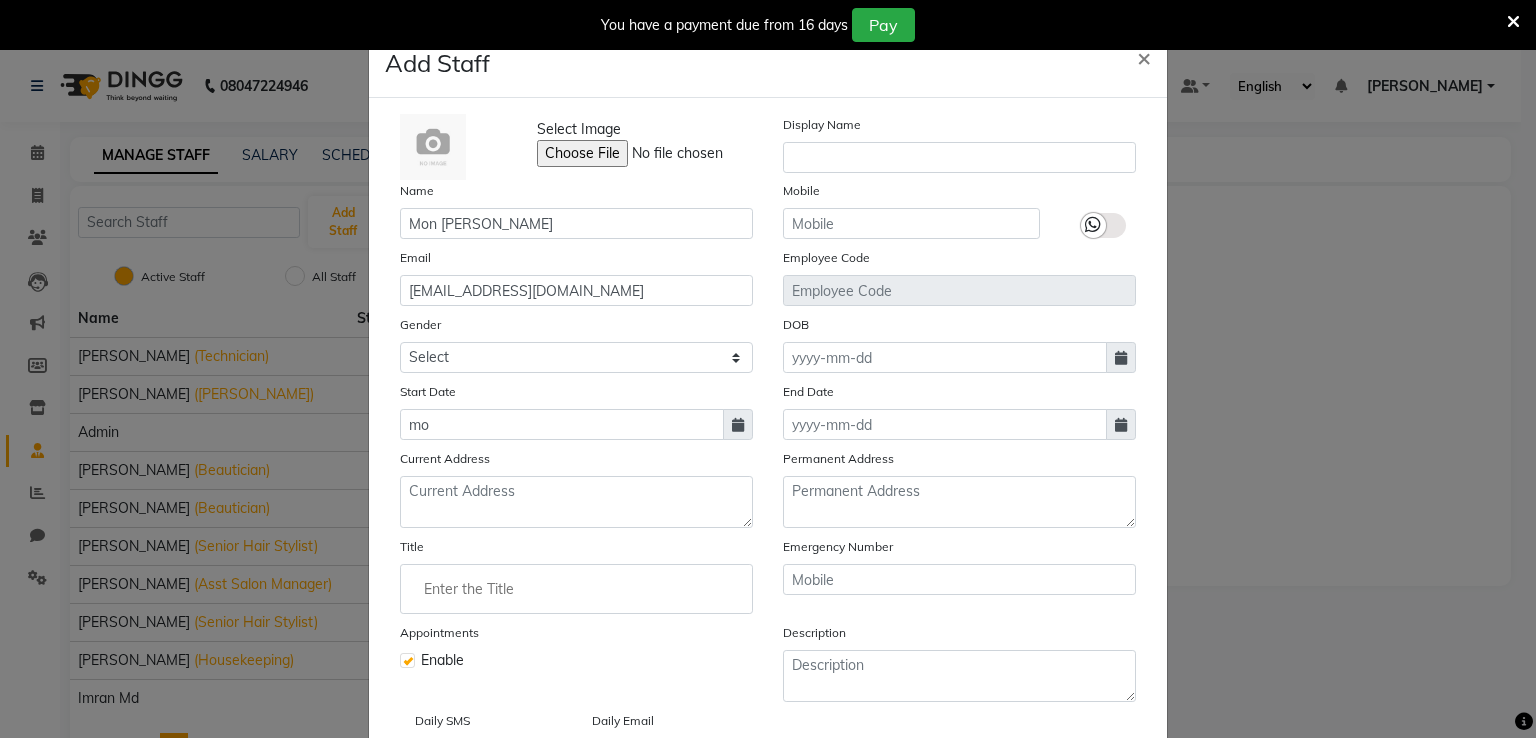 select on "7" 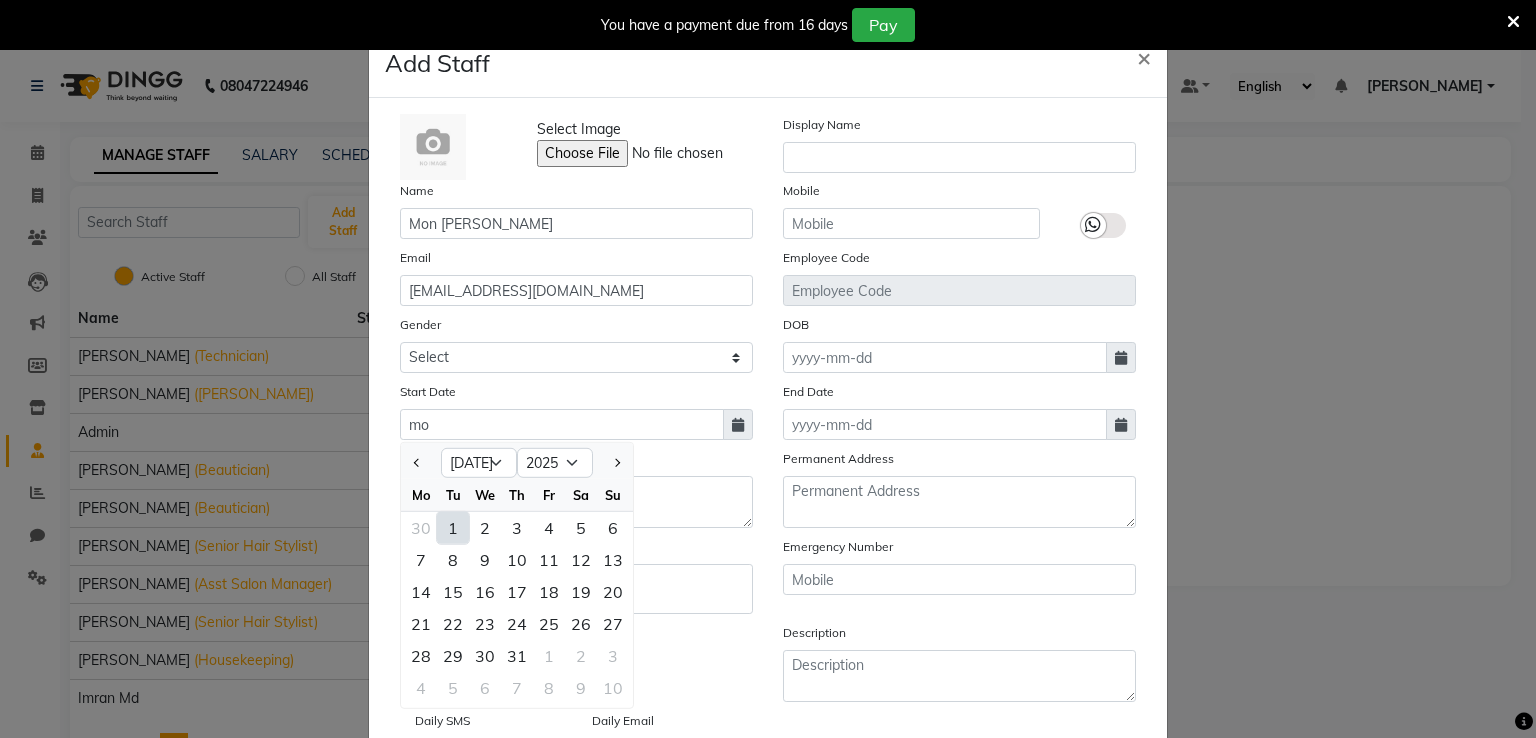click on "1" 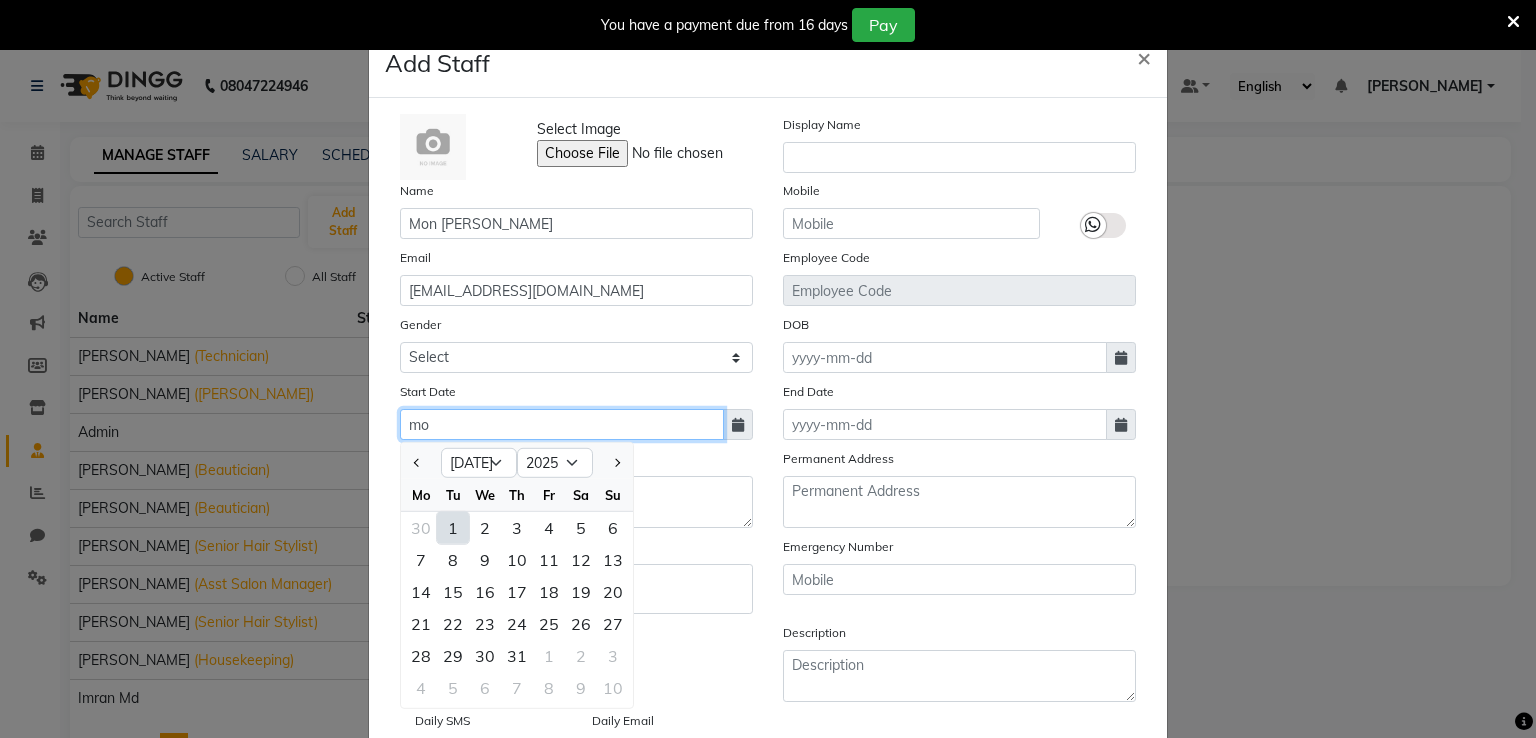 type on "01-07-2025" 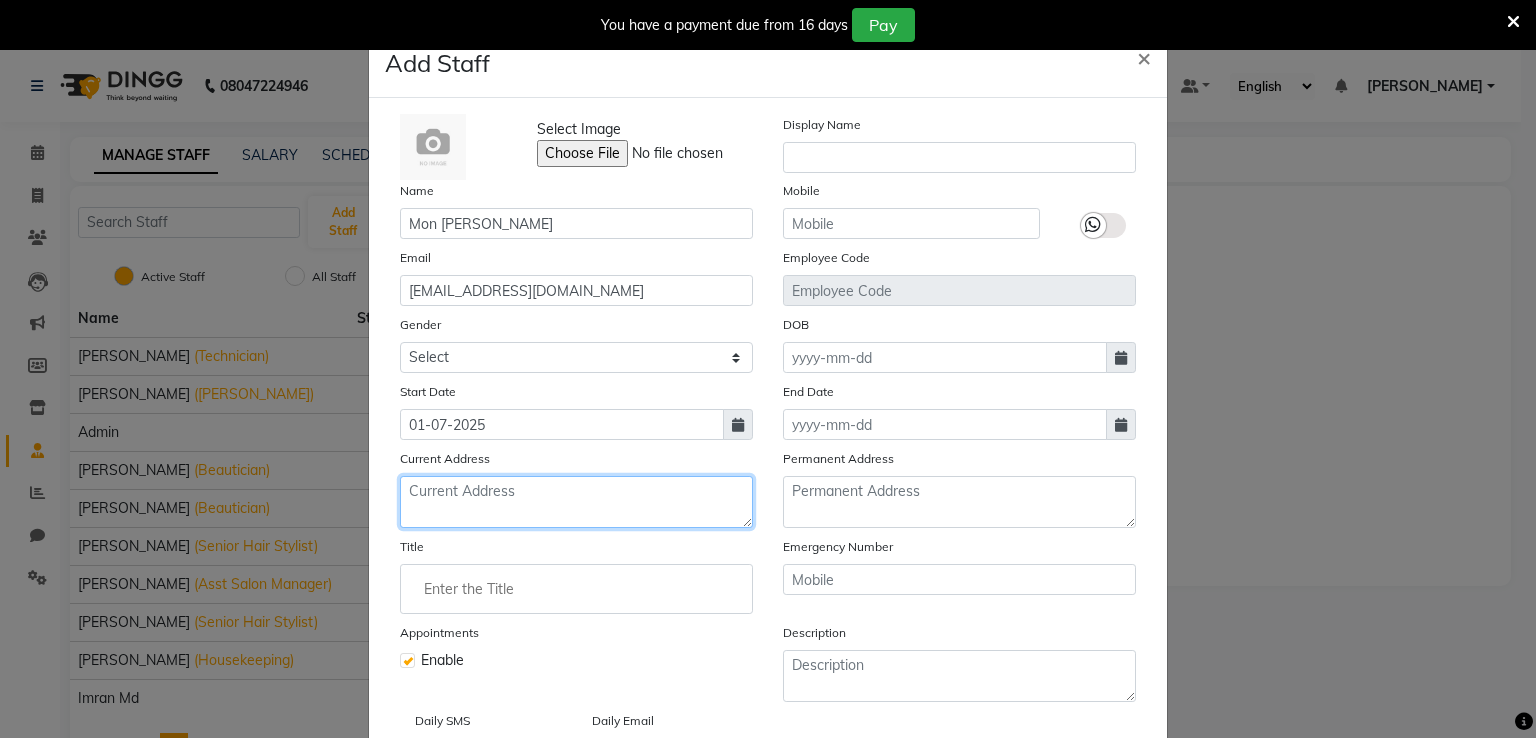 click 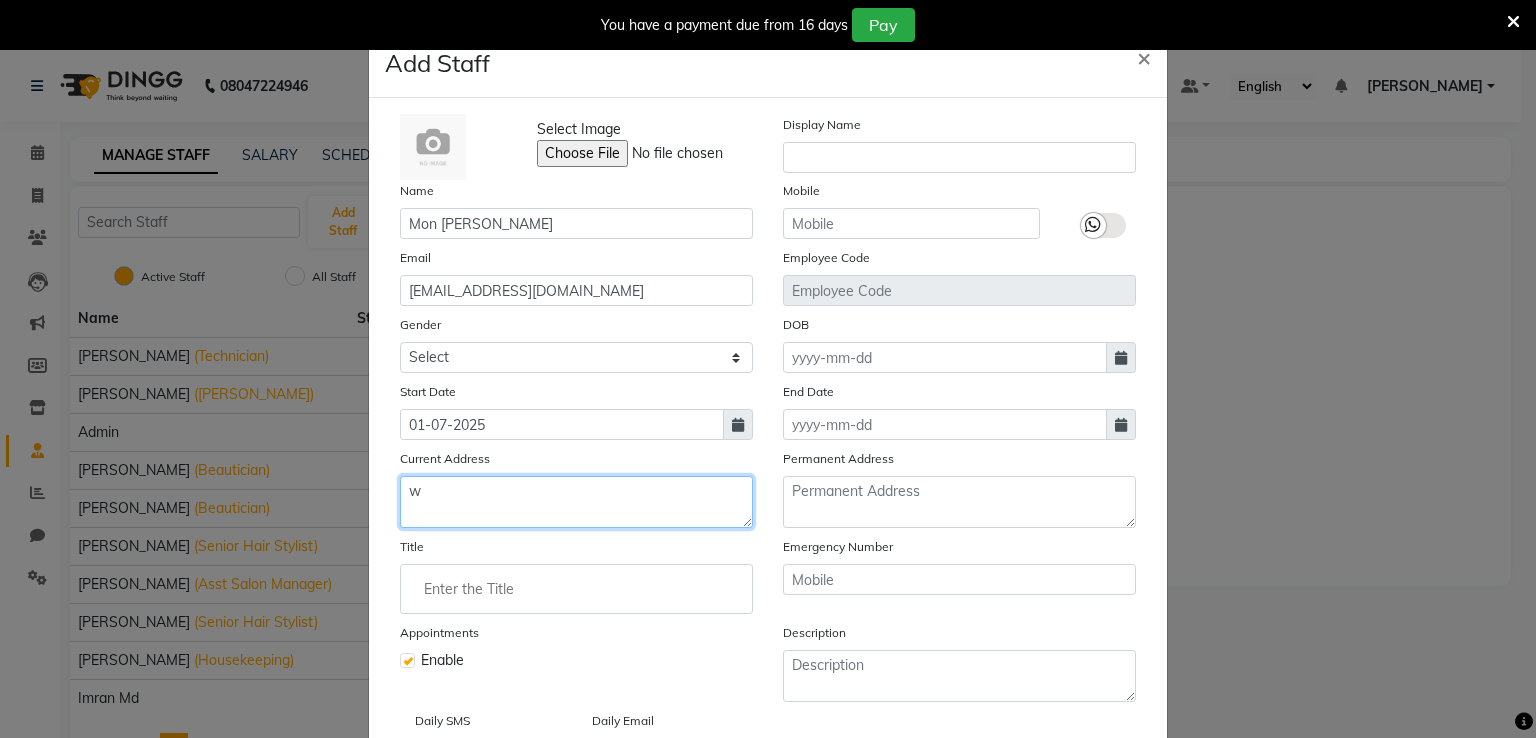 type on "w" 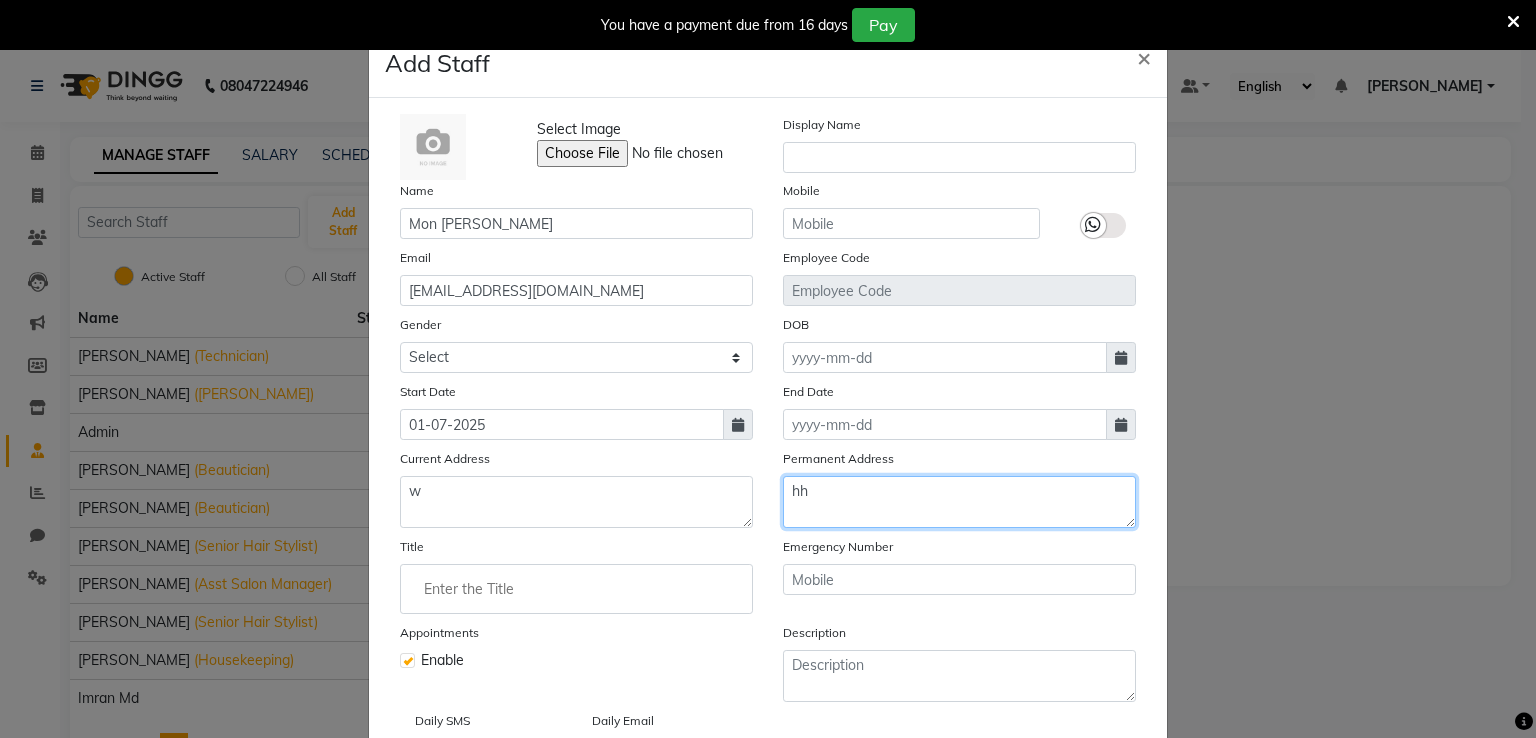 type on "h" 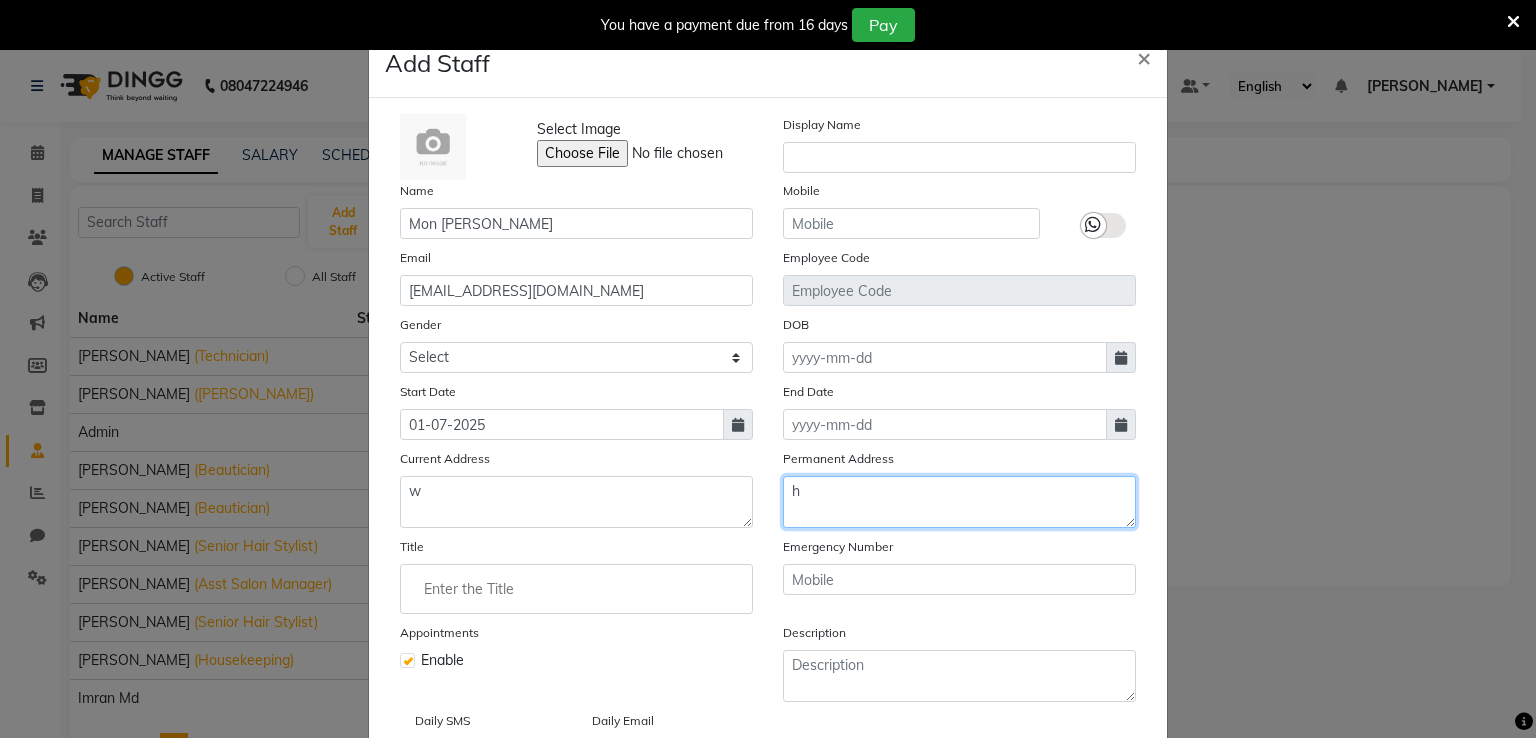 type 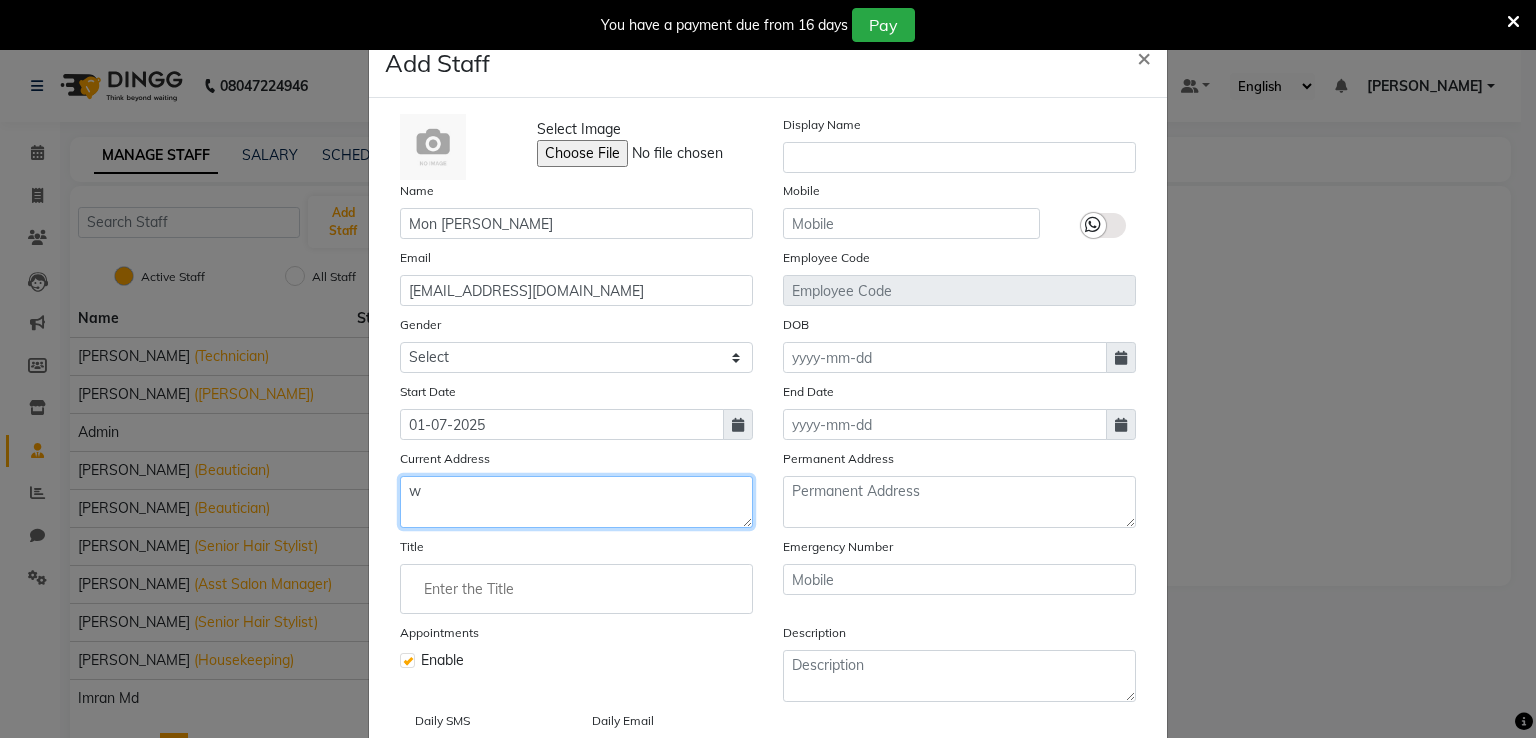 click on "w" 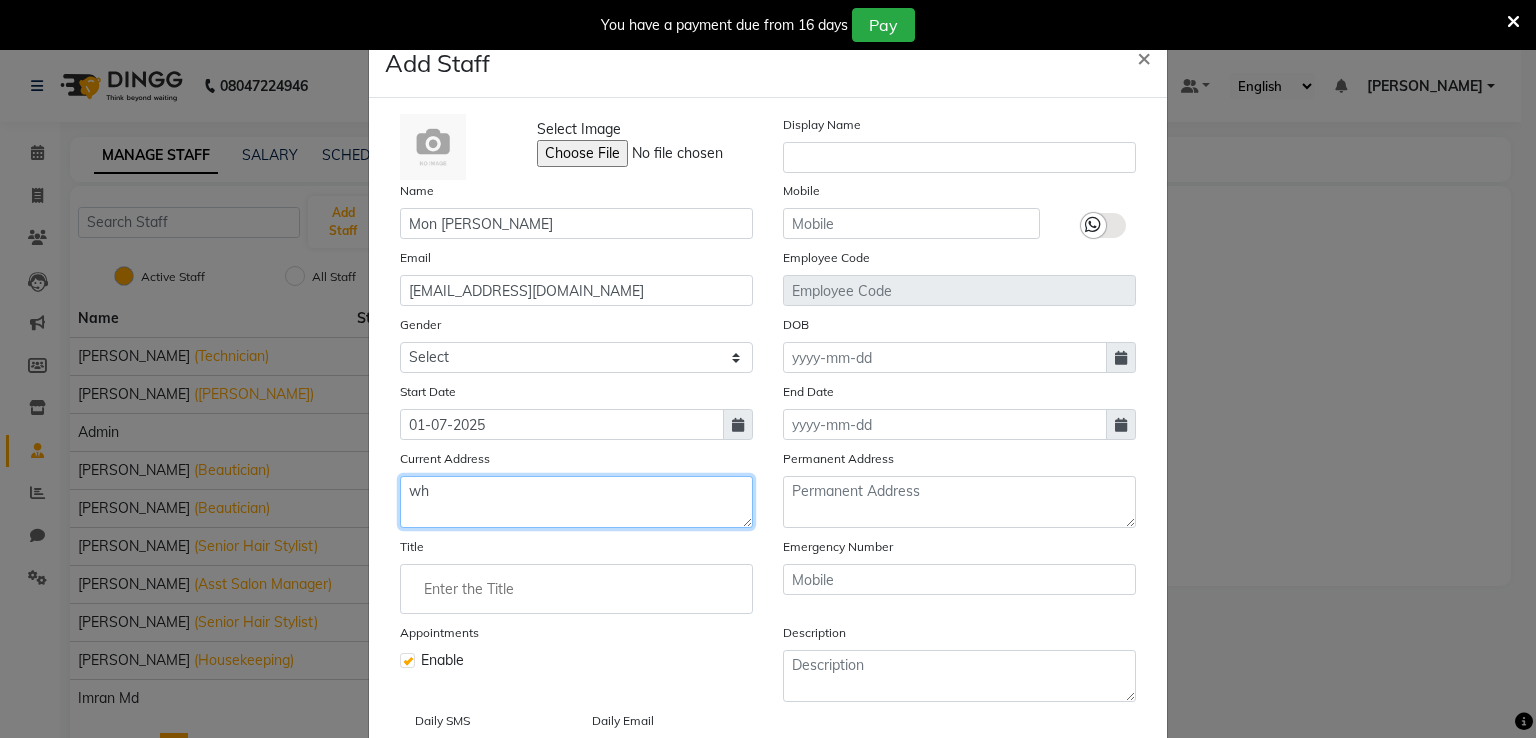 type on "w" 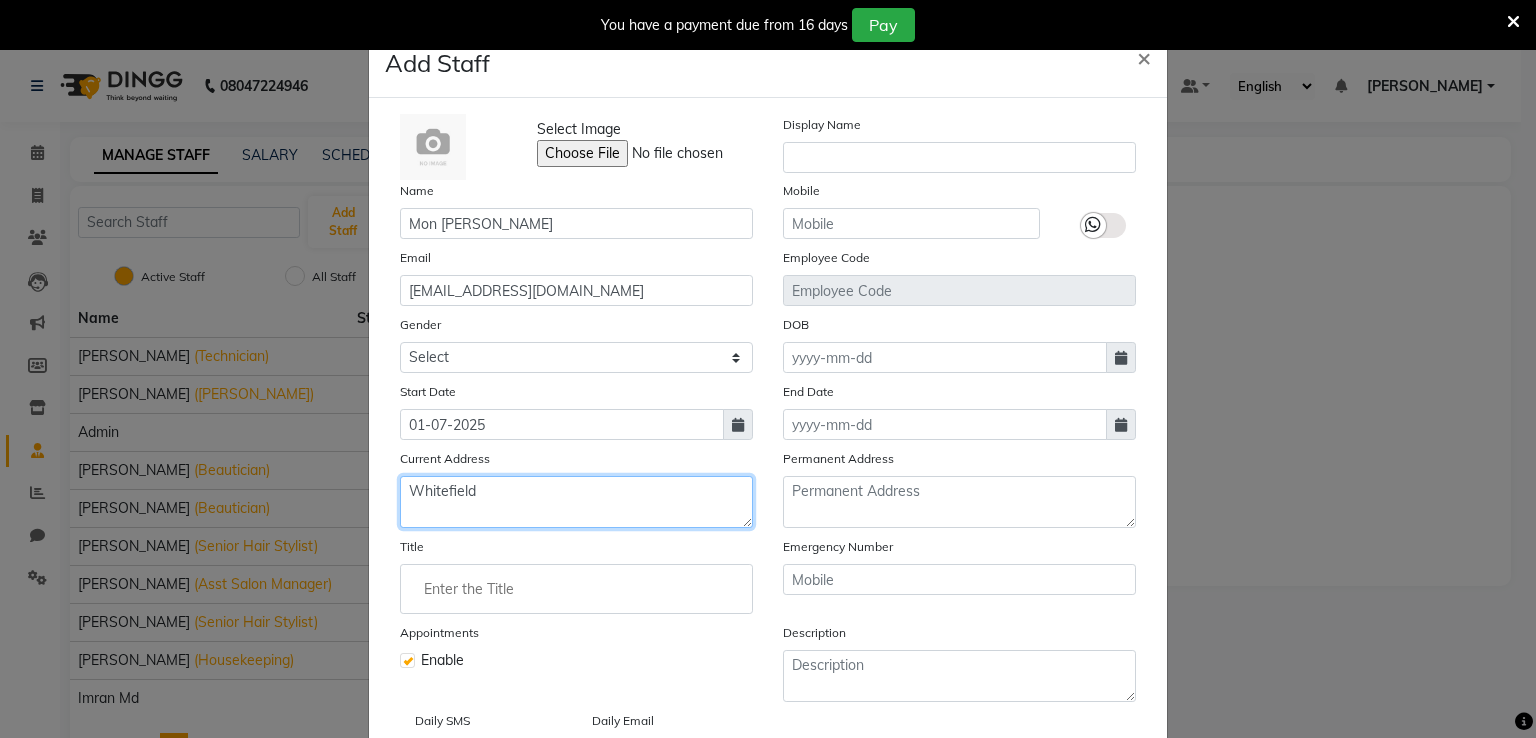 type on "Whitefield" 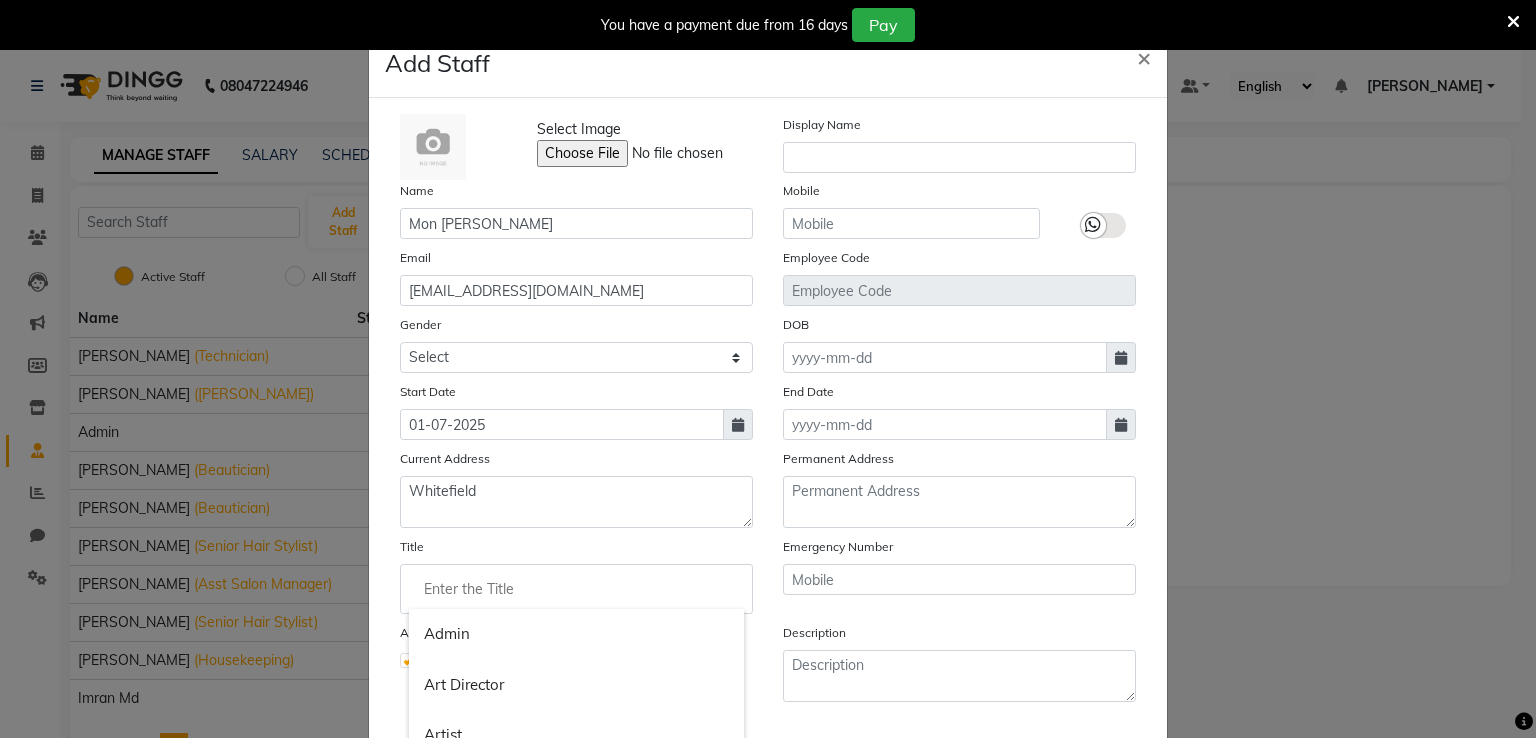 click 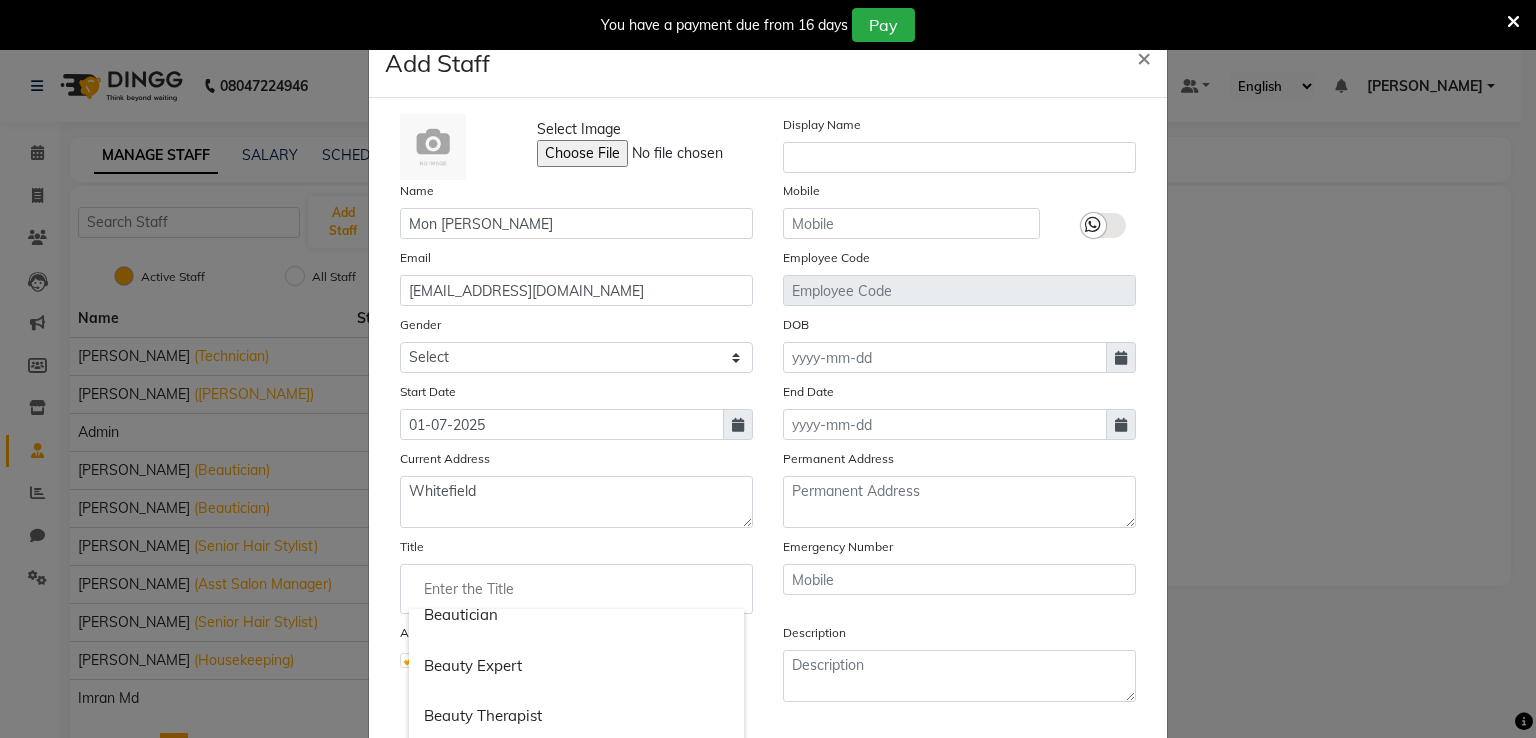 scroll, scrollTop: 302, scrollLeft: 0, axis: vertical 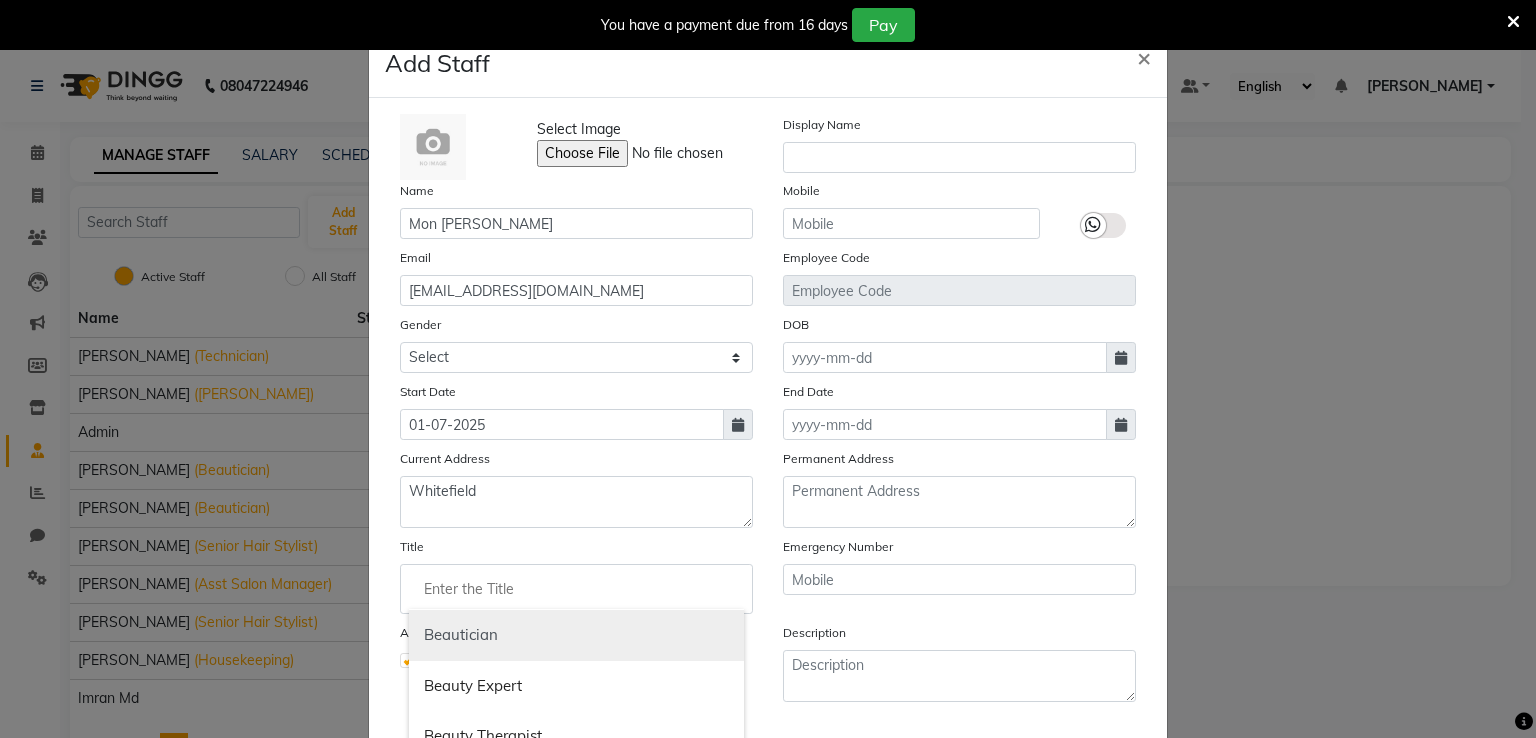 click on "Beautician" at bounding box center (576, 635) 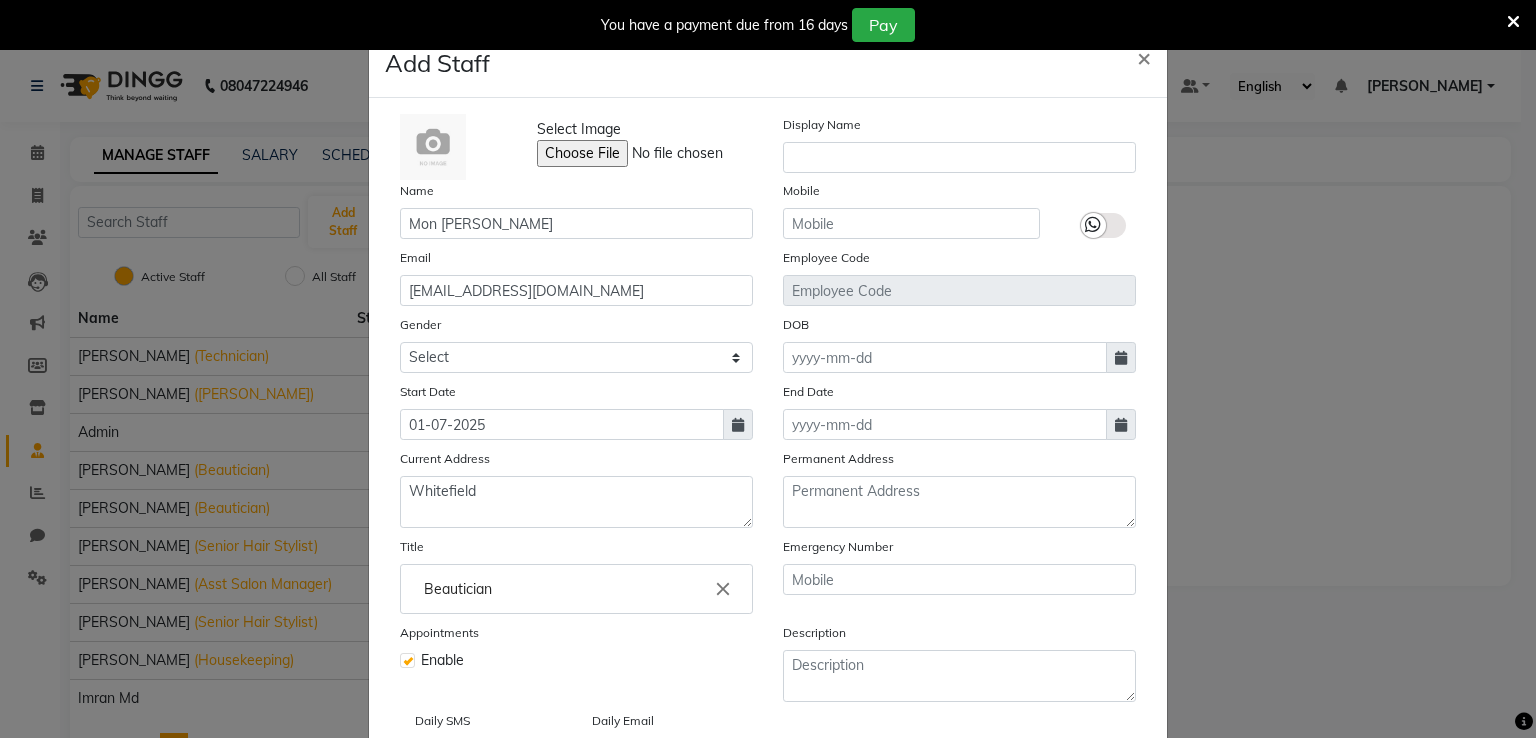 scroll, scrollTop: 0, scrollLeft: 0, axis: both 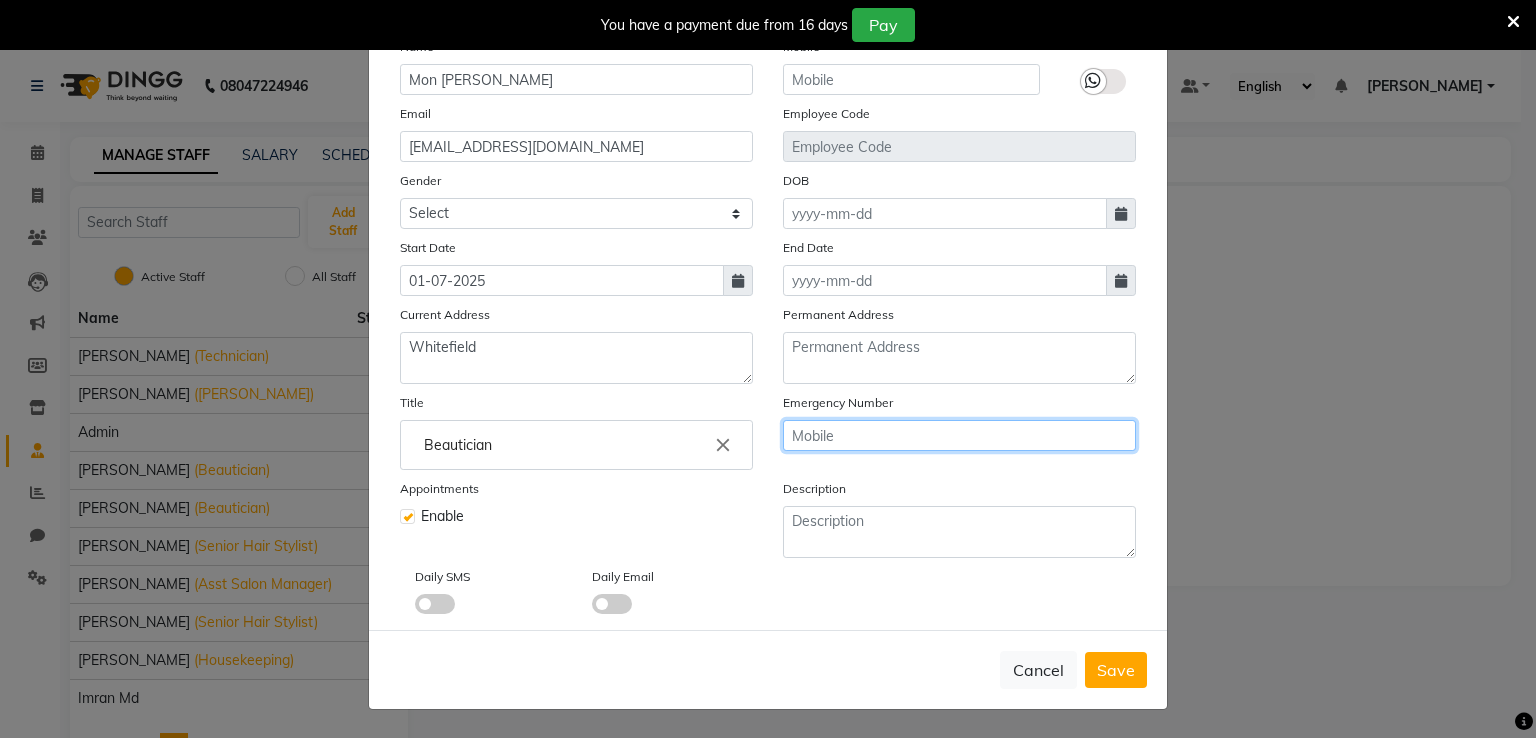 click 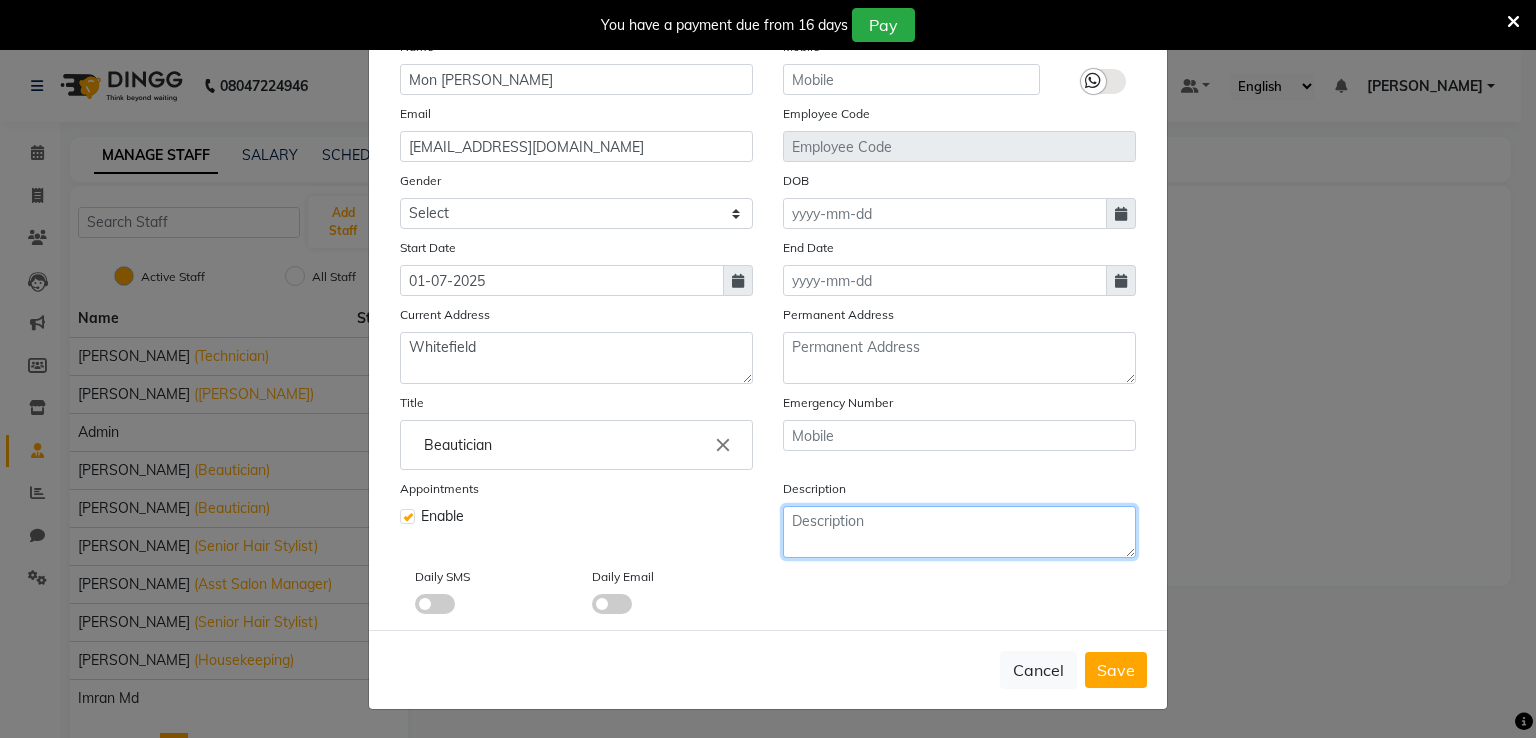 click 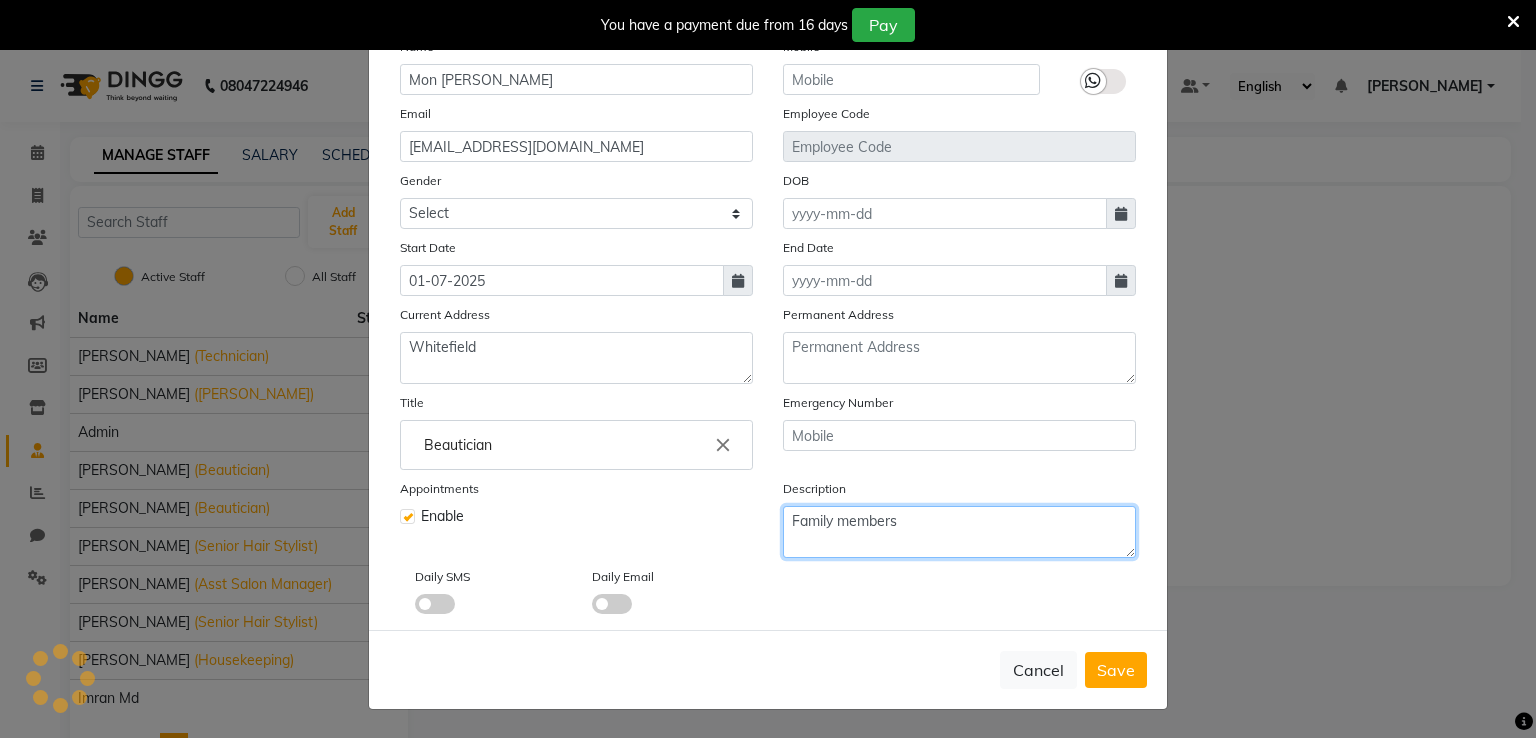 type on "Family members" 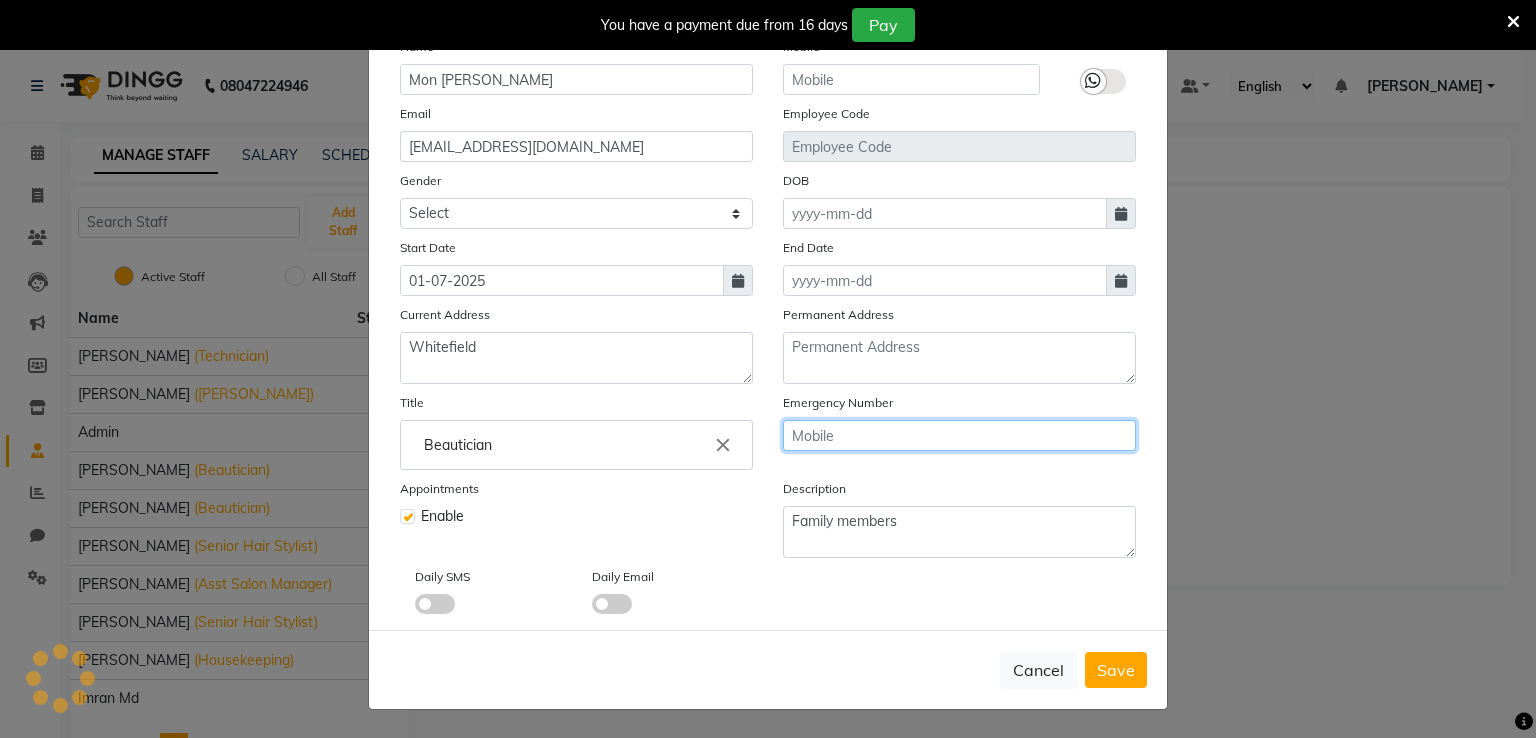 click 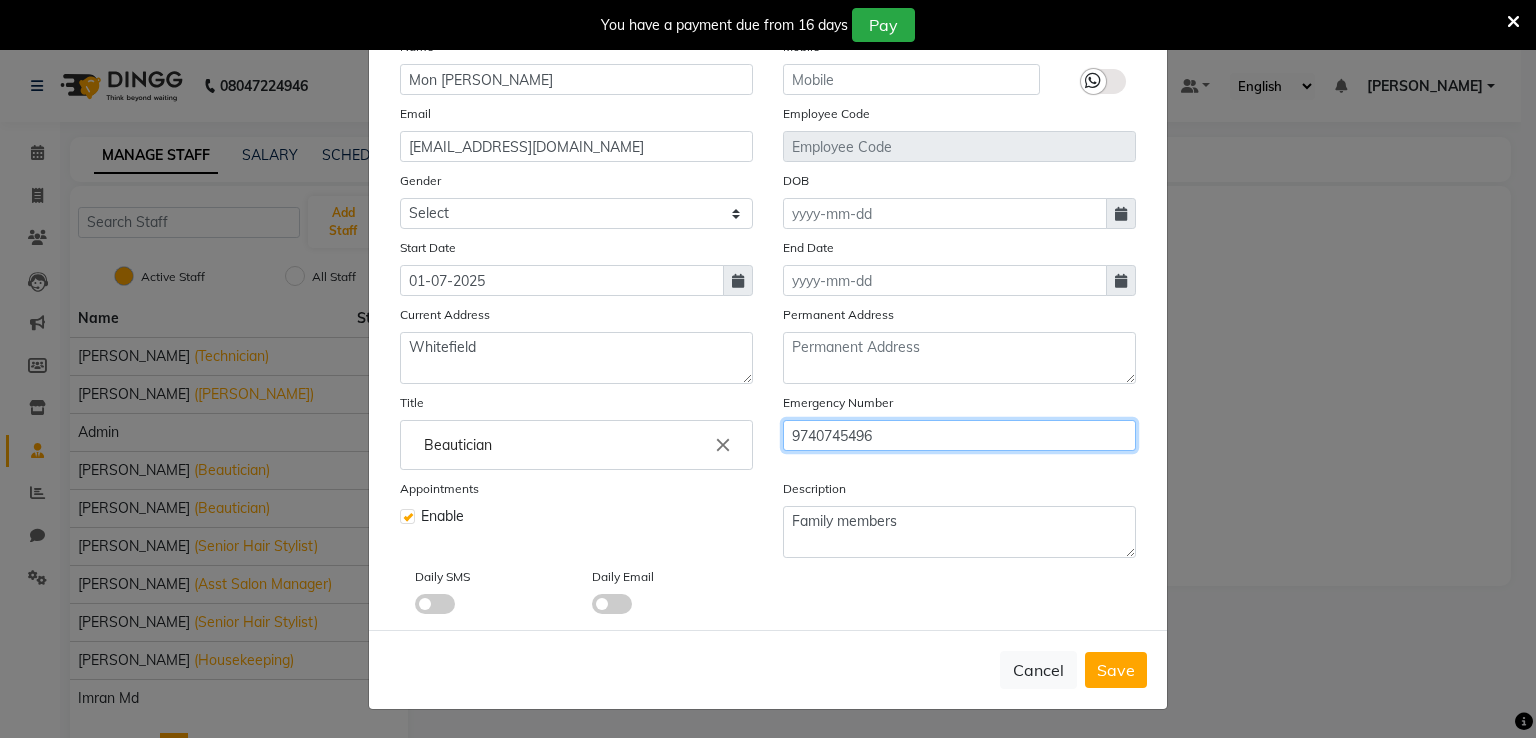 type on "9740745496" 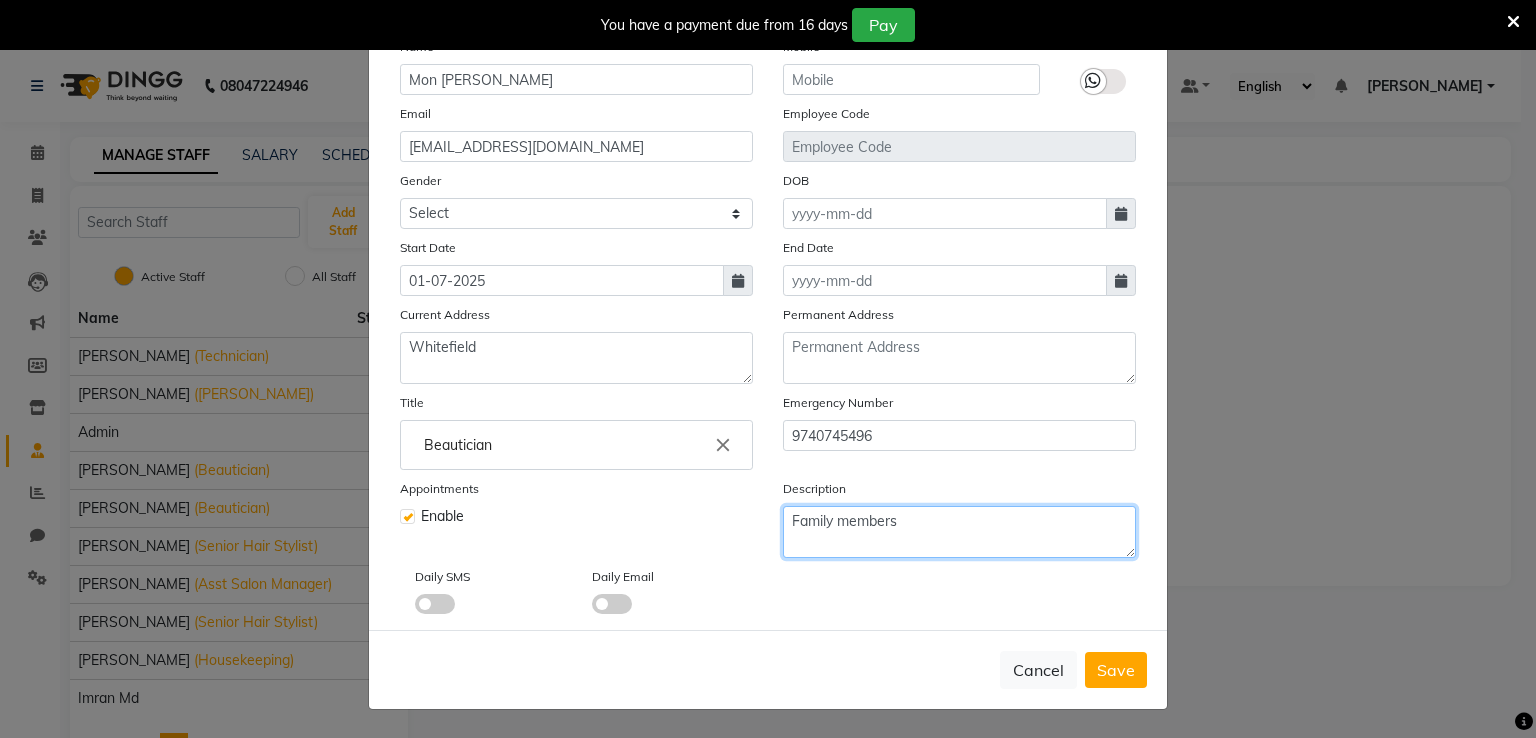 click on "Family members" 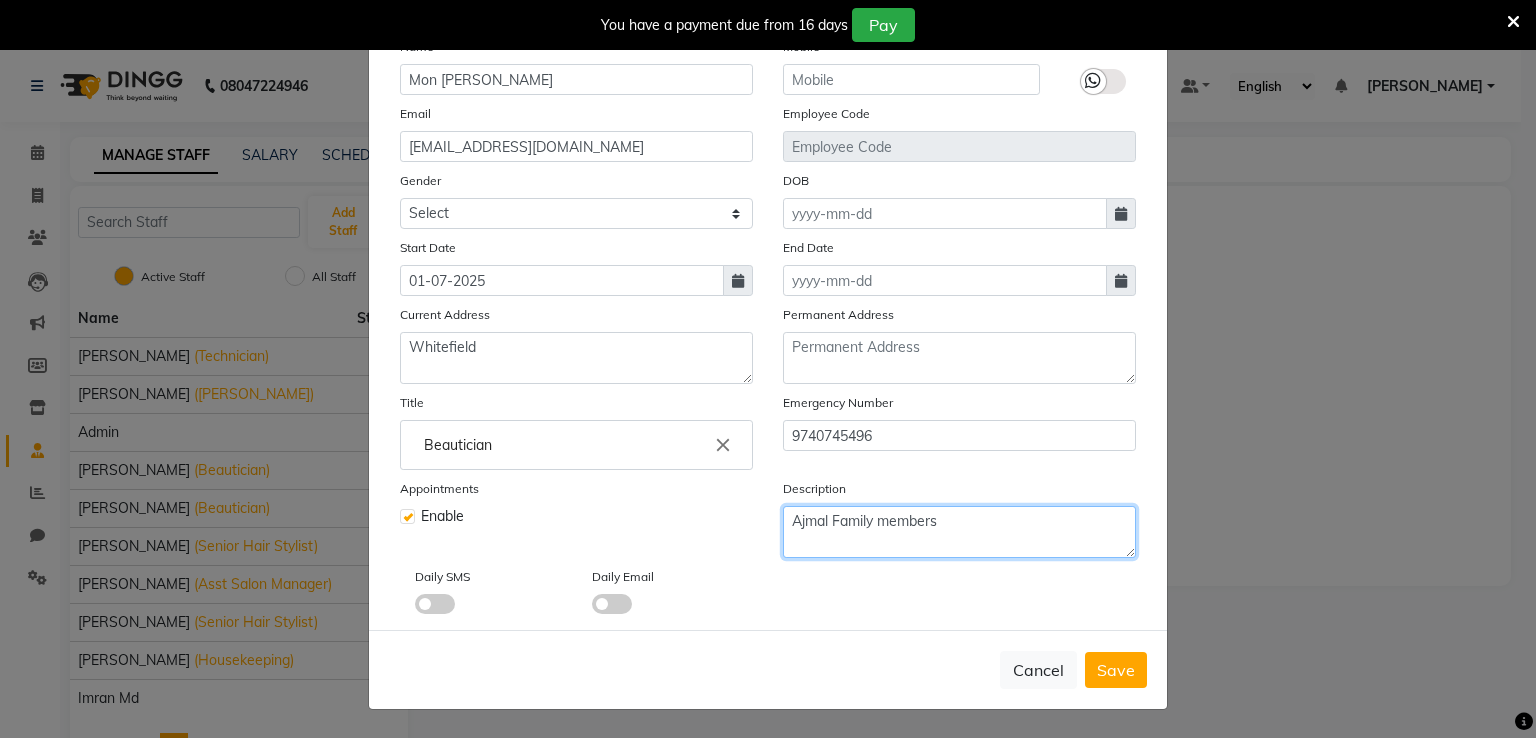 type on "Ajmal Family members" 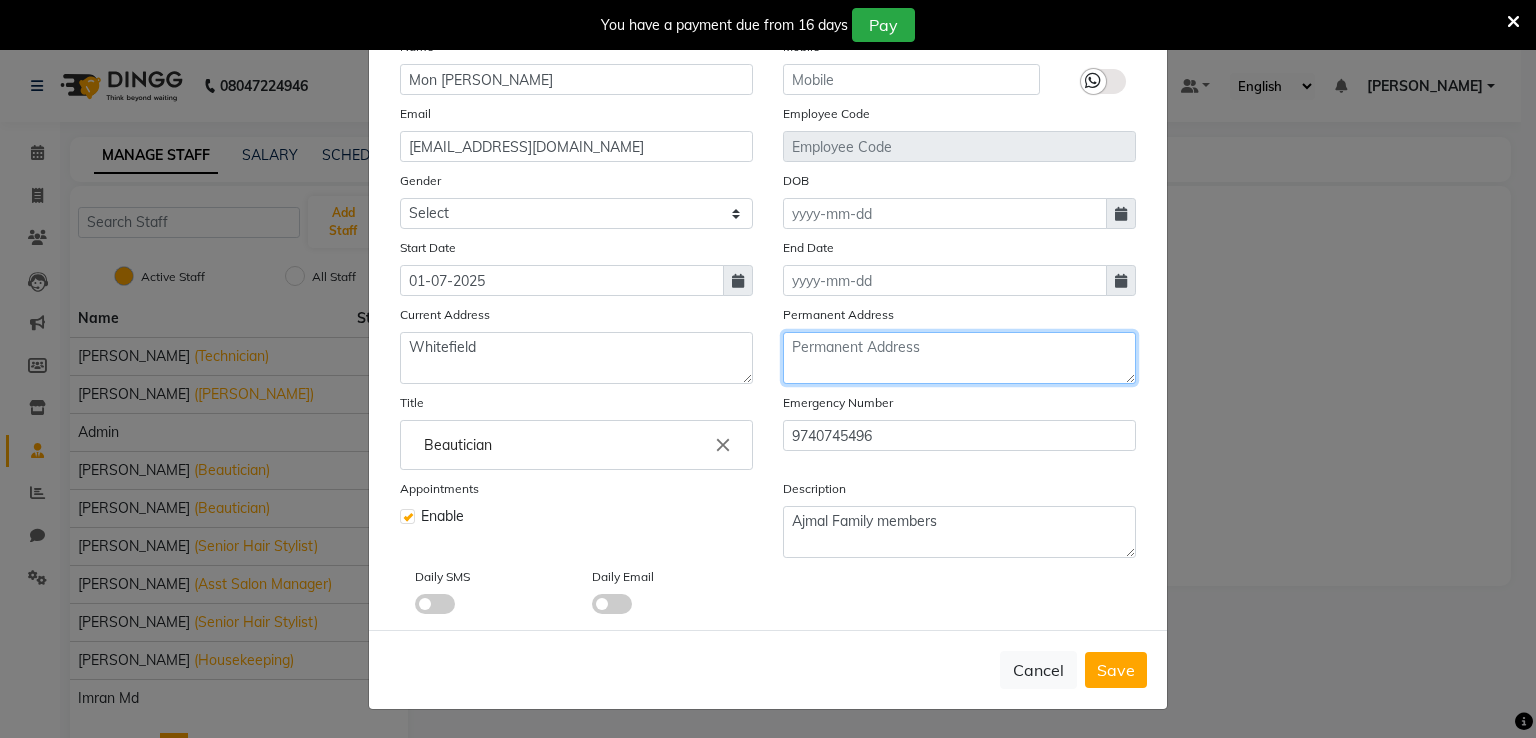 click 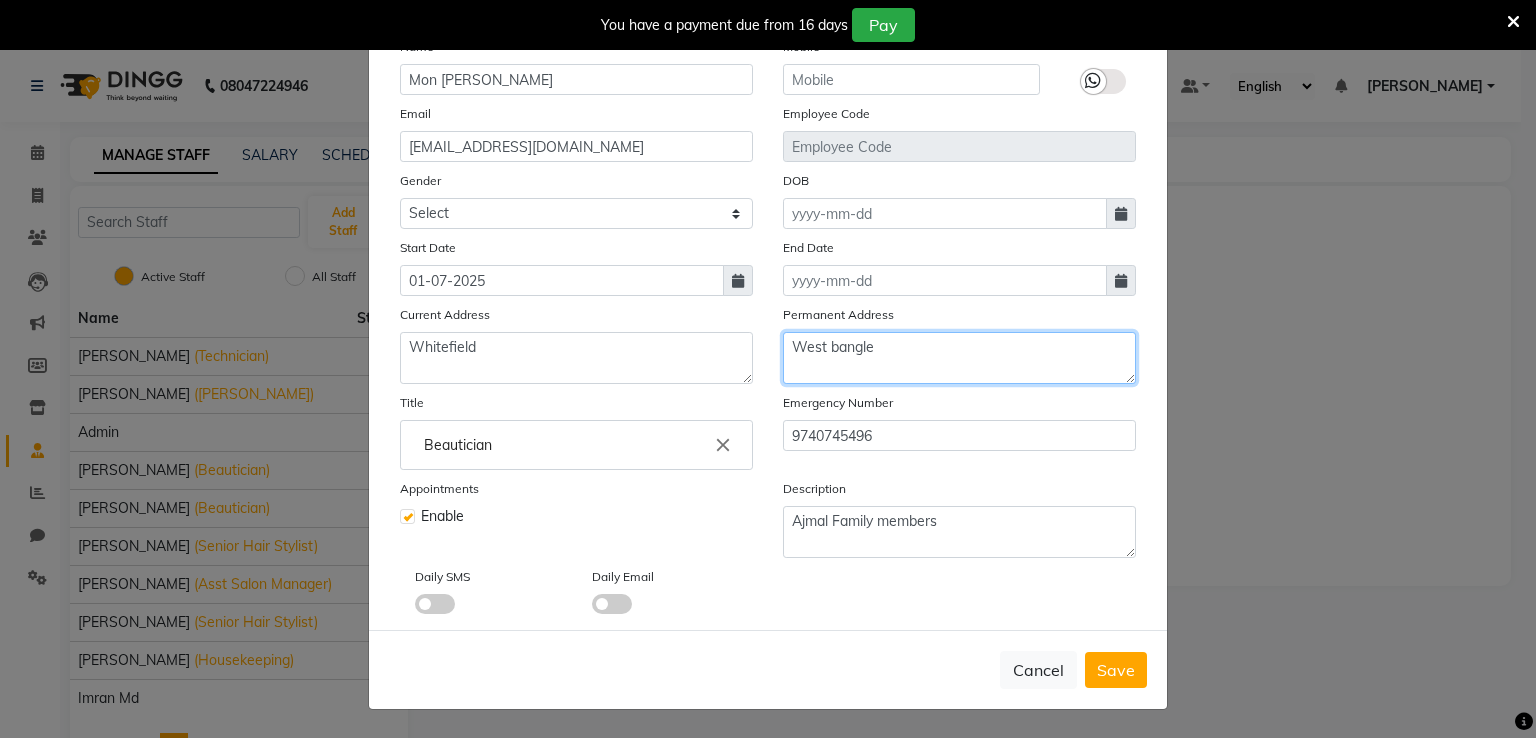 click on "West bangle" 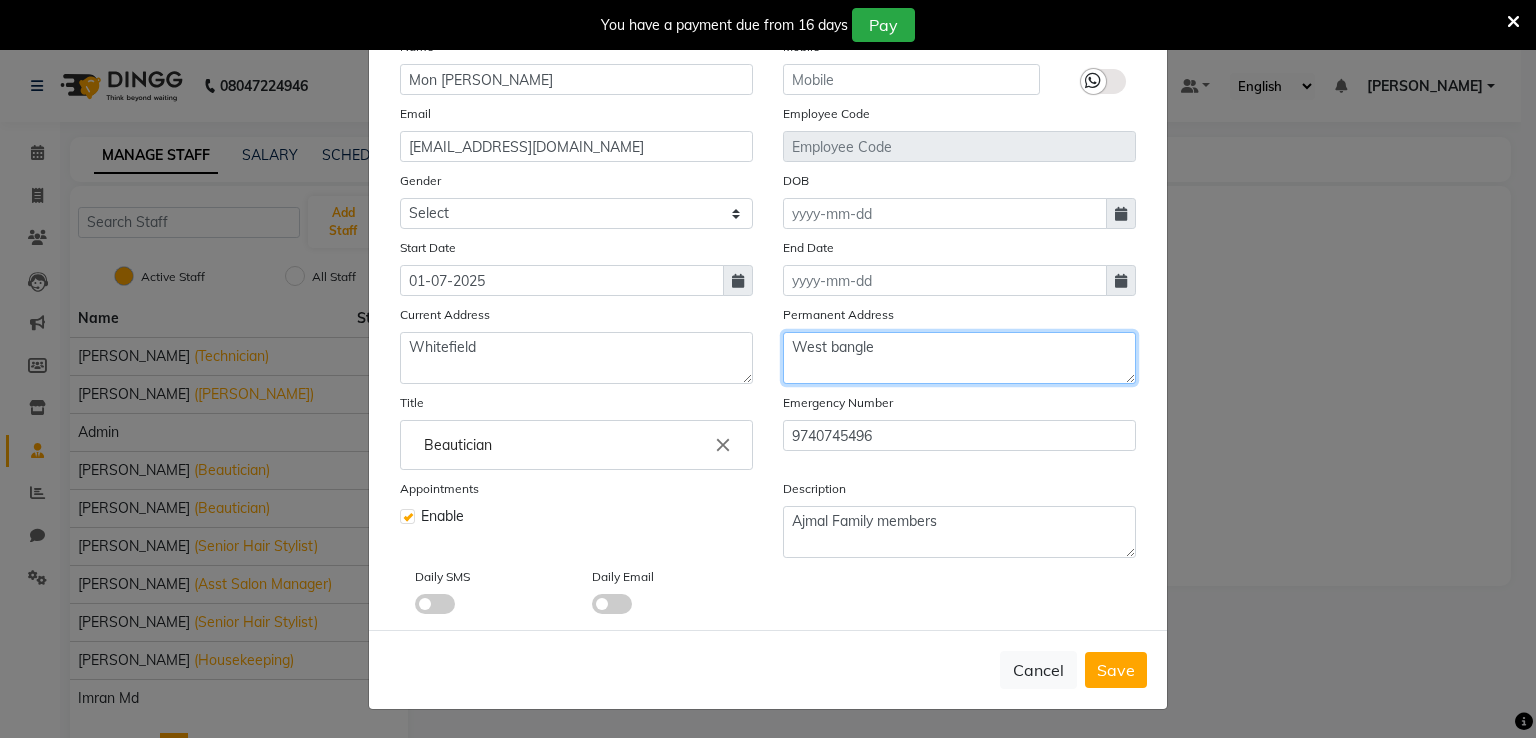 type on "West bangle" 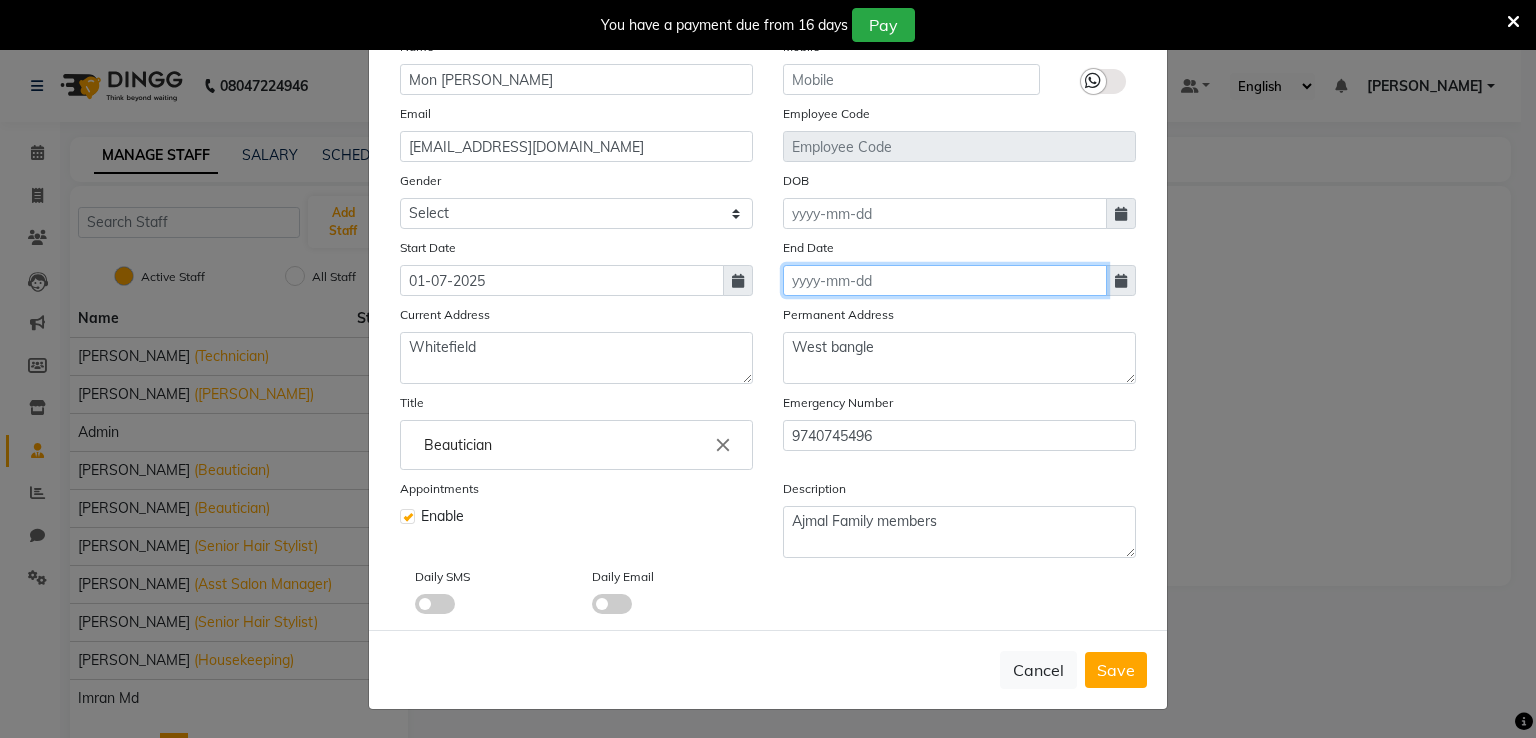 click 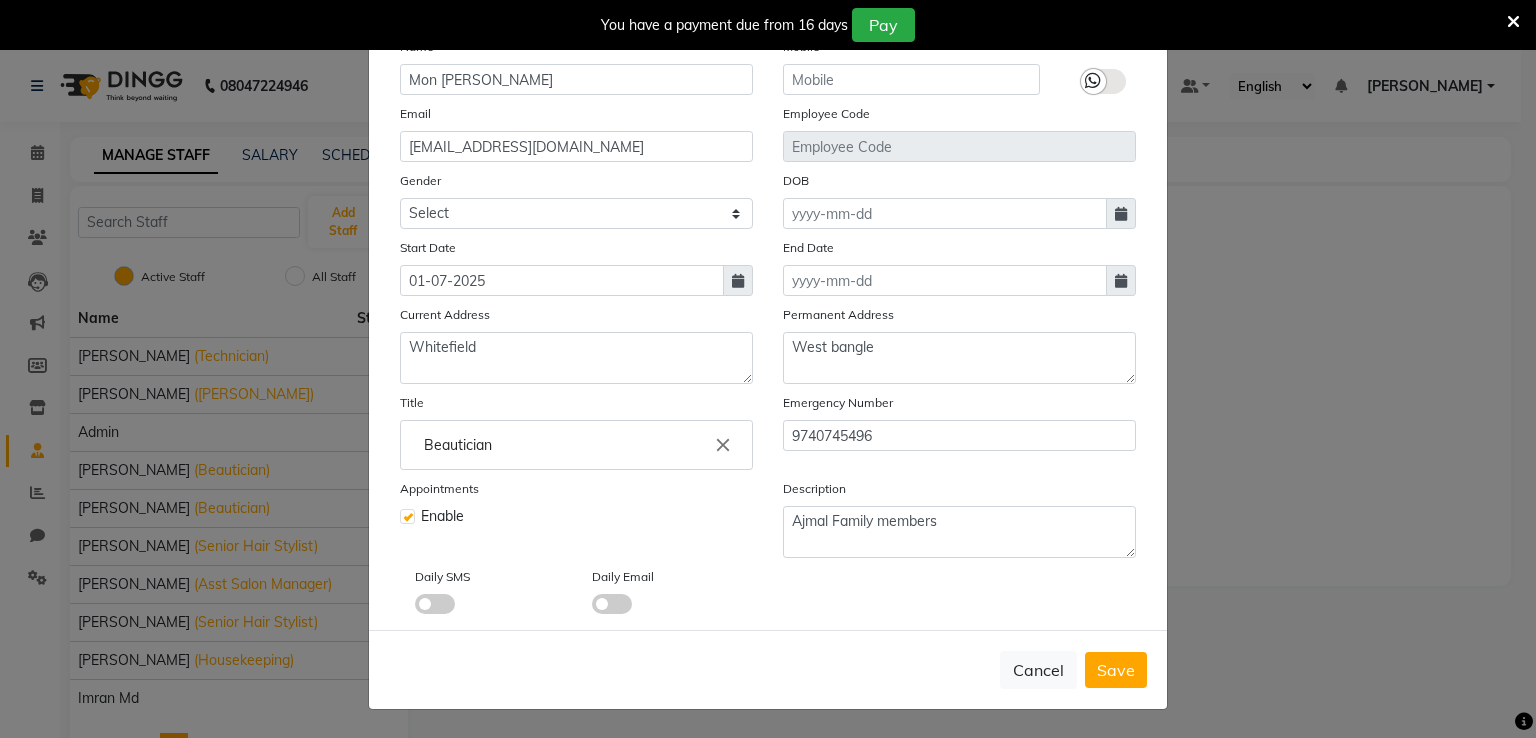 select on "7" 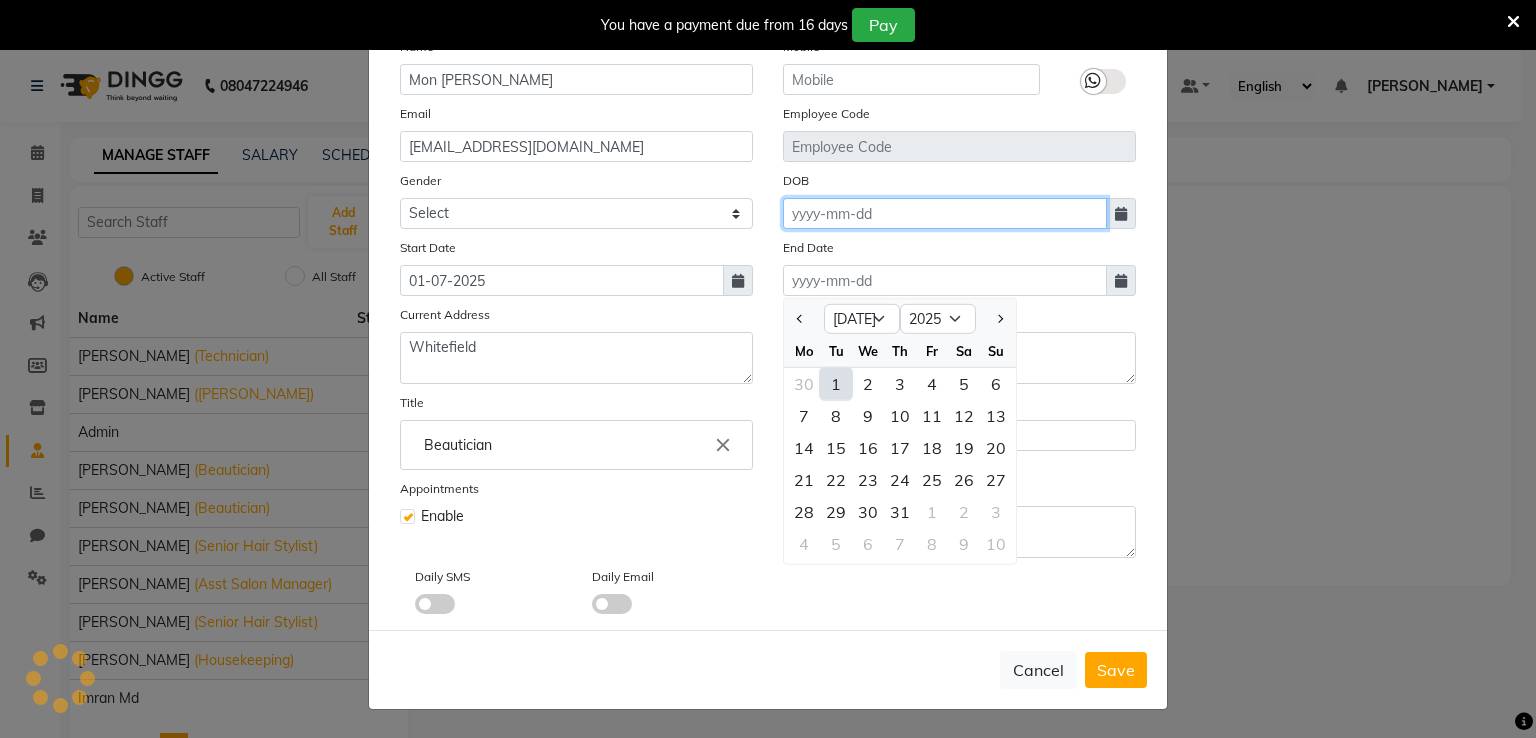 click 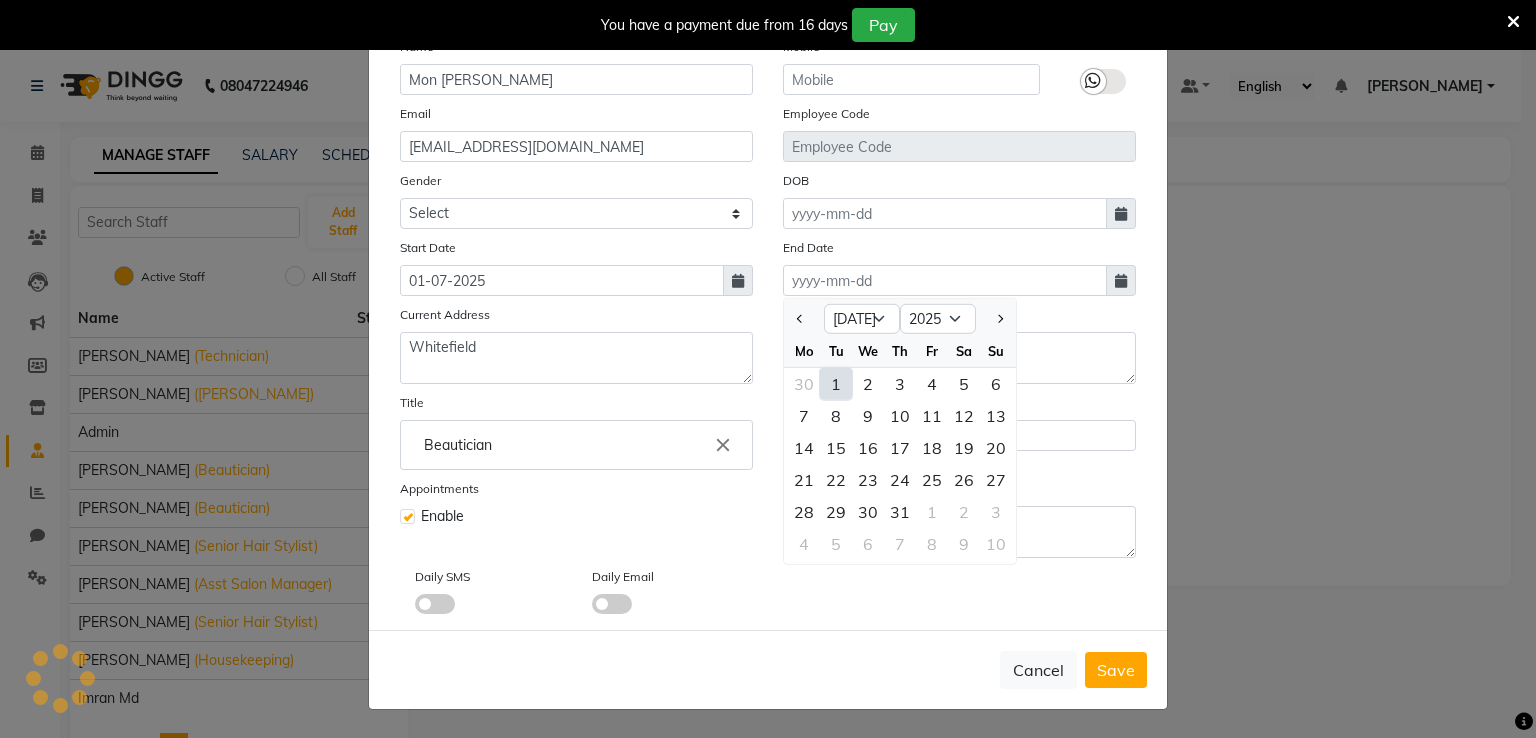 select on "7" 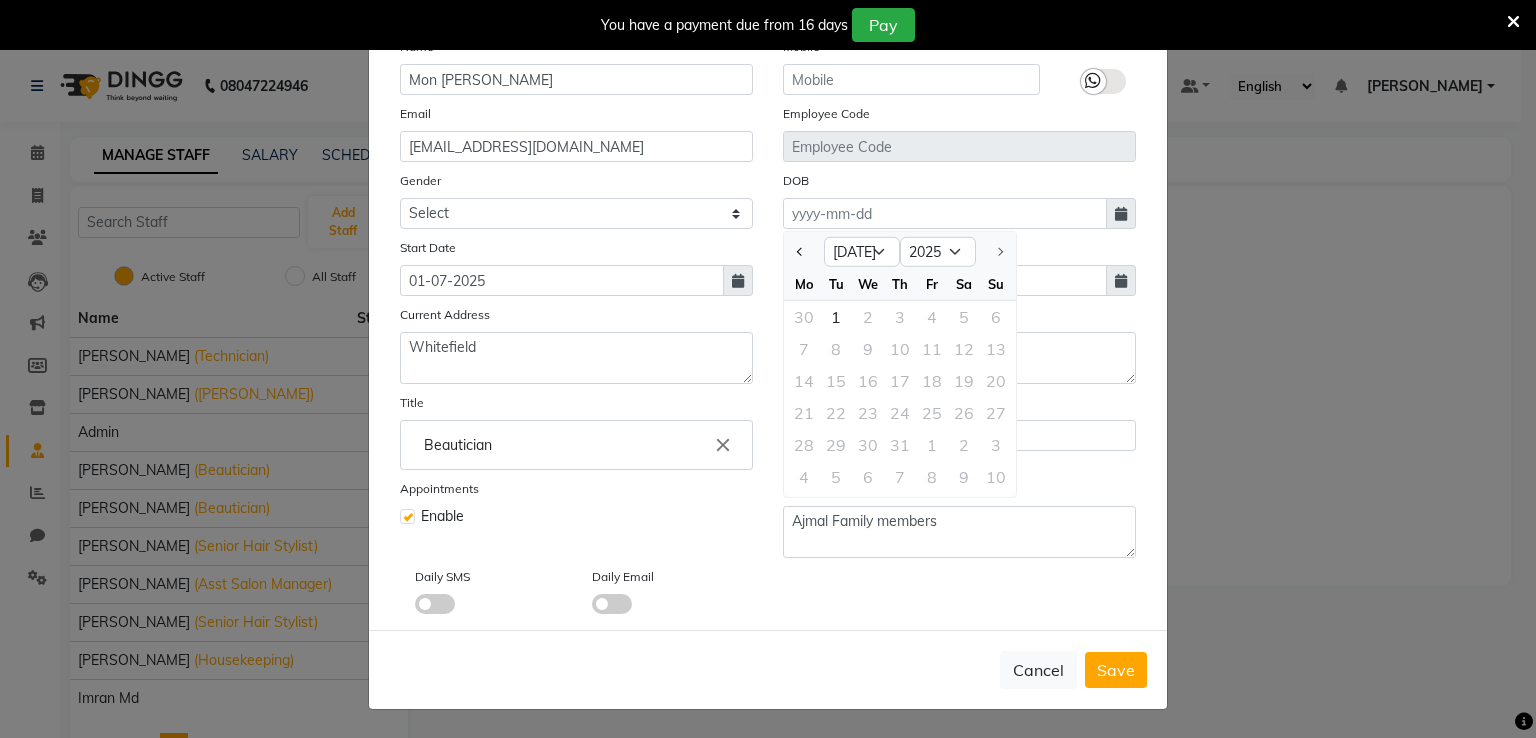click on "DOB Jan Feb Mar Apr May Jun Jul 1920 1921 1922 1923 1924 1925 1926 1927 1928 1929 1930 1931 1932 1933 1934 1935 1936 1937 1938 1939 1940 1941 1942 1943 1944 1945 1946 1947 1948 1949 1950 1951 1952 1953 1954 1955 1956 1957 1958 1959 1960 1961 1962 1963 1964 1965 1966 1967 1968 1969 1970 1971 1972 1973 1974 1975 1976 1977 1978 1979 1980 1981 1982 1983 1984 1985 1986 1987 1988 1989 1990 1991 1992 1993 1994 1995 1996 1997 1998 1999 2000 2001 2002 2003 2004 2005 2006 2007 2008 2009 2010 2011 2012 2013 2014 2015 2016 2017 2018 2019 2020 2021 2022 2023 2024 2025 Mo Tu We Th Fr Sa Su 30 1 2 3 4 5 6 7 8 9 10 11 12 13 14 15 16 17 18 19 20 21 22 23 24 25 26 27 28 29 30 31 1 2 3 4 5 6 7 8 9 10" 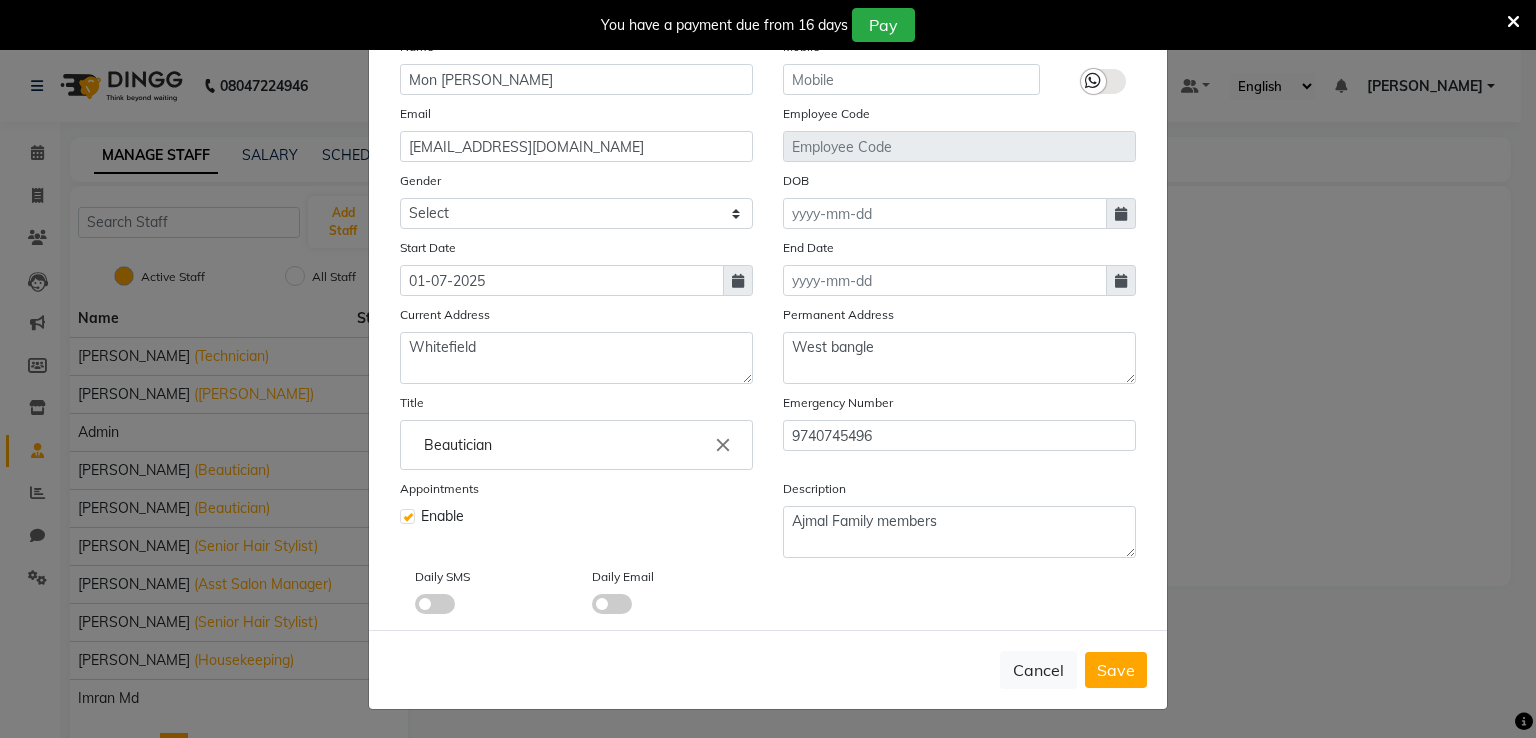 click 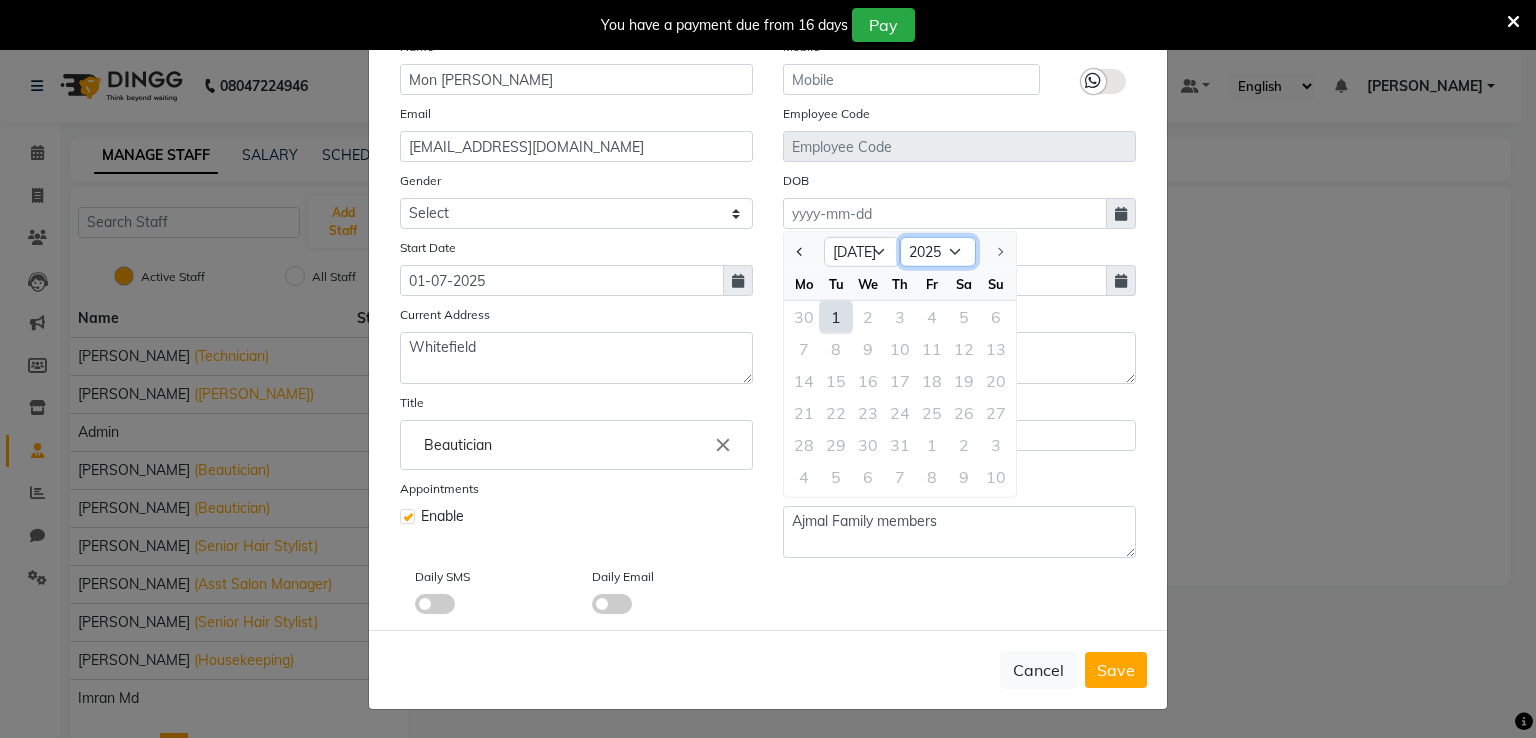 click on "1920 1921 1922 1923 1924 1925 1926 1927 1928 1929 1930 1931 1932 1933 1934 1935 1936 1937 1938 1939 1940 1941 1942 1943 1944 1945 1946 1947 1948 1949 1950 1951 1952 1953 1954 1955 1956 1957 1958 1959 1960 1961 1962 1963 1964 1965 1966 1967 1968 1969 1970 1971 1972 1973 1974 1975 1976 1977 1978 1979 1980 1981 1982 1983 1984 1985 1986 1987 1988 1989 1990 1991 1992 1993 1994 1995 1996 1997 1998 1999 2000 2001 2002 2003 2004 2005 2006 2007 2008 2009 2010 2011 2012 2013 2014 2015 2016 2017 2018 2019 2020 2021 2022 2023 2024 2025" 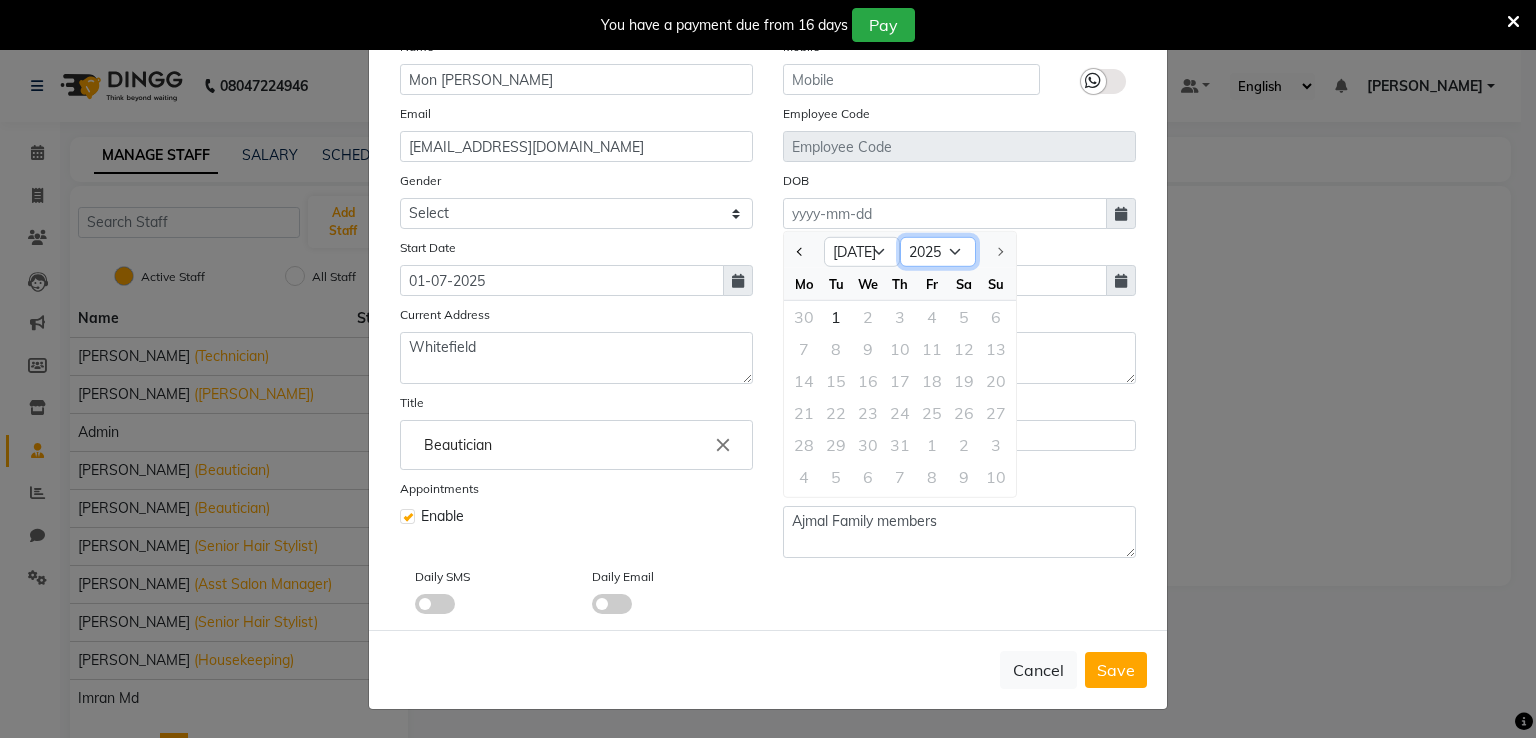 select on "2002" 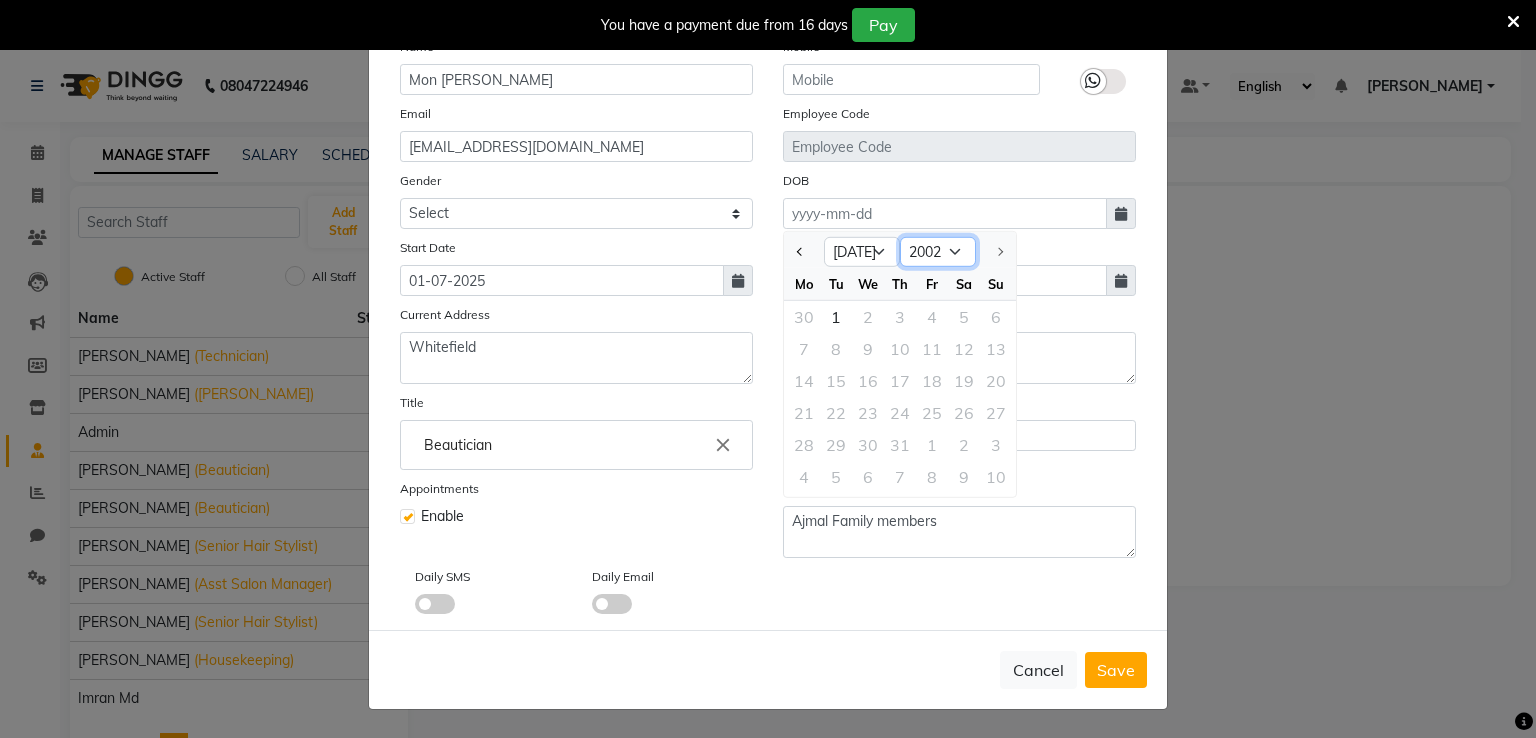 click on "1920 1921 1922 1923 1924 1925 1926 1927 1928 1929 1930 1931 1932 1933 1934 1935 1936 1937 1938 1939 1940 1941 1942 1943 1944 1945 1946 1947 1948 1949 1950 1951 1952 1953 1954 1955 1956 1957 1958 1959 1960 1961 1962 1963 1964 1965 1966 1967 1968 1969 1970 1971 1972 1973 1974 1975 1976 1977 1978 1979 1980 1981 1982 1983 1984 1985 1986 1987 1988 1989 1990 1991 1992 1993 1994 1995 1996 1997 1998 1999 2000 2001 2002 2003 2004 2005 2006 2007 2008 2009 2010 2011 2012 2013 2014 2015 2016 2017 2018 2019 2020 2021 2022 2023 2024 2025" 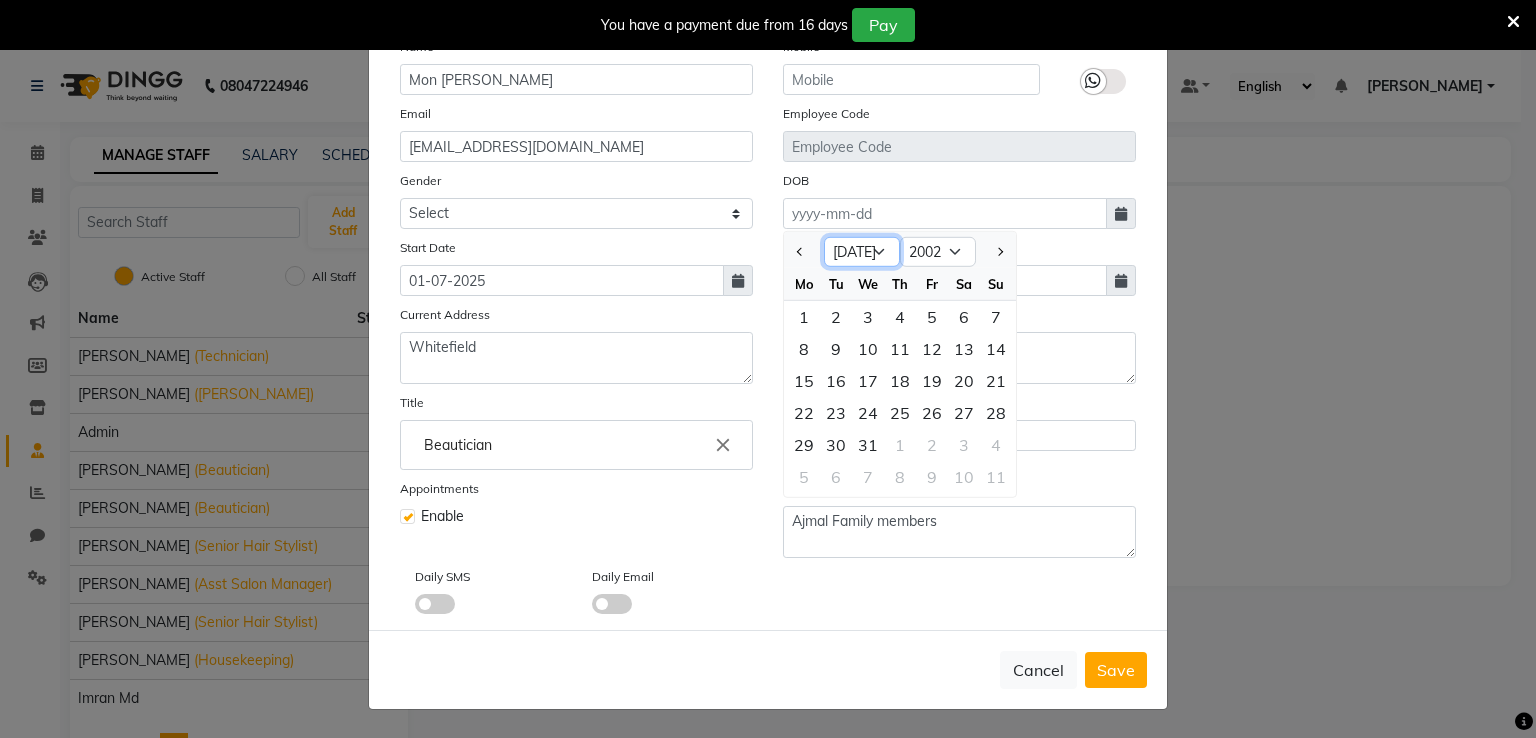 click on "Jan Feb Mar Apr May Jun Jul Aug Sep Oct Nov Dec" 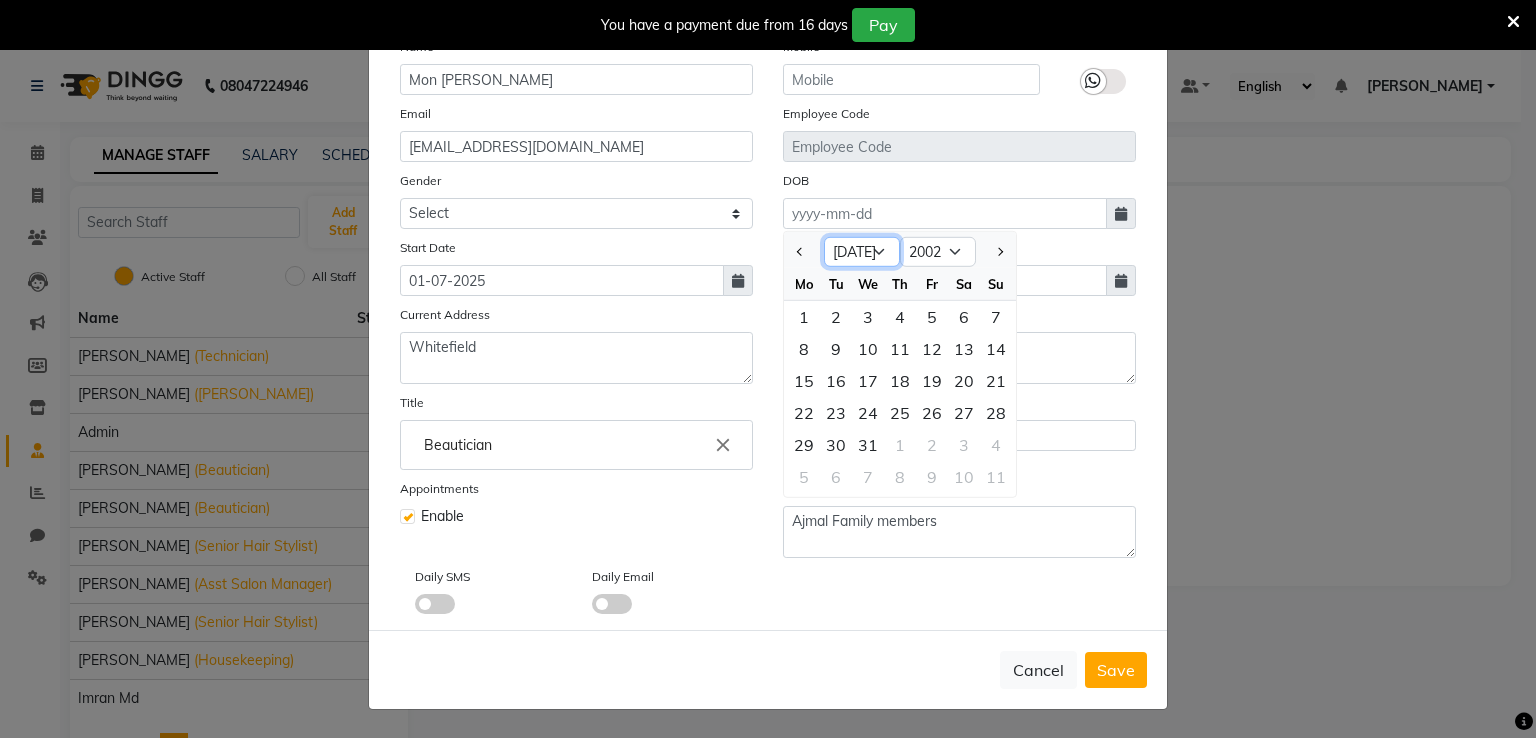 select on "5" 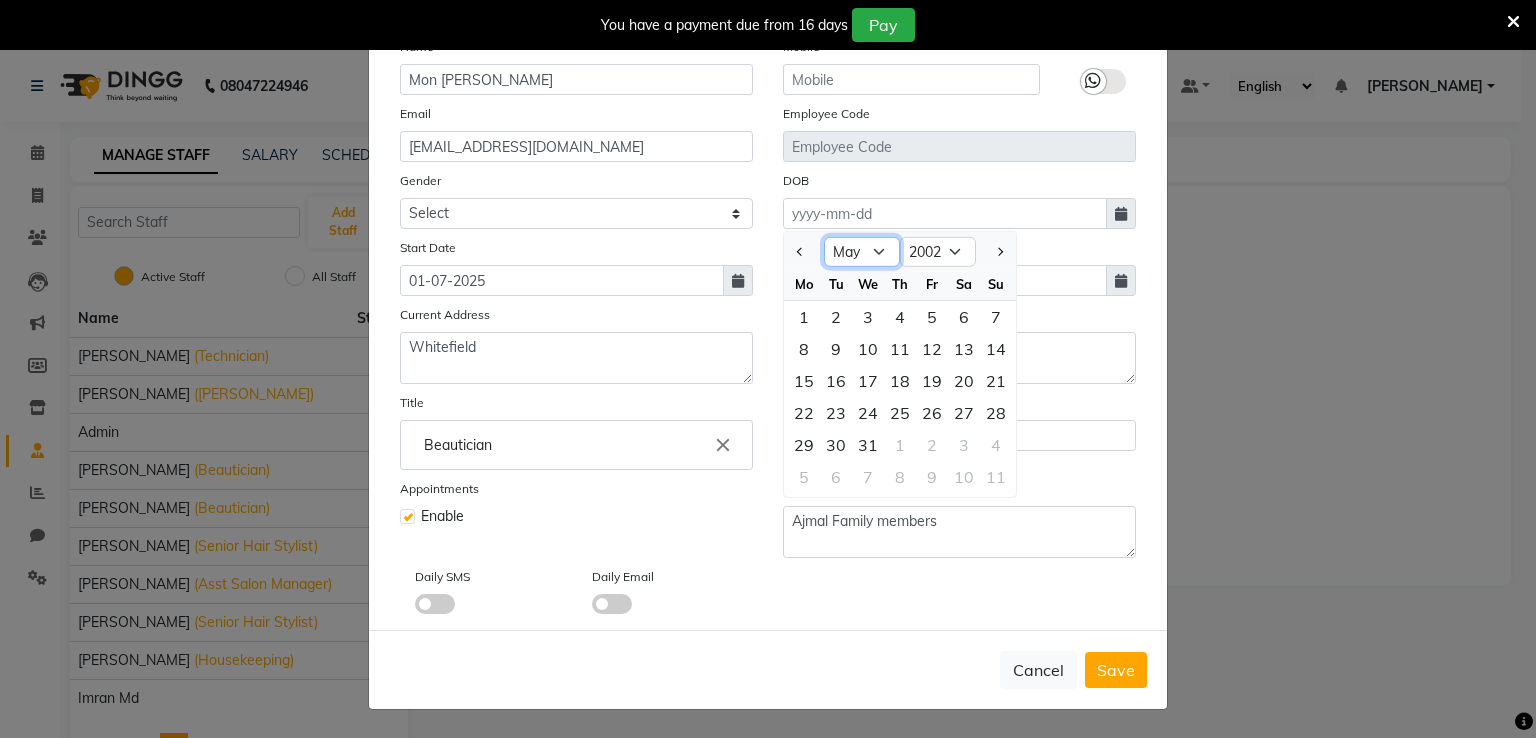 click on "Jan Feb Mar Apr May Jun Jul Aug Sep Oct Nov Dec" 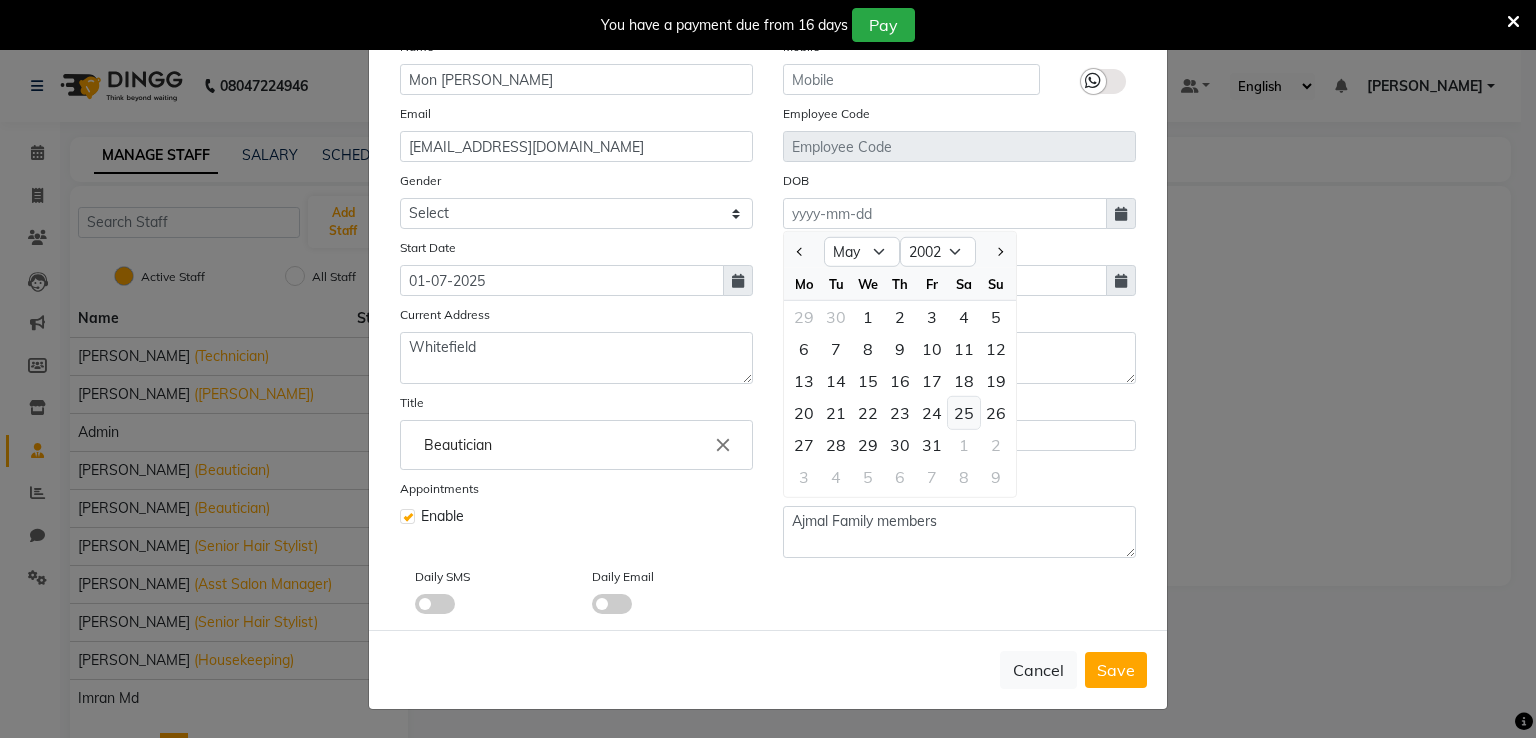 click on "25" 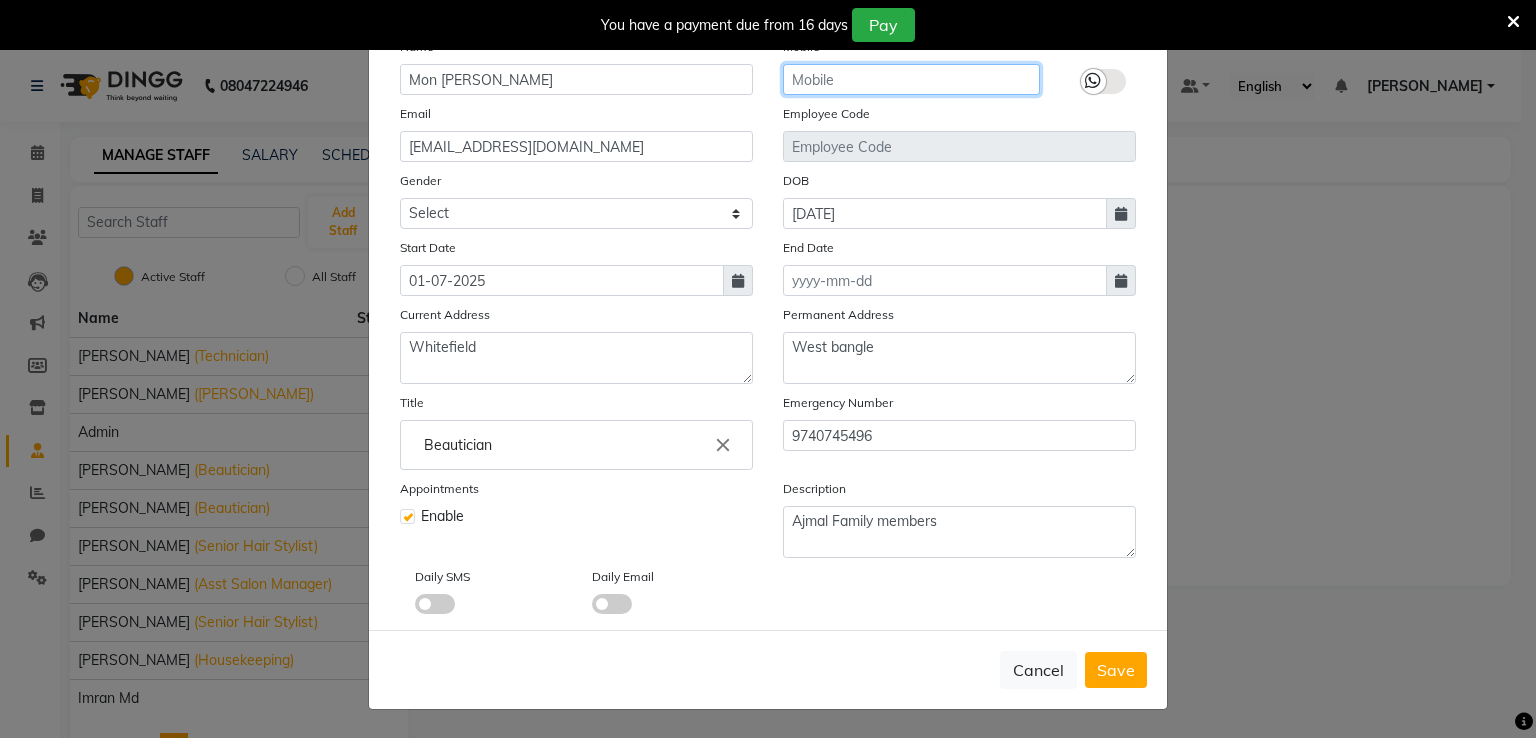 click 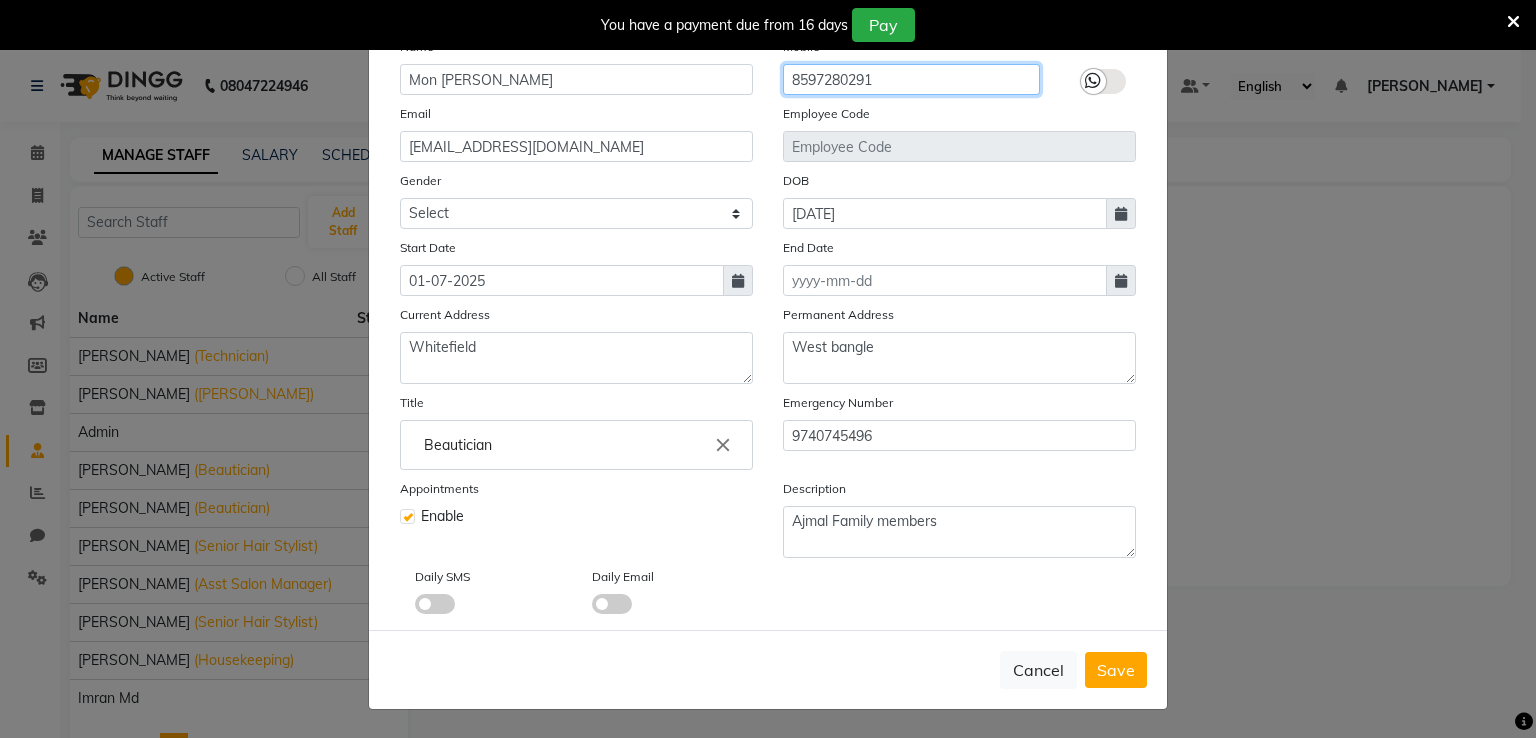 type on "8597280291" 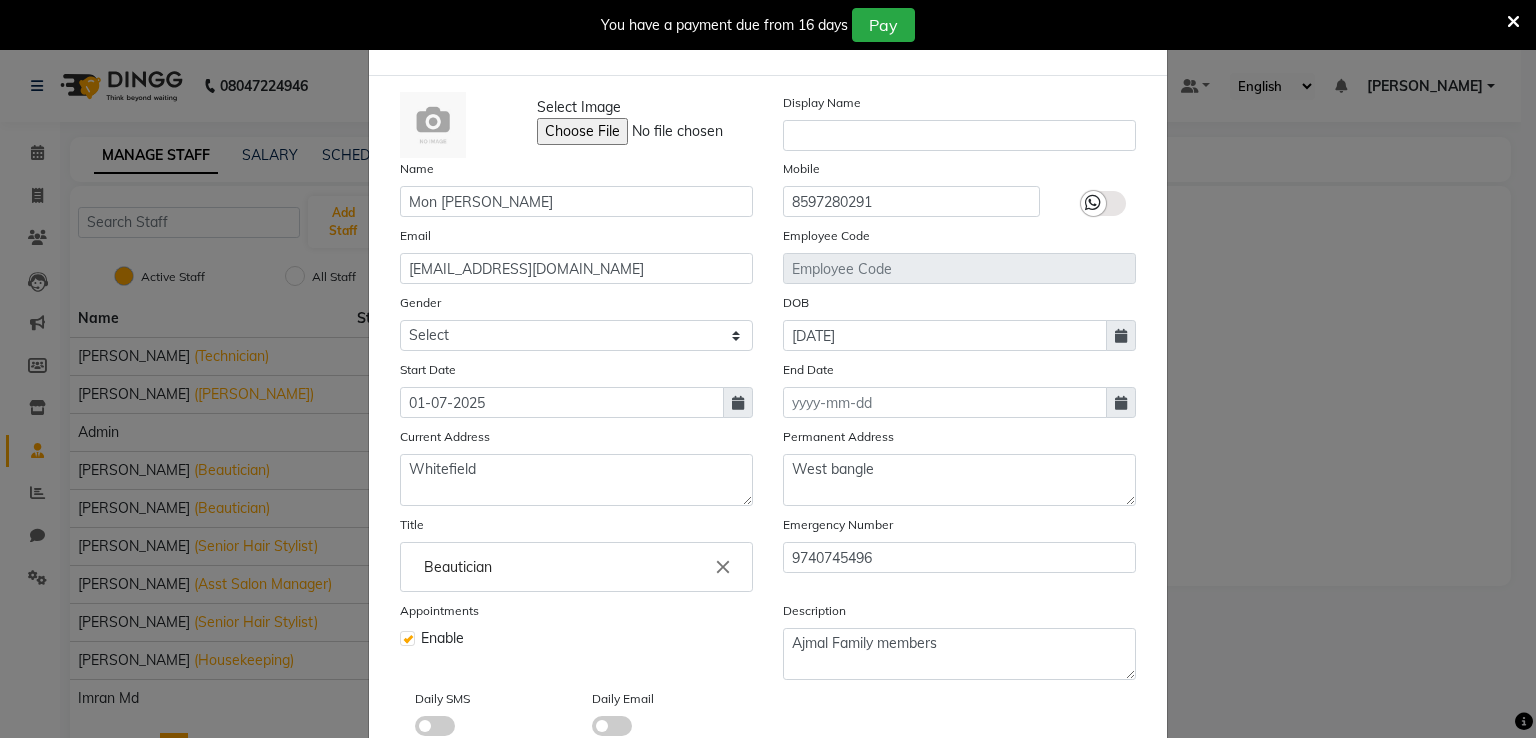 scroll, scrollTop: 0, scrollLeft: 0, axis: both 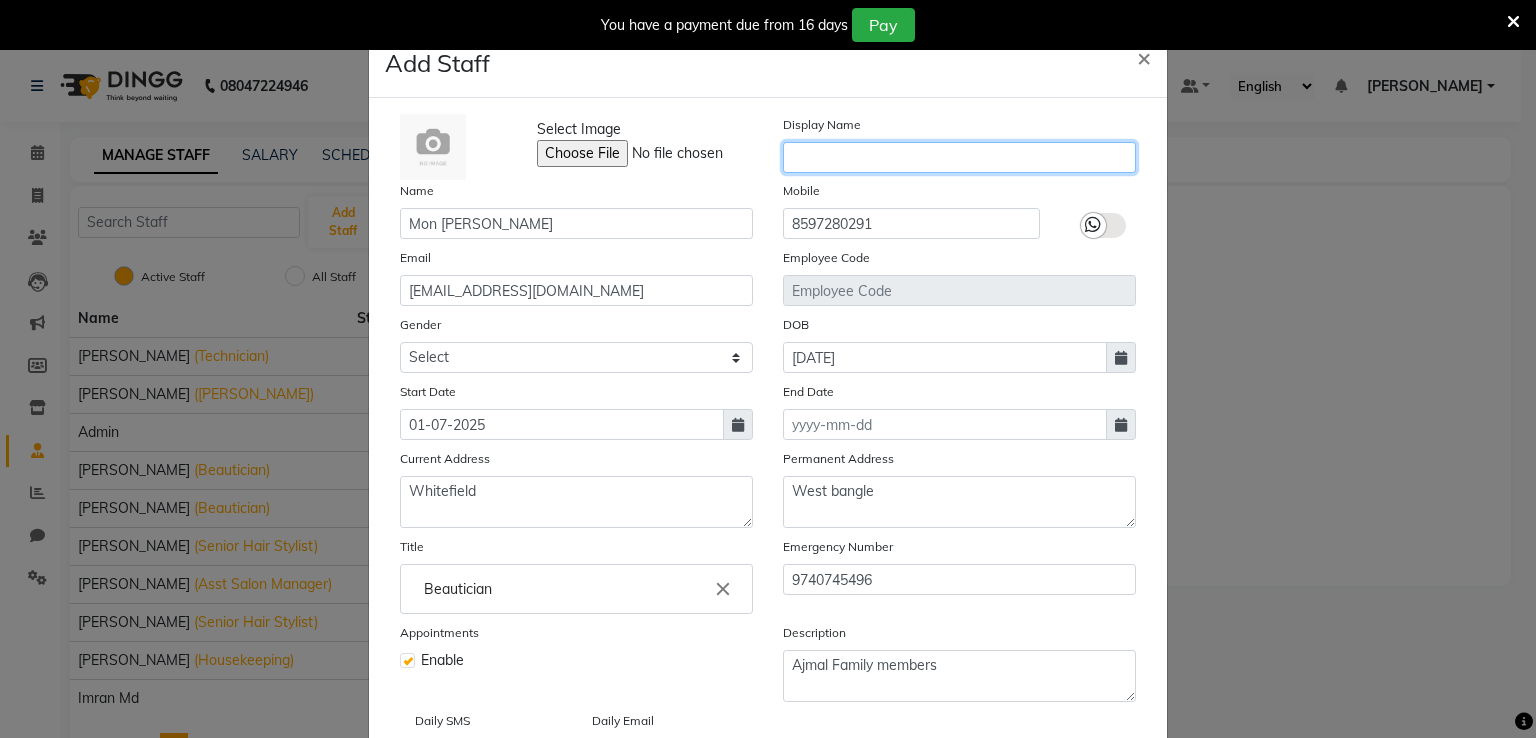click 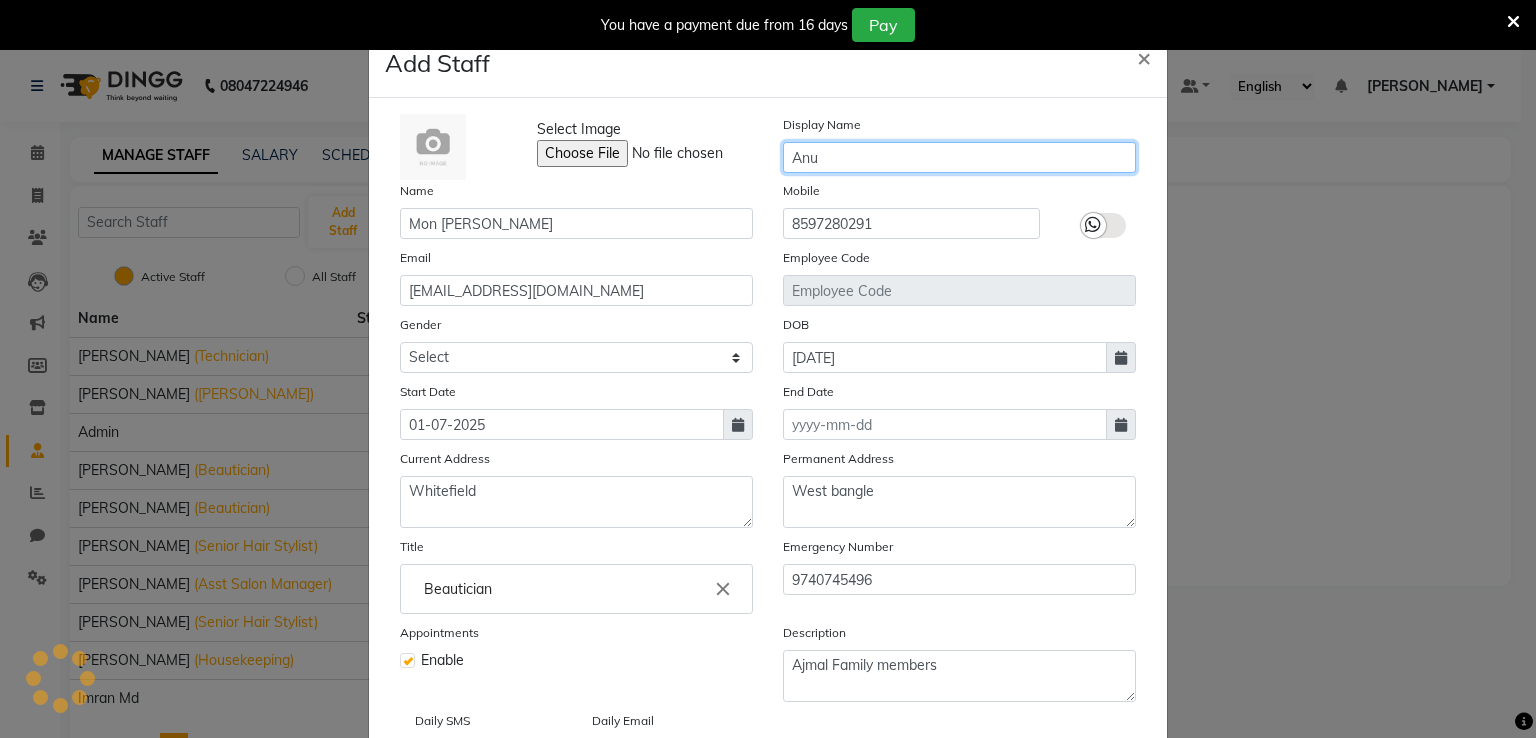 type on "Anu" 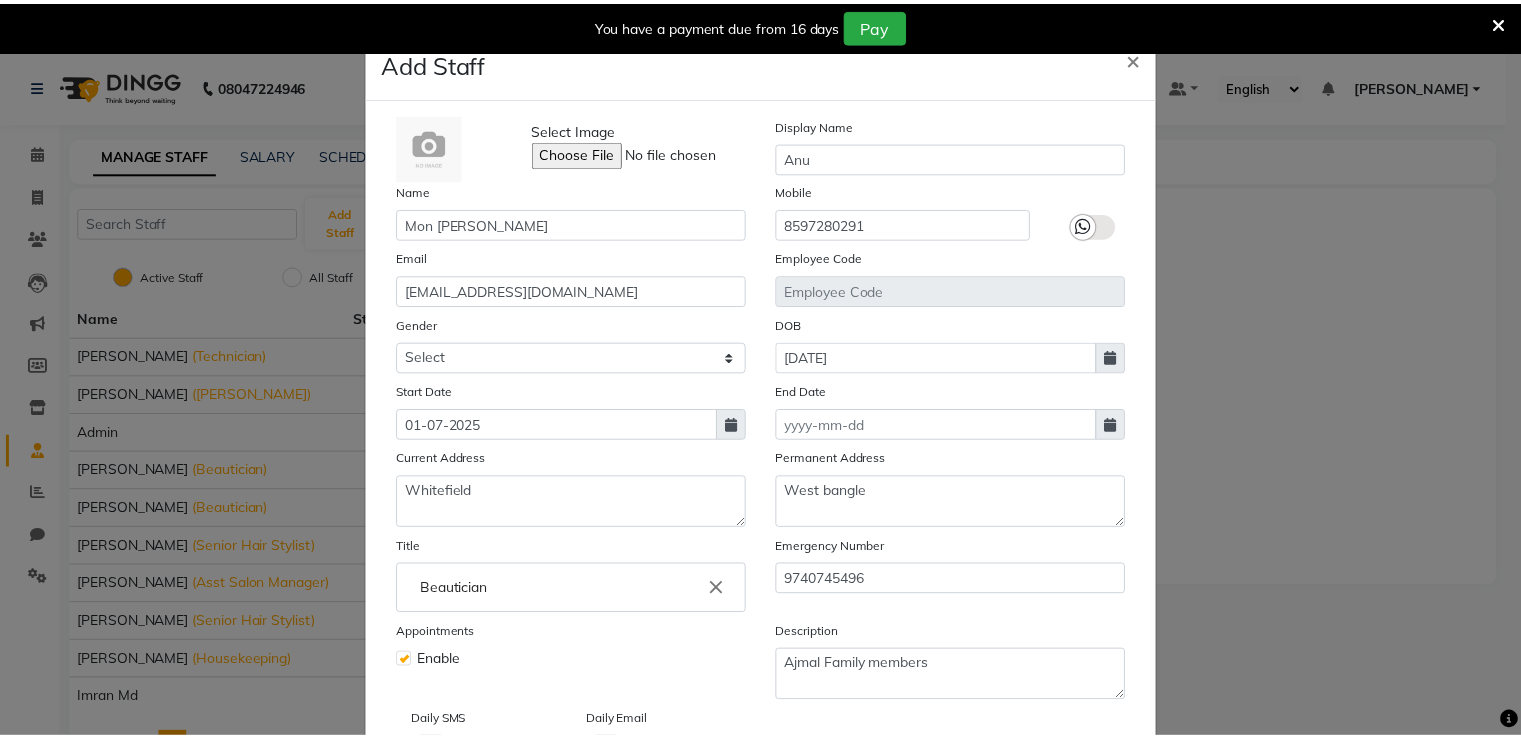 scroll, scrollTop: 152, scrollLeft: 0, axis: vertical 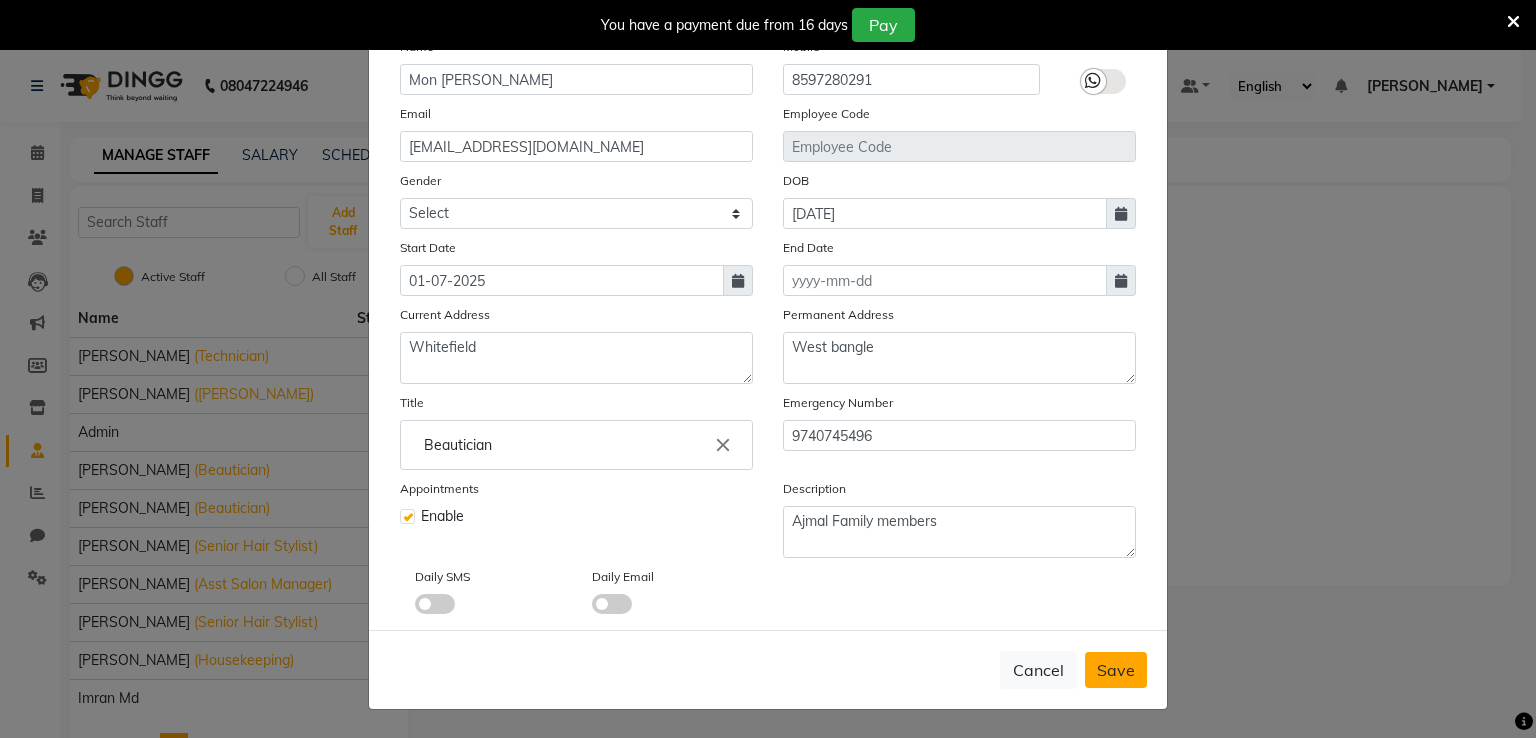 click on "Save" at bounding box center [1116, 670] 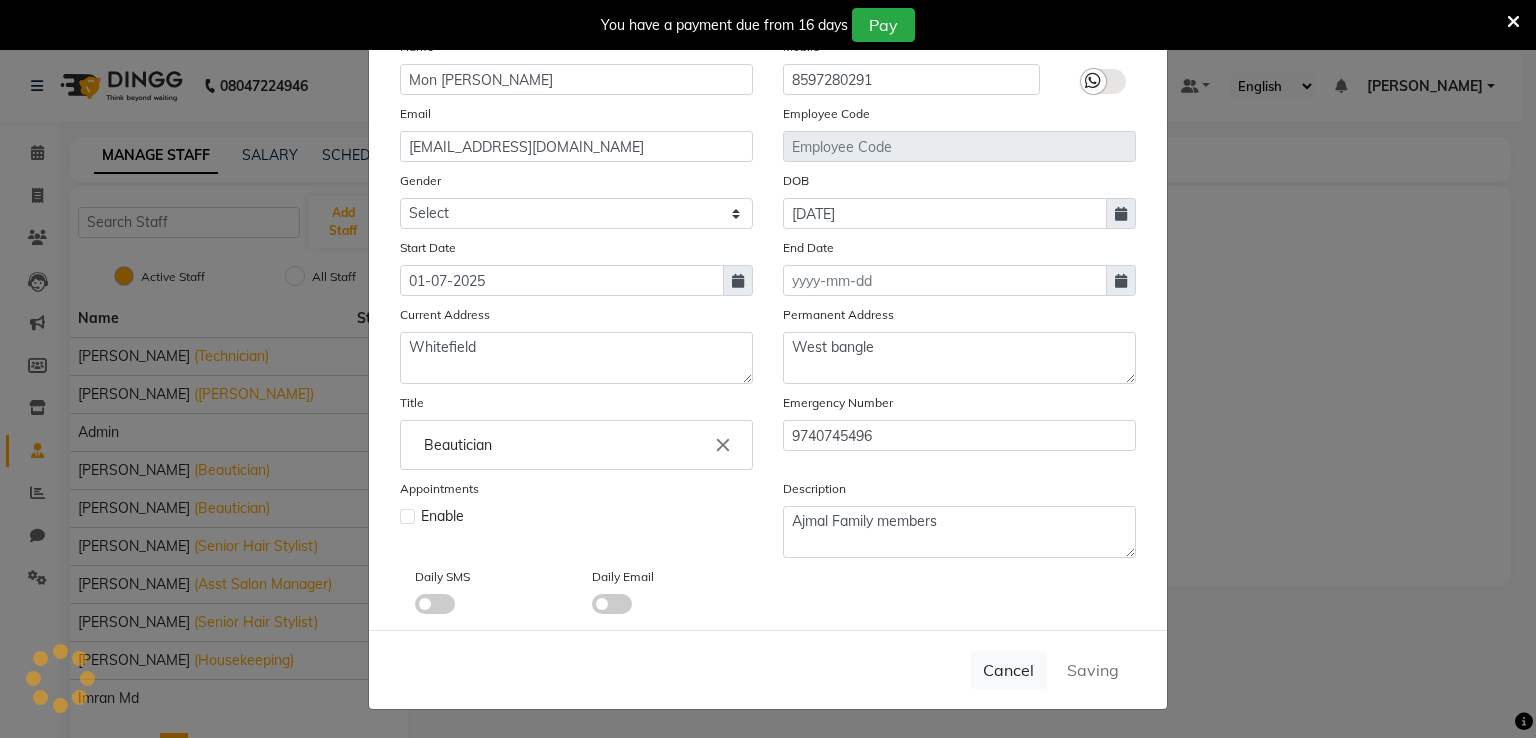 type 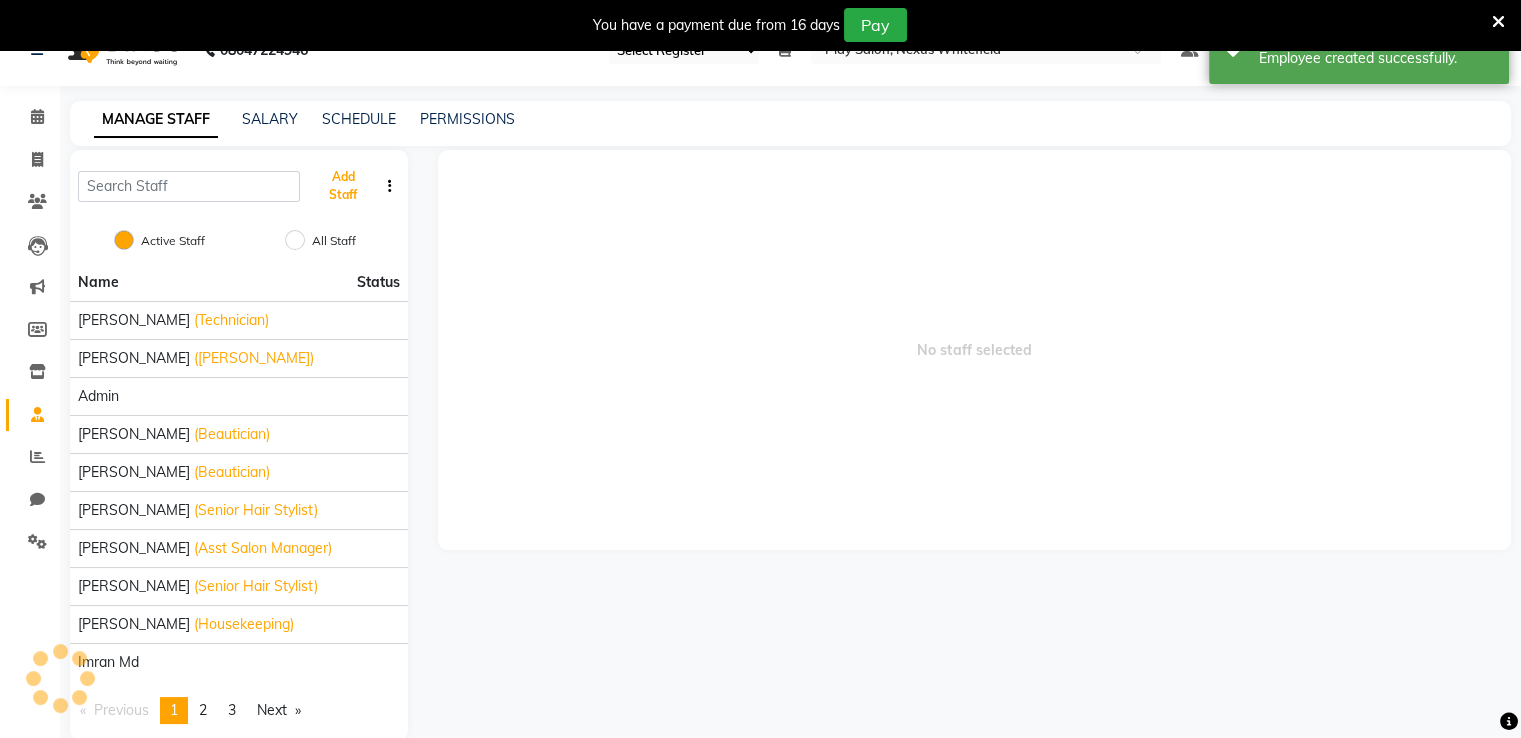 scroll, scrollTop: 66, scrollLeft: 0, axis: vertical 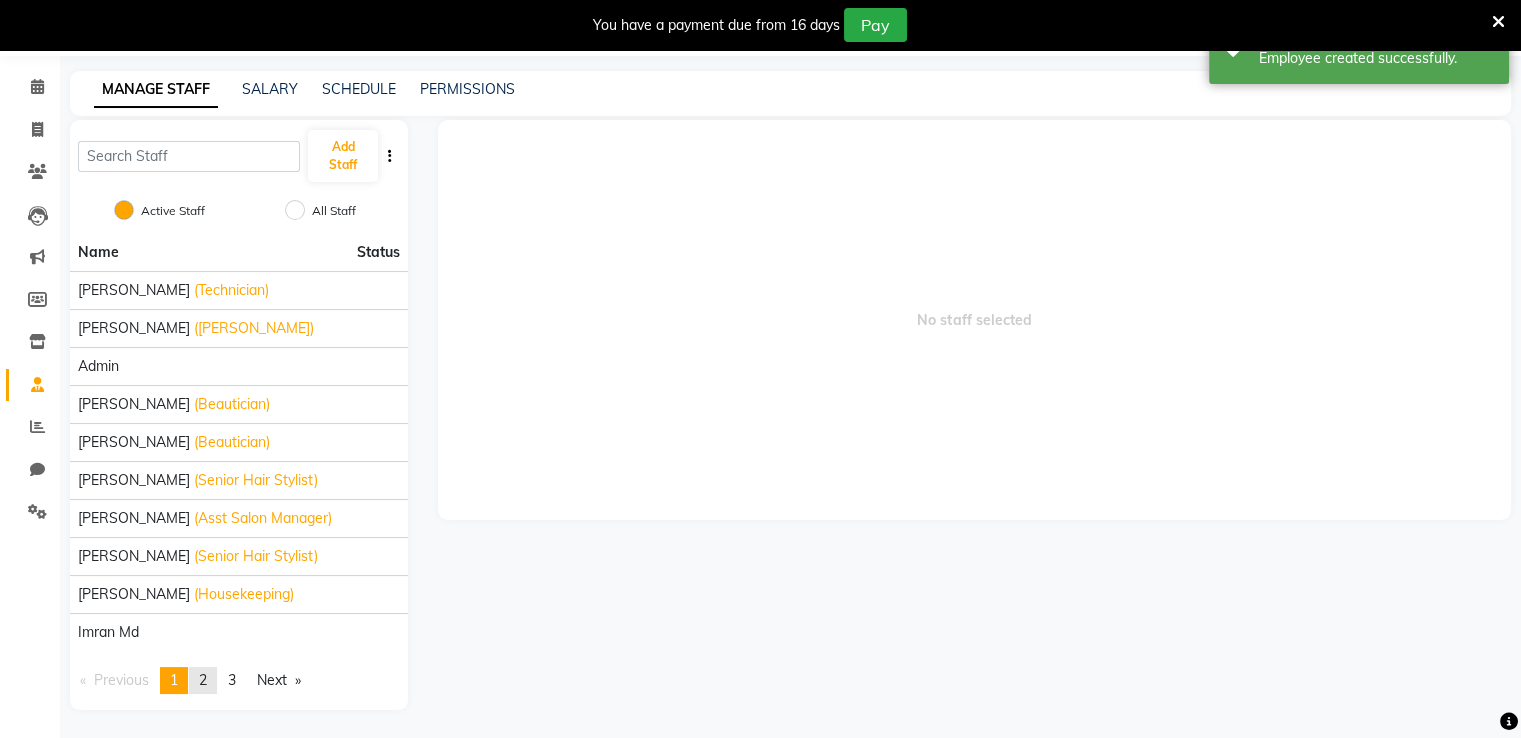 click on "page  2" at bounding box center [203, 680] 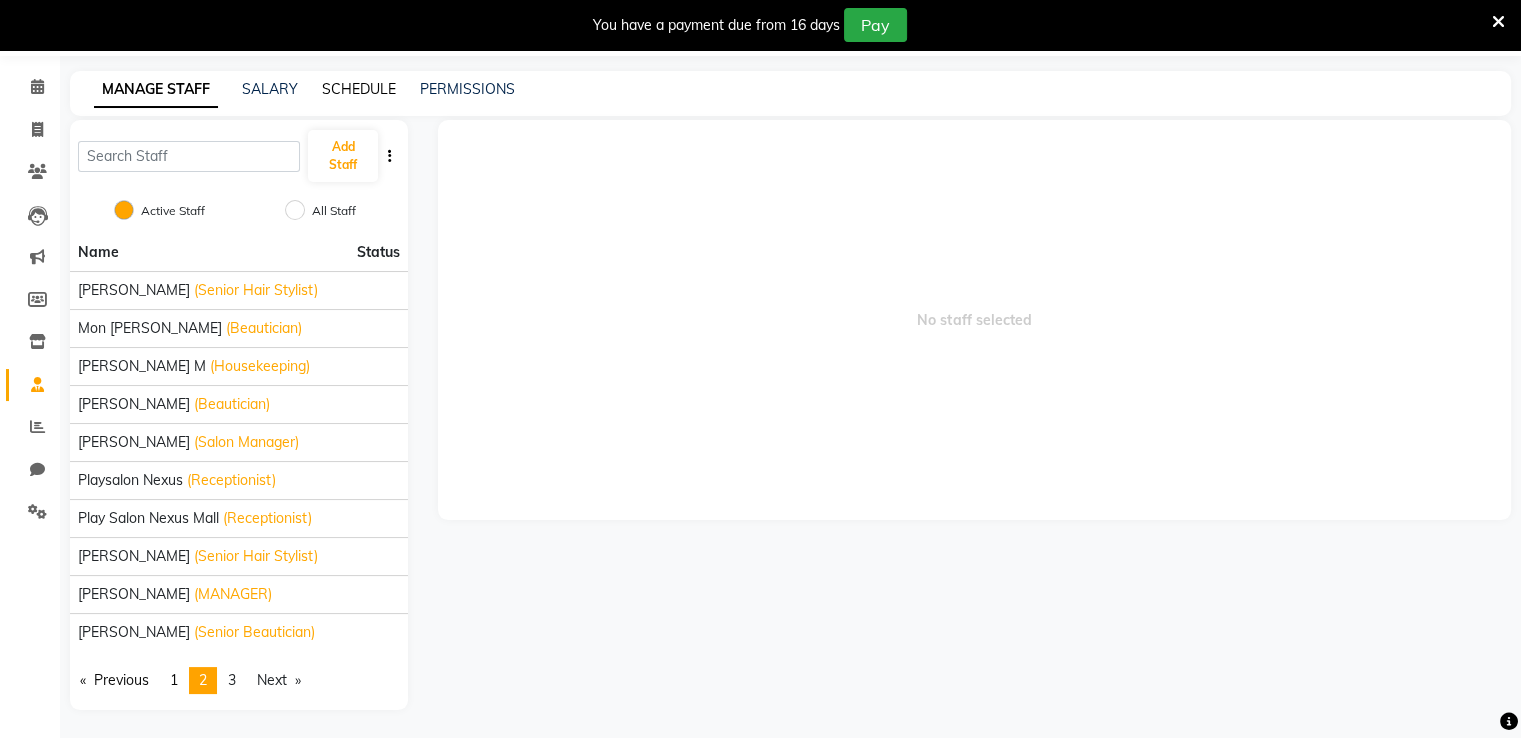 click on "SCHEDULE" 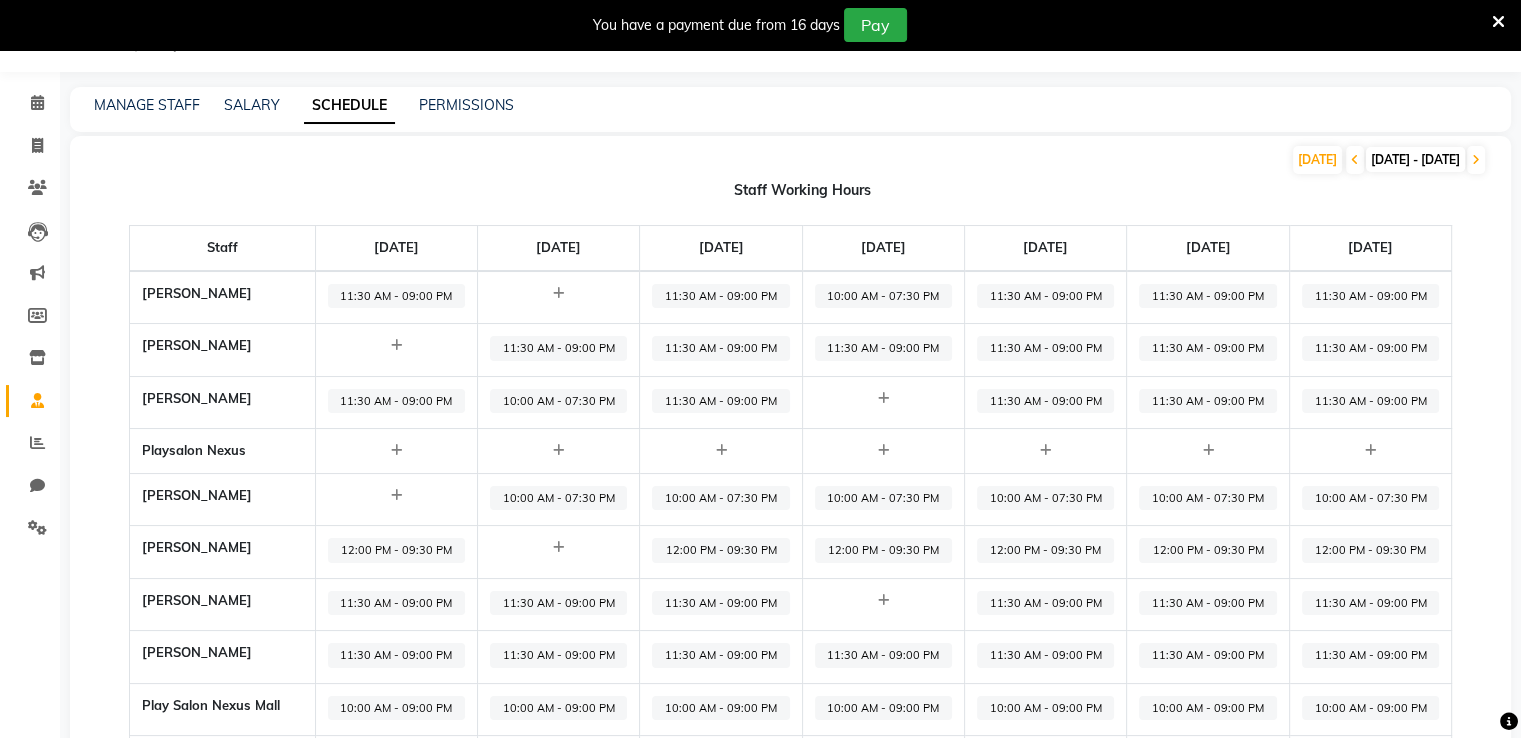 scroll, scrollTop: 66, scrollLeft: 0, axis: vertical 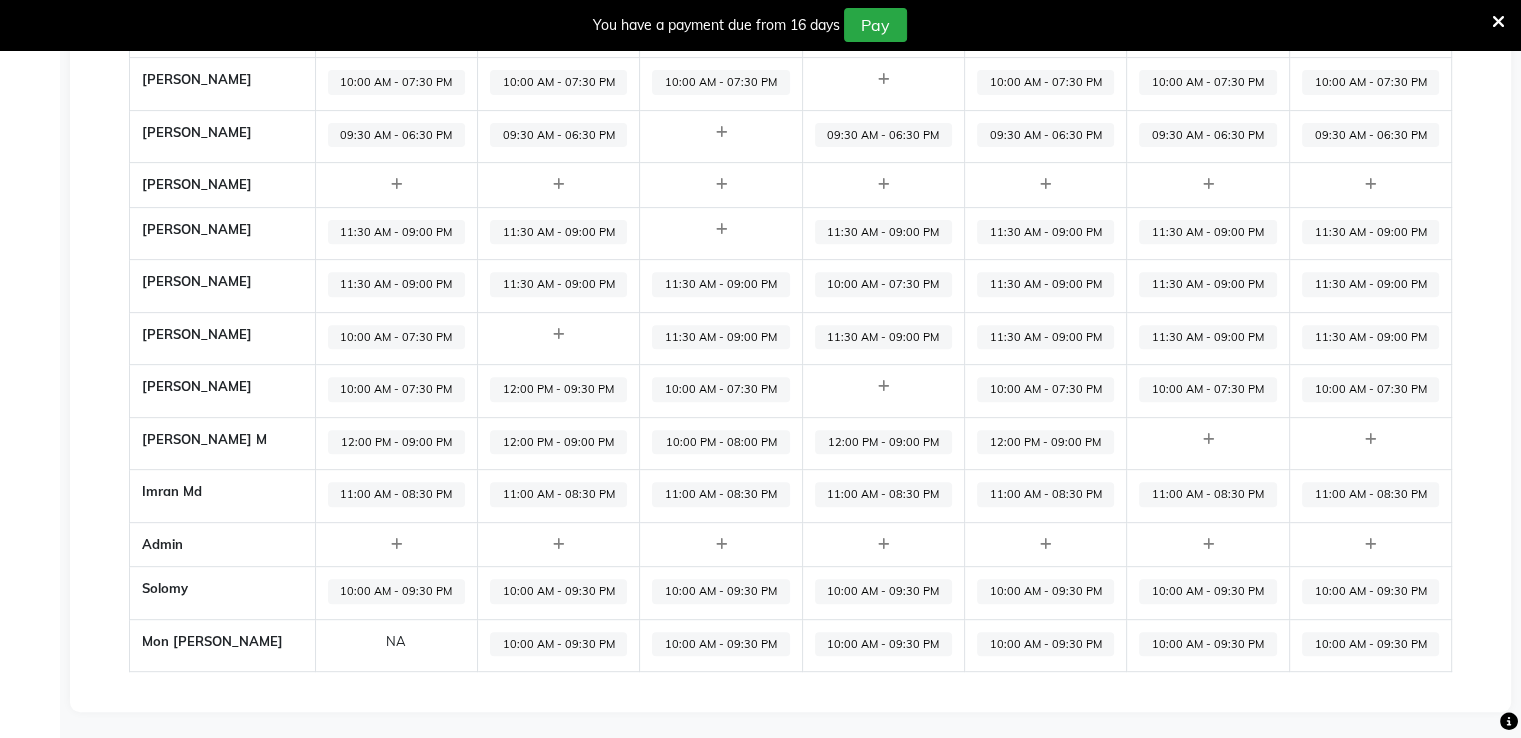 click on "NA" 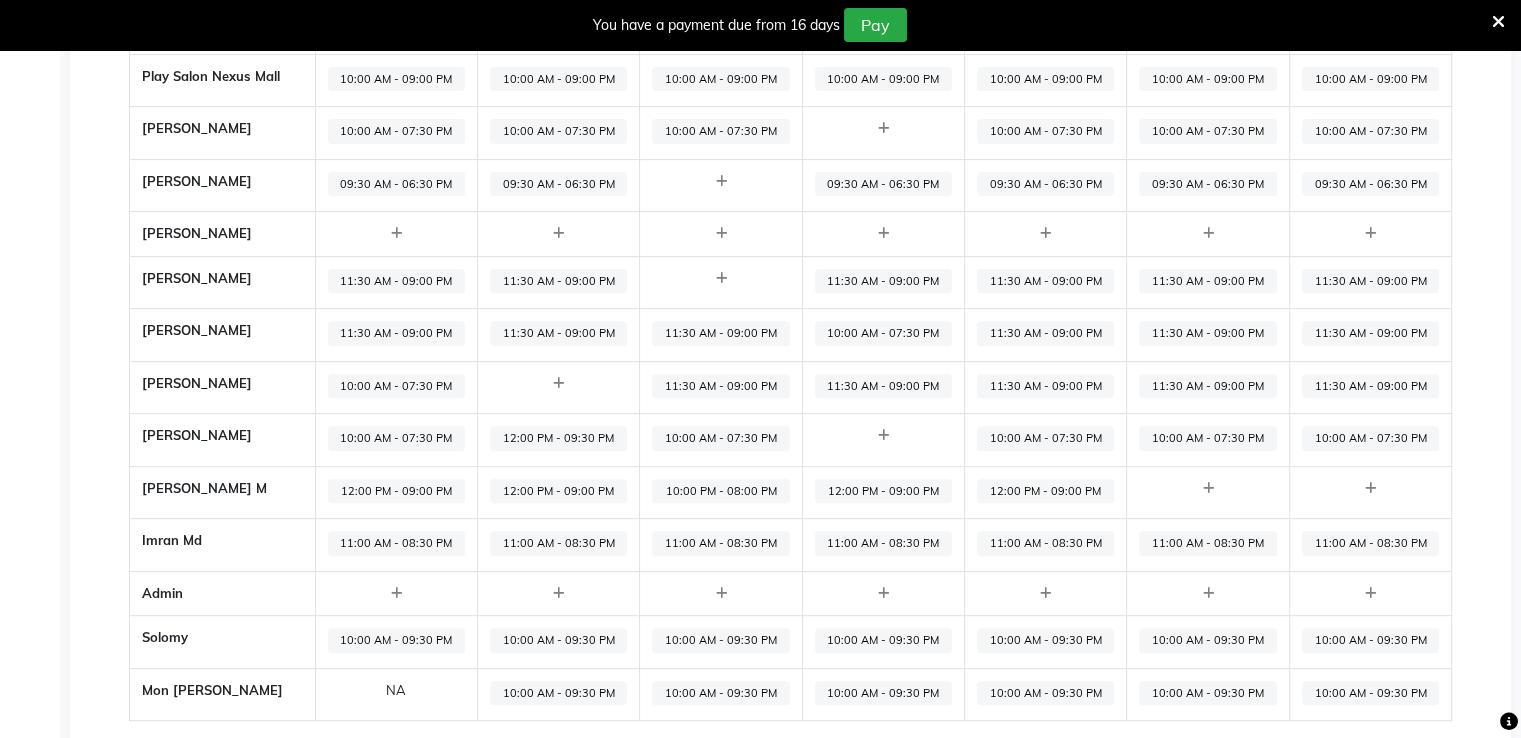 scroll, scrollTop: 728, scrollLeft: 0, axis: vertical 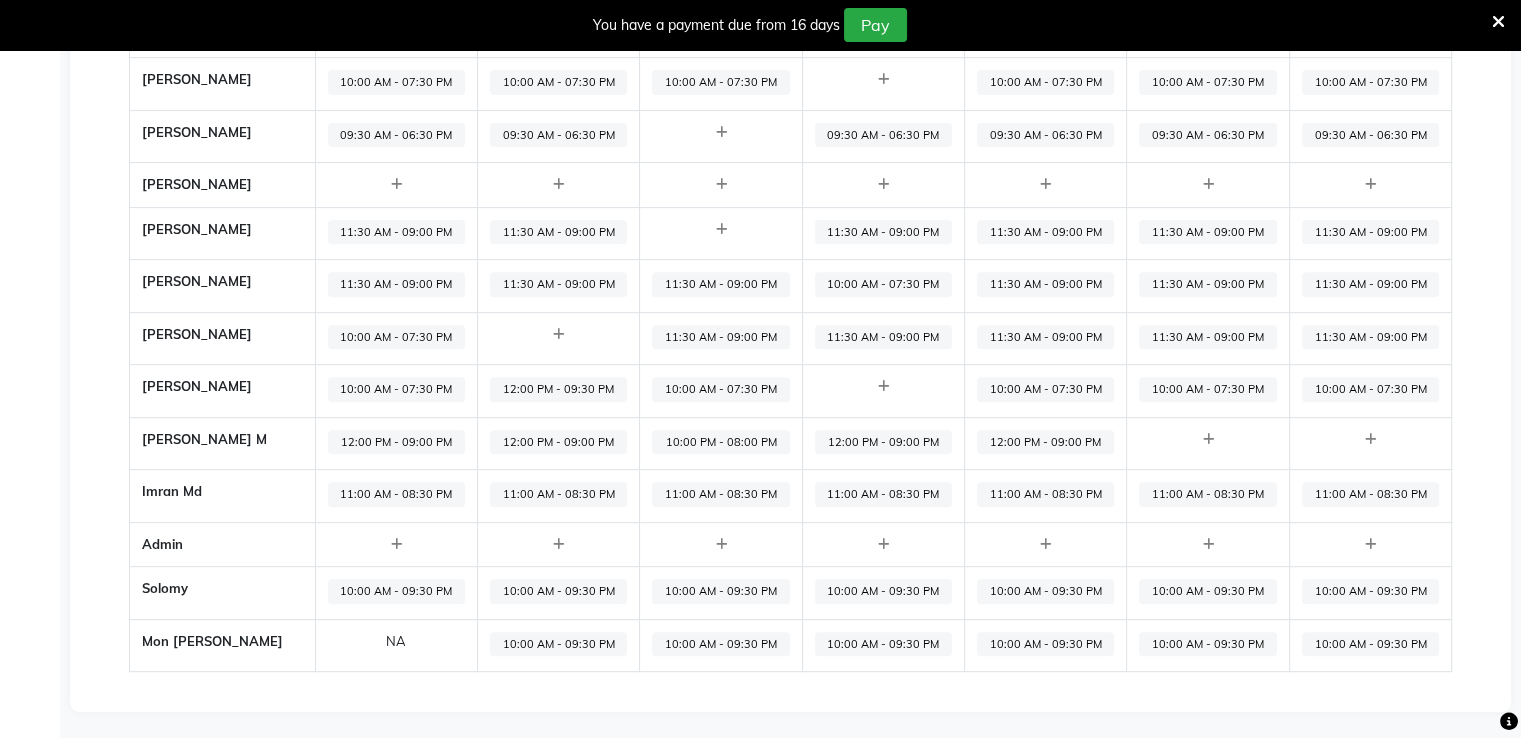 click on "10:00 AM - 09:30 PM" 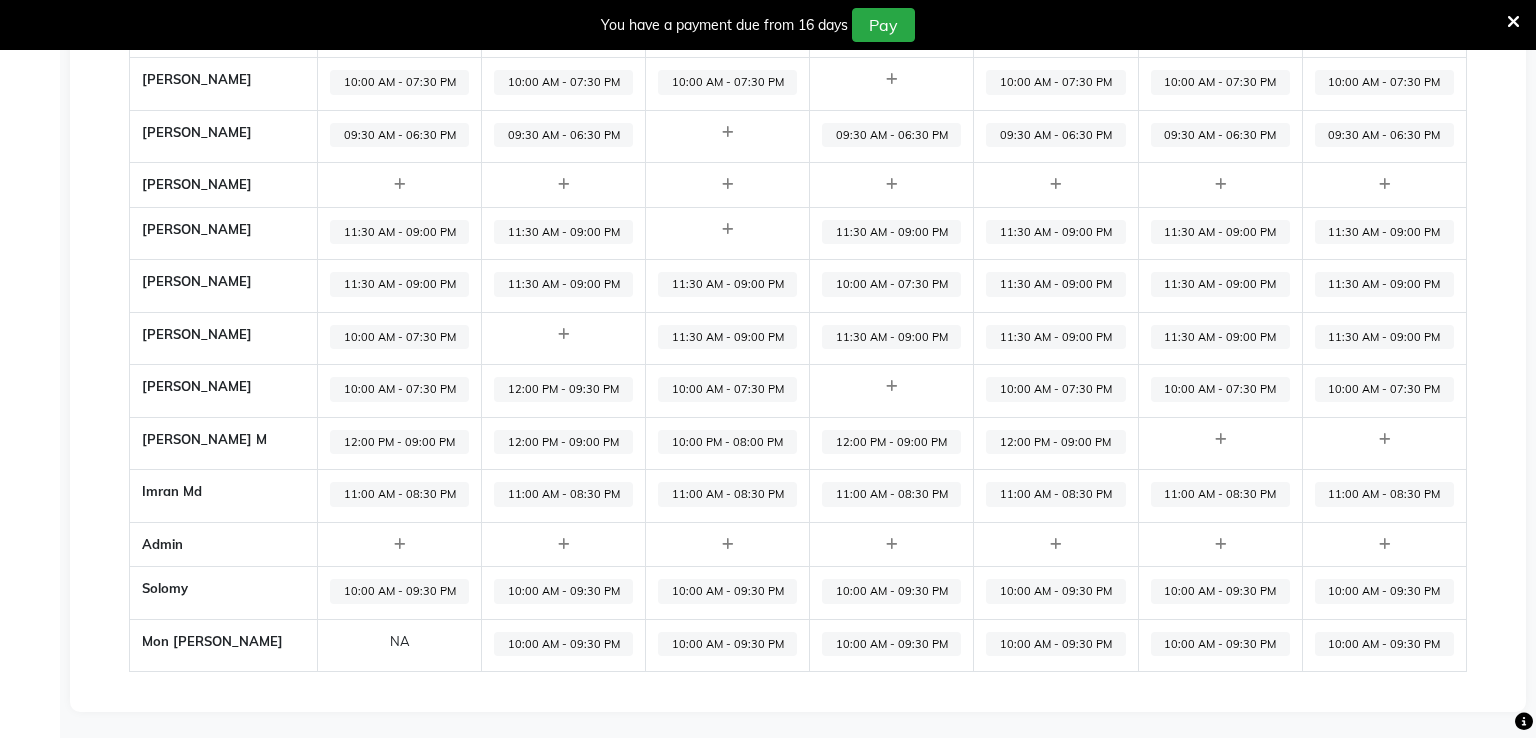 select on "10:00 AM" 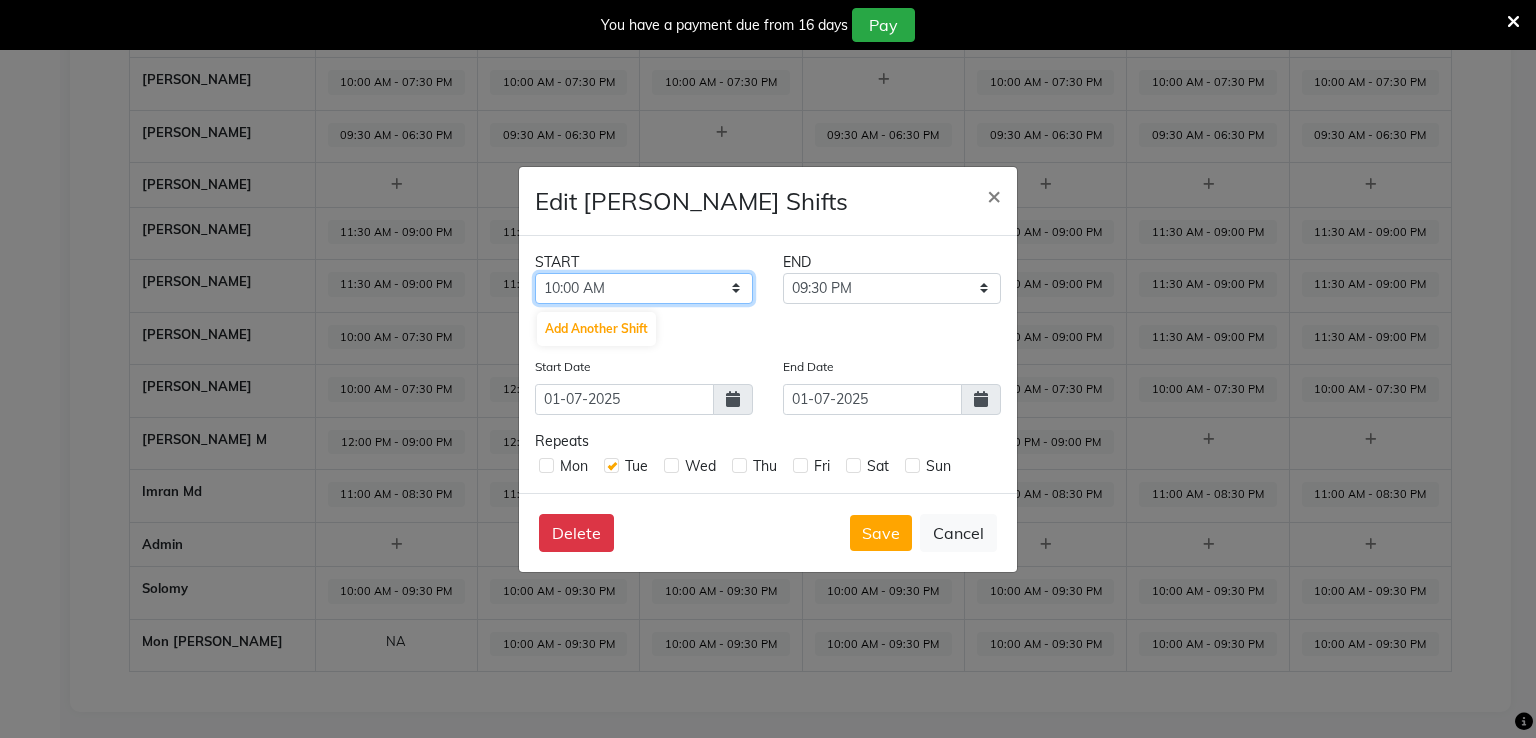 click on "12:00 AM 12:15 AM 12:30 AM 12:45 AM 01:00 AM 01:15 AM 01:30 AM 01:45 AM 02:00 AM 02:15 AM 02:30 AM 02:45 AM 03:00 AM 03:15 AM 03:30 AM 03:45 AM 04:00 AM 04:15 AM 04:30 AM 04:45 AM 05:00 AM 05:15 AM 05:30 AM 05:45 AM 06:00 AM 06:15 AM 06:30 AM 06:45 AM 07:00 AM 07:15 AM 07:30 AM 07:45 AM 08:00 AM 08:15 AM 08:30 AM 08:45 AM 09:00 AM 09:15 AM 09:30 AM 09:45 AM 10:00 AM 10:15 AM 10:30 AM 10:45 AM 11:00 AM 11:15 AM 11:30 AM 11:45 AM 12:00 PM 12:15 PM 12:30 PM 12:45 PM 01:00 PM 01:15 PM 01:30 PM 01:45 PM 02:00 PM 02:15 PM 02:30 PM 02:45 PM 03:00 PM 03:15 PM 03:30 PM 03:45 PM 04:00 PM 04:15 PM 04:30 PM 04:45 PM 05:00 PM 05:15 PM 05:30 PM 05:45 PM 06:00 PM 06:15 PM 06:30 PM 06:45 PM 07:00 PM 07:15 PM 07:30 PM 07:45 PM 08:00 PM 08:15 PM 08:30 PM 08:45 PM 09:00 PM 09:15 PM 09:30 PM 09:45 PM 10:00 PM 10:15 PM 10:30 PM 10:45 PM 11:00 PM 11:15 PM 11:30 PM 11:45 PM" 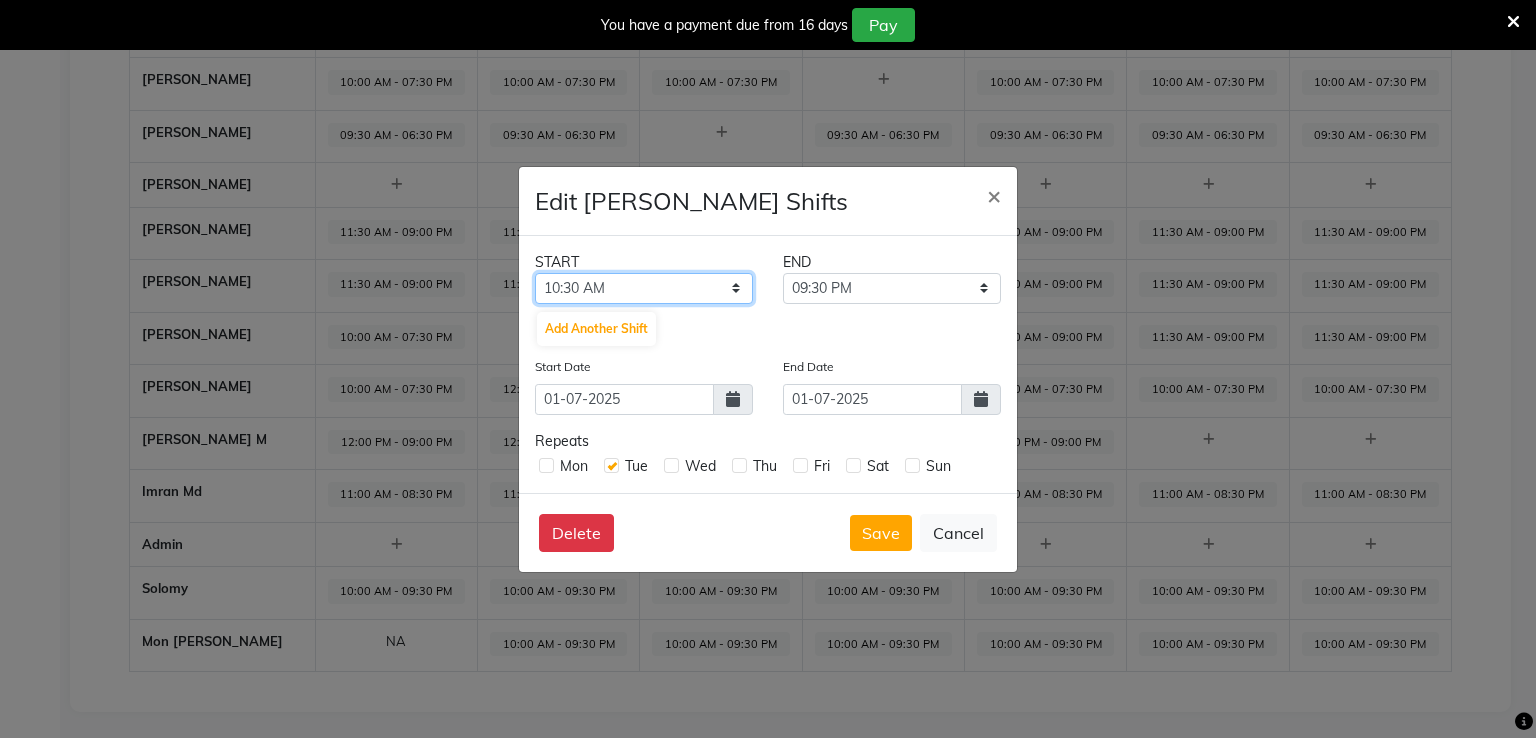 click on "12:00 AM 12:15 AM 12:30 AM 12:45 AM 01:00 AM 01:15 AM 01:30 AM 01:45 AM 02:00 AM 02:15 AM 02:30 AM 02:45 AM 03:00 AM 03:15 AM 03:30 AM 03:45 AM 04:00 AM 04:15 AM 04:30 AM 04:45 AM 05:00 AM 05:15 AM 05:30 AM 05:45 AM 06:00 AM 06:15 AM 06:30 AM 06:45 AM 07:00 AM 07:15 AM 07:30 AM 07:45 AM 08:00 AM 08:15 AM 08:30 AM 08:45 AM 09:00 AM 09:15 AM 09:30 AM 09:45 AM 10:00 AM 10:15 AM 10:30 AM 10:45 AM 11:00 AM 11:15 AM 11:30 AM 11:45 AM 12:00 PM 12:15 PM 12:30 PM 12:45 PM 01:00 PM 01:15 PM 01:30 PM 01:45 PM 02:00 PM 02:15 PM 02:30 PM 02:45 PM 03:00 PM 03:15 PM 03:30 PM 03:45 PM 04:00 PM 04:15 PM 04:30 PM 04:45 PM 05:00 PM 05:15 PM 05:30 PM 05:45 PM 06:00 PM 06:15 PM 06:30 PM 06:45 PM 07:00 PM 07:15 PM 07:30 PM 07:45 PM 08:00 PM 08:15 PM 08:30 PM 08:45 PM 09:00 PM 09:15 PM 09:30 PM 09:45 PM 10:00 PM 10:15 PM 10:30 PM 10:45 PM 11:00 PM 11:15 PM 11:30 PM 11:45 PM" 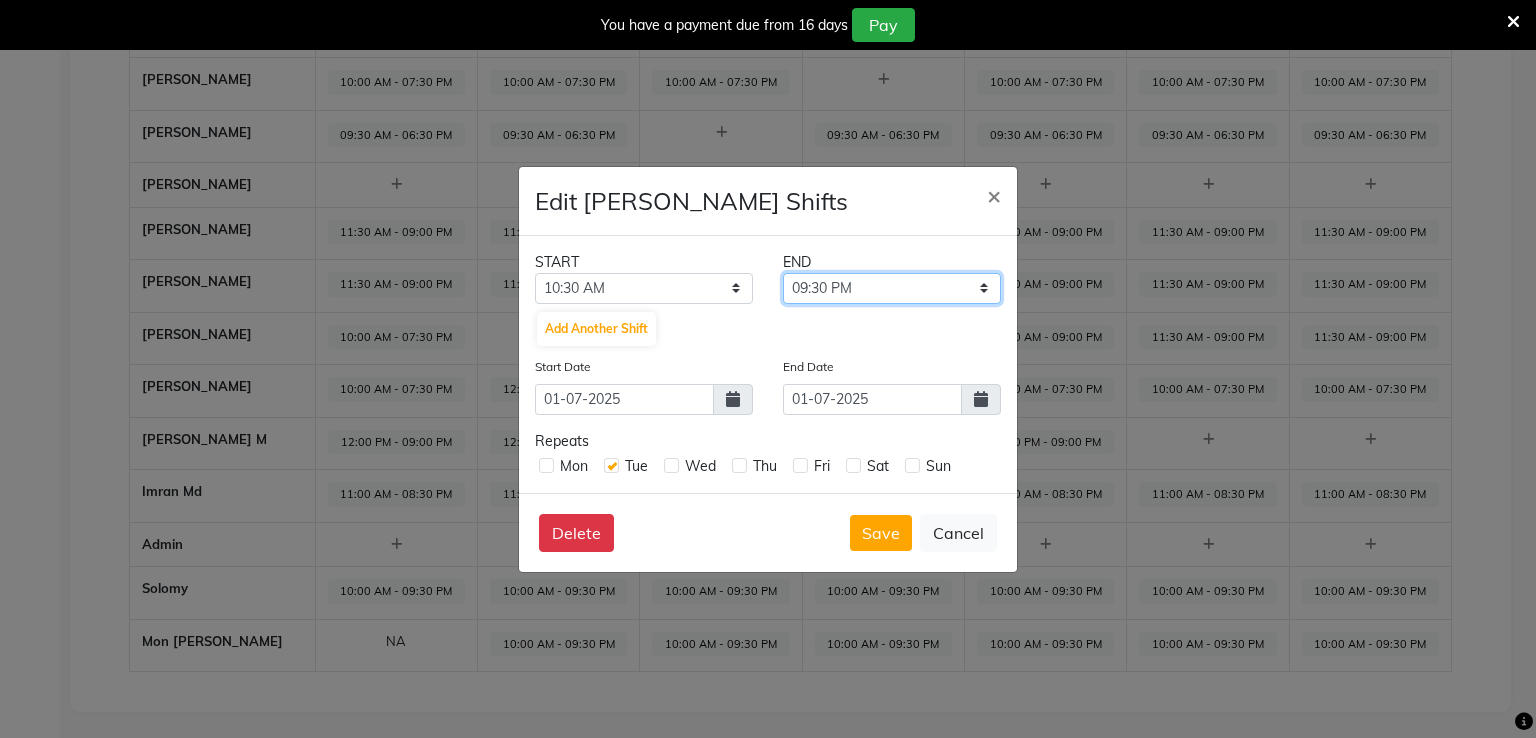 click on "10:45 AM 11:00 AM 11:15 AM 11:30 AM 11:45 AM 12:00 PM 12:15 PM 12:30 PM 12:45 PM 01:00 PM 01:15 PM 01:30 PM 01:45 PM 02:00 PM 02:15 PM 02:30 PM 02:45 PM 03:00 PM 03:15 PM 03:30 PM 03:45 PM 04:00 PM 04:15 PM 04:30 PM 04:45 PM 05:00 PM 05:15 PM 05:30 PM 05:45 PM 06:00 PM 06:15 PM 06:30 PM 06:45 PM 07:00 PM 07:15 PM 07:30 PM 07:45 PM 08:00 PM 08:15 PM 08:30 PM 08:45 PM 09:00 PM 09:15 PM 09:30 PM 09:45 PM 10:00 PM 10:15 PM 10:30 PM 10:45 PM 11:00 PM 11:15 PM 11:30 PM 11:45 PM" 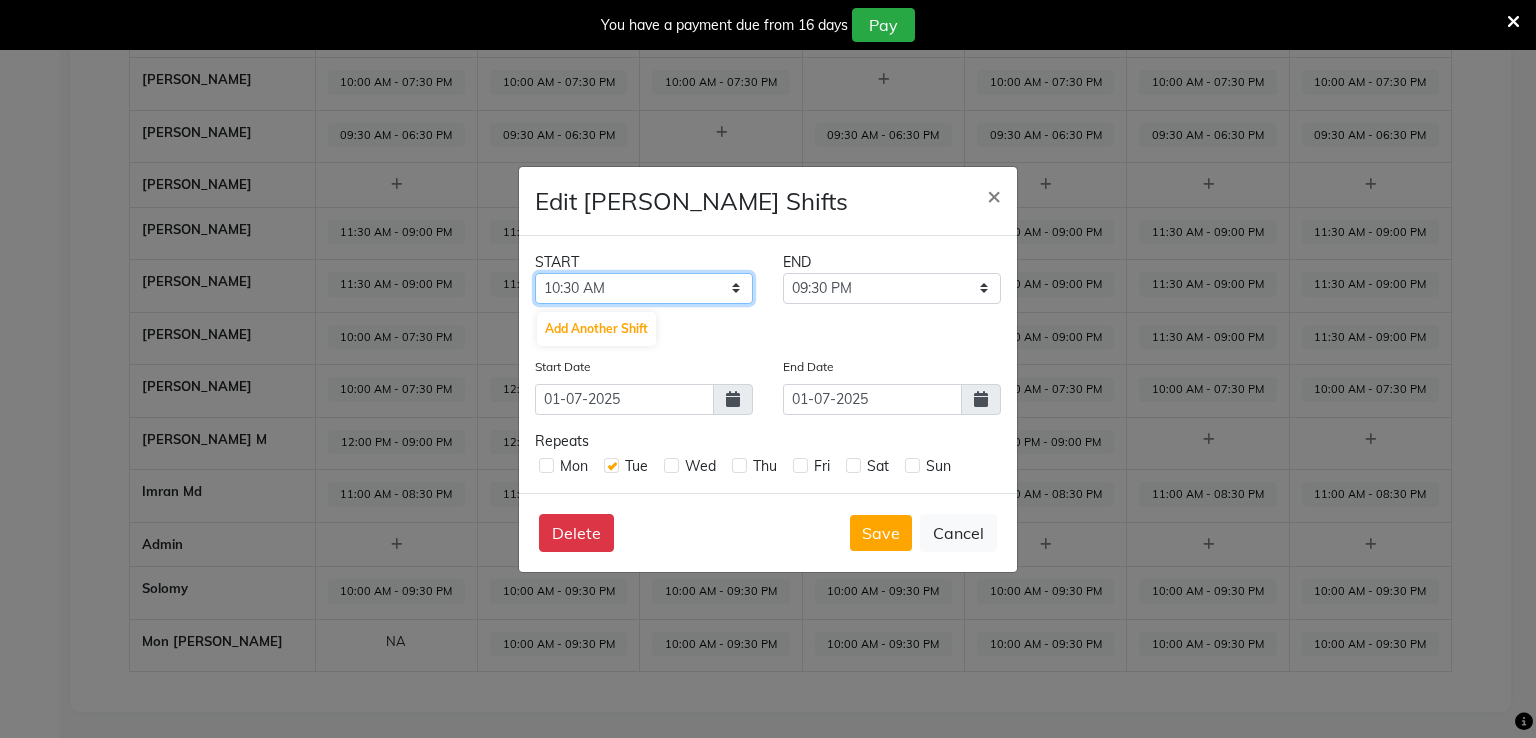 click on "12:00 AM 12:15 AM 12:30 AM 12:45 AM 01:00 AM 01:15 AM 01:30 AM 01:45 AM 02:00 AM 02:15 AM 02:30 AM 02:45 AM 03:00 AM 03:15 AM 03:30 AM 03:45 AM 04:00 AM 04:15 AM 04:30 AM 04:45 AM 05:00 AM 05:15 AM 05:30 AM 05:45 AM 06:00 AM 06:15 AM 06:30 AM 06:45 AM 07:00 AM 07:15 AM 07:30 AM 07:45 AM 08:00 AM 08:15 AM 08:30 AM 08:45 AM 09:00 AM 09:15 AM 09:30 AM 09:45 AM 10:00 AM 10:15 AM 10:30 AM 10:45 AM 11:00 AM 11:15 AM 11:30 AM 11:45 AM 12:00 PM 12:15 PM 12:30 PM 12:45 PM 01:00 PM 01:15 PM 01:30 PM 01:45 PM 02:00 PM 02:15 PM 02:30 PM 02:45 PM 03:00 PM 03:15 PM 03:30 PM 03:45 PM 04:00 PM 04:15 PM 04:30 PM 04:45 PM 05:00 PM 05:15 PM 05:30 PM 05:45 PM 06:00 PM 06:15 PM 06:30 PM 06:45 PM 07:00 PM 07:15 PM 07:30 PM 07:45 PM 08:00 PM 08:15 PM 08:30 PM 08:45 PM 09:00 PM 09:15 PM 09:30 PM 09:45 PM 10:00 PM 10:15 PM 10:30 PM 10:45 PM 11:00 PM 11:15 PM 11:30 PM 11:45 PM" 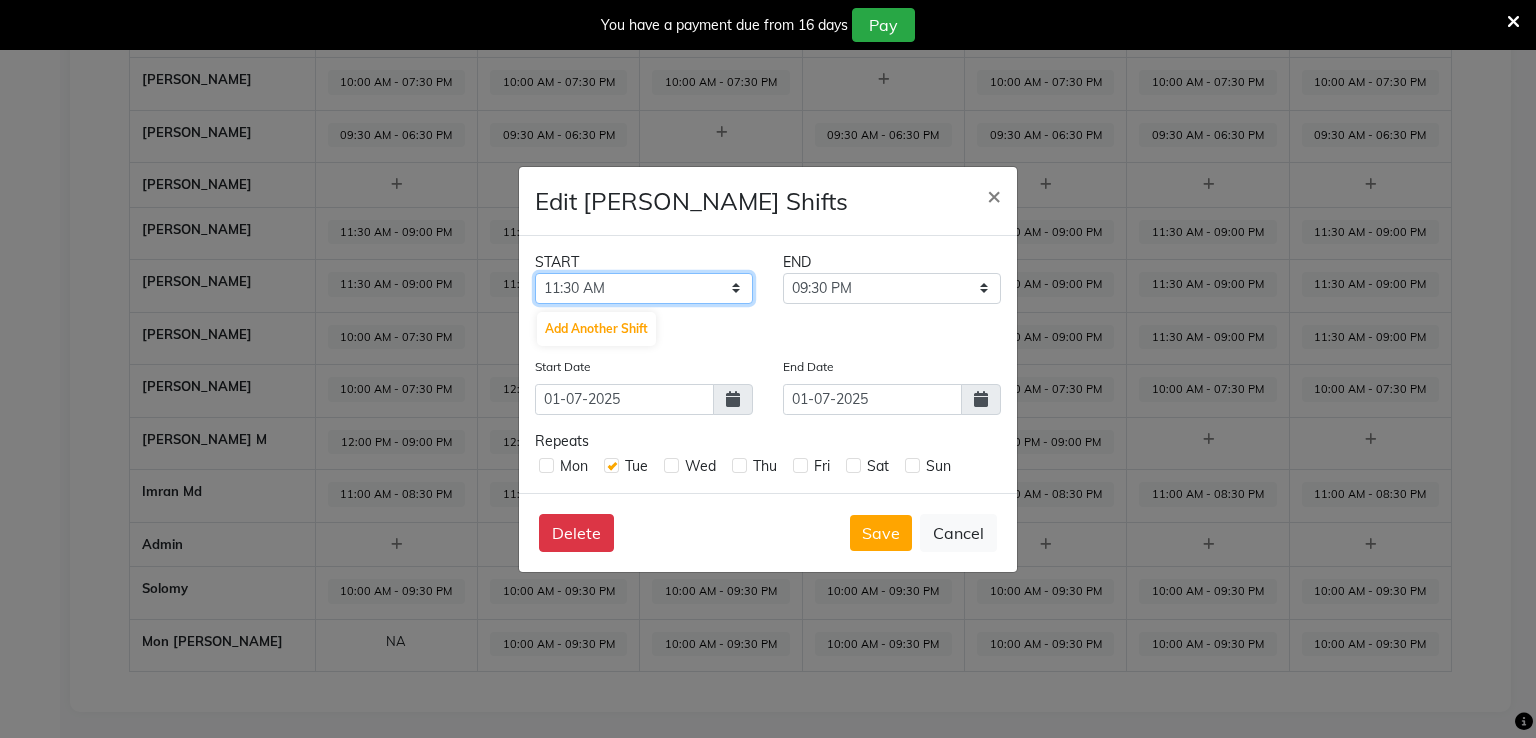 click on "12:00 AM 12:15 AM 12:30 AM 12:45 AM 01:00 AM 01:15 AM 01:30 AM 01:45 AM 02:00 AM 02:15 AM 02:30 AM 02:45 AM 03:00 AM 03:15 AM 03:30 AM 03:45 AM 04:00 AM 04:15 AM 04:30 AM 04:45 AM 05:00 AM 05:15 AM 05:30 AM 05:45 AM 06:00 AM 06:15 AM 06:30 AM 06:45 AM 07:00 AM 07:15 AM 07:30 AM 07:45 AM 08:00 AM 08:15 AM 08:30 AM 08:45 AM 09:00 AM 09:15 AM 09:30 AM 09:45 AM 10:00 AM 10:15 AM 10:30 AM 10:45 AM 11:00 AM 11:15 AM 11:30 AM 11:45 AM 12:00 PM 12:15 PM 12:30 PM 12:45 PM 01:00 PM 01:15 PM 01:30 PM 01:45 PM 02:00 PM 02:15 PM 02:30 PM 02:45 PM 03:00 PM 03:15 PM 03:30 PM 03:45 PM 04:00 PM 04:15 PM 04:30 PM 04:45 PM 05:00 PM 05:15 PM 05:30 PM 05:45 PM 06:00 PM 06:15 PM 06:30 PM 06:45 PM 07:00 PM 07:15 PM 07:30 PM 07:45 PM 08:00 PM 08:15 PM 08:30 PM 08:45 PM 09:00 PM 09:15 PM 09:30 PM 09:45 PM 10:00 PM 10:15 PM 10:30 PM 10:45 PM 11:00 PM 11:15 PM 11:30 PM 11:45 PM" 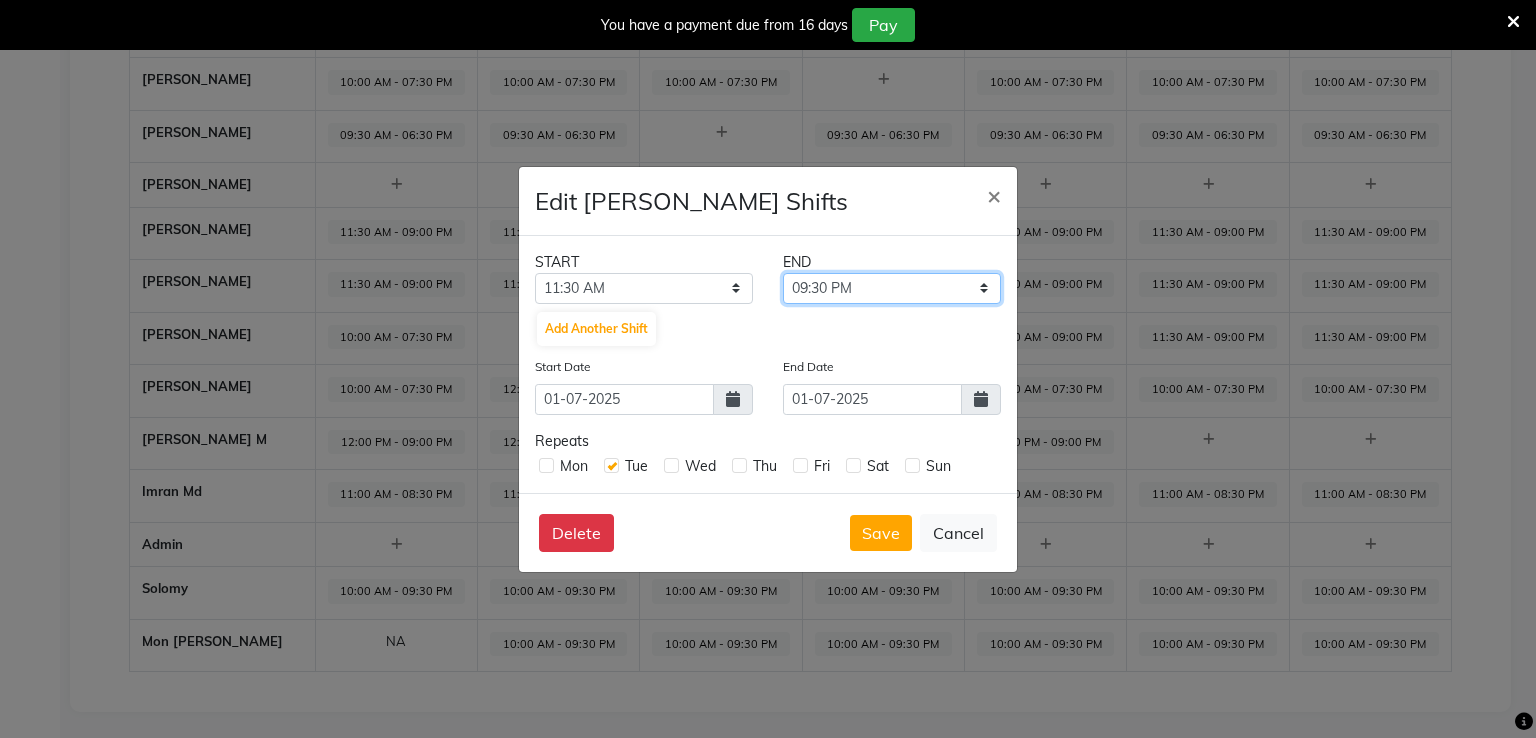 click on "11:45 AM 12:00 PM 12:15 PM 12:30 PM 12:45 PM 01:00 PM 01:15 PM 01:30 PM 01:45 PM 02:00 PM 02:15 PM 02:30 PM 02:45 PM 03:00 PM 03:15 PM 03:30 PM 03:45 PM 04:00 PM 04:15 PM 04:30 PM 04:45 PM 05:00 PM 05:15 PM 05:30 PM 05:45 PM 06:00 PM 06:15 PM 06:30 PM 06:45 PM 07:00 PM 07:15 PM 07:30 PM 07:45 PM 08:00 PM 08:15 PM 08:30 PM 08:45 PM 09:00 PM 09:15 PM 09:30 PM 09:45 PM 10:00 PM 10:15 PM 10:30 PM 10:45 PM 11:00 PM 11:15 PM 11:30 PM 11:45 PM" 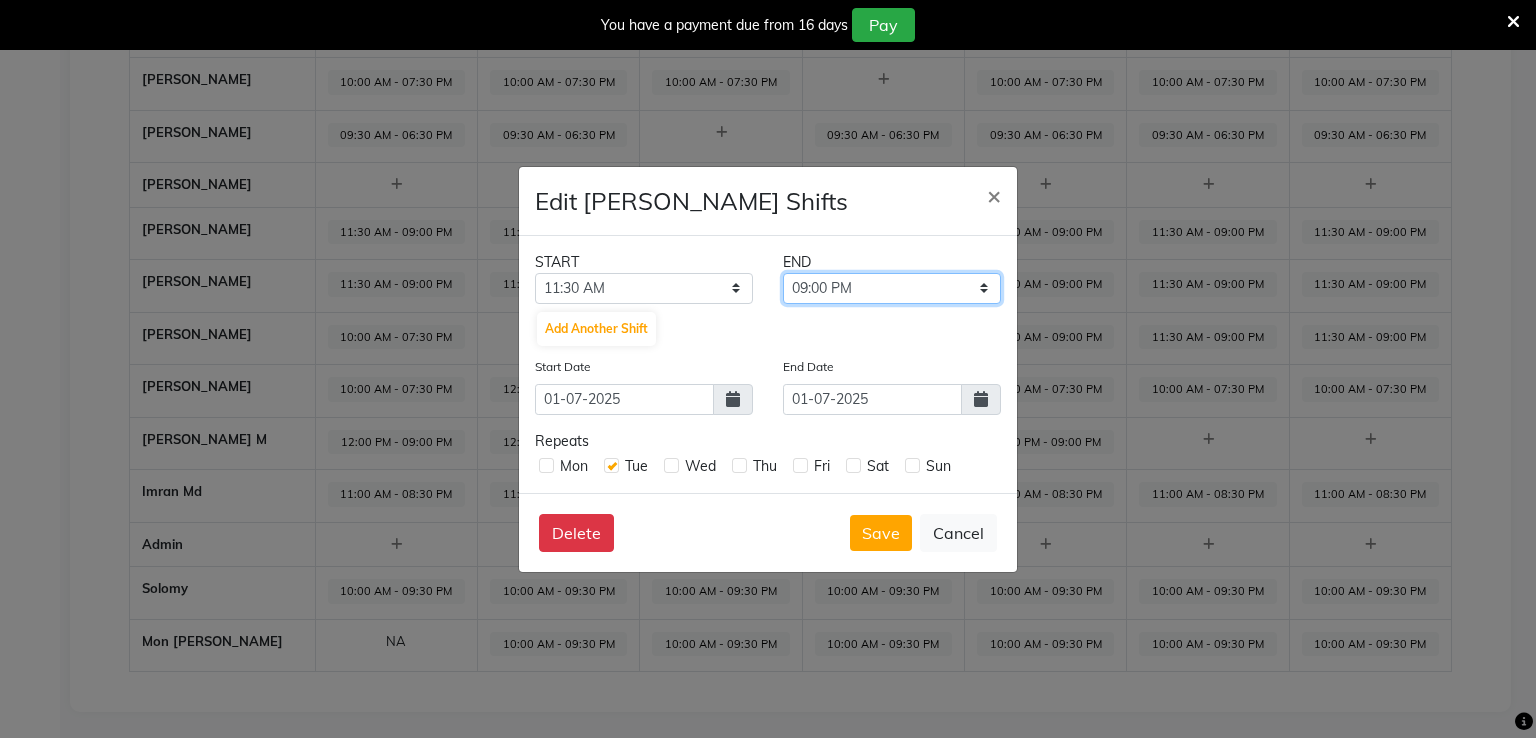 click on "11:45 AM 12:00 PM 12:15 PM 12:30 PM 12:45 PM 01:00 PM 01:15 PM 01:30 PM 01:45 PM 02:00 PM 02:15 PM 02:30 PM 02:45 PM 03:00 PM 03:15 PM 03:30 PM 03:45 PM 04:00 PM 04:15 PM 04:30 PM 04:45 PM 05:00 PM 05:15 PM 05:30 PM 05:45 PM 06:00 PM 06:15 PM 06:30 PM 06:45 PM 07:00 PM 07:15 PM 07:30 PM 07:45 PM 08:00 PM 08:15 PM 08:30 PM 08:45 PM 09:00 PM 09:15 PM 09:30 PM 09:45 PM 10:00 PM 10:15 PM 10:30 PM 10:45 PM 11:00 PM 11:15 PM 11:30 PM 11:45 PM" 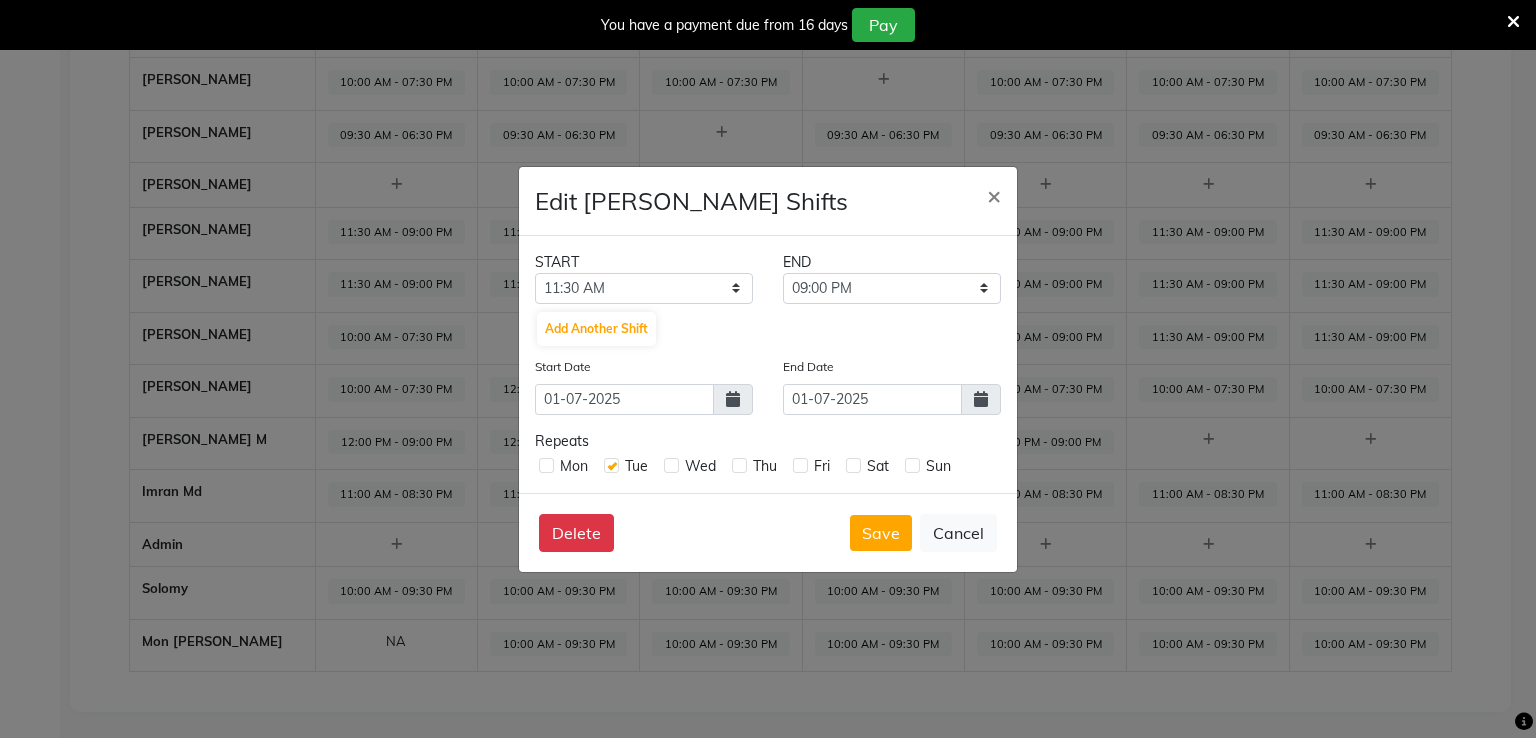 click 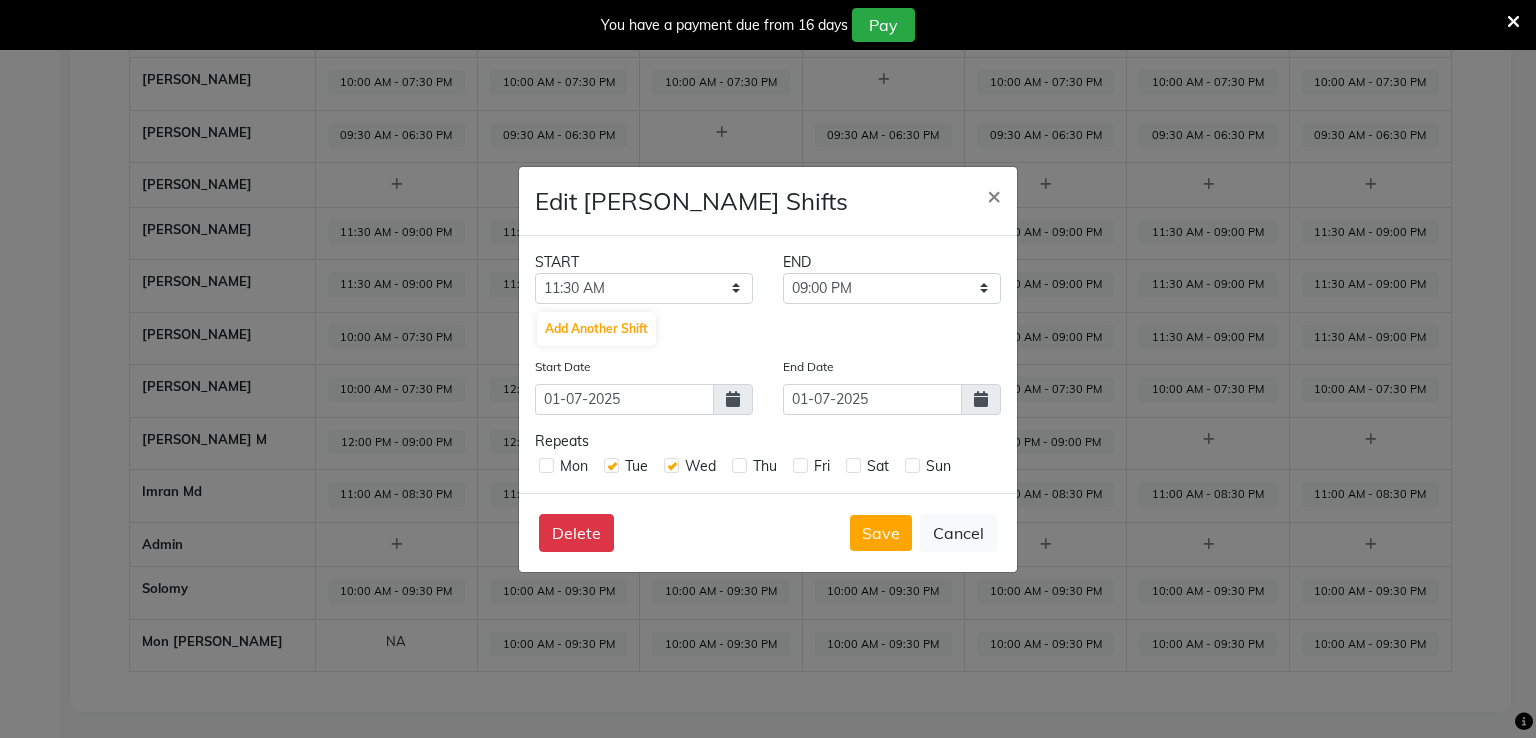 click 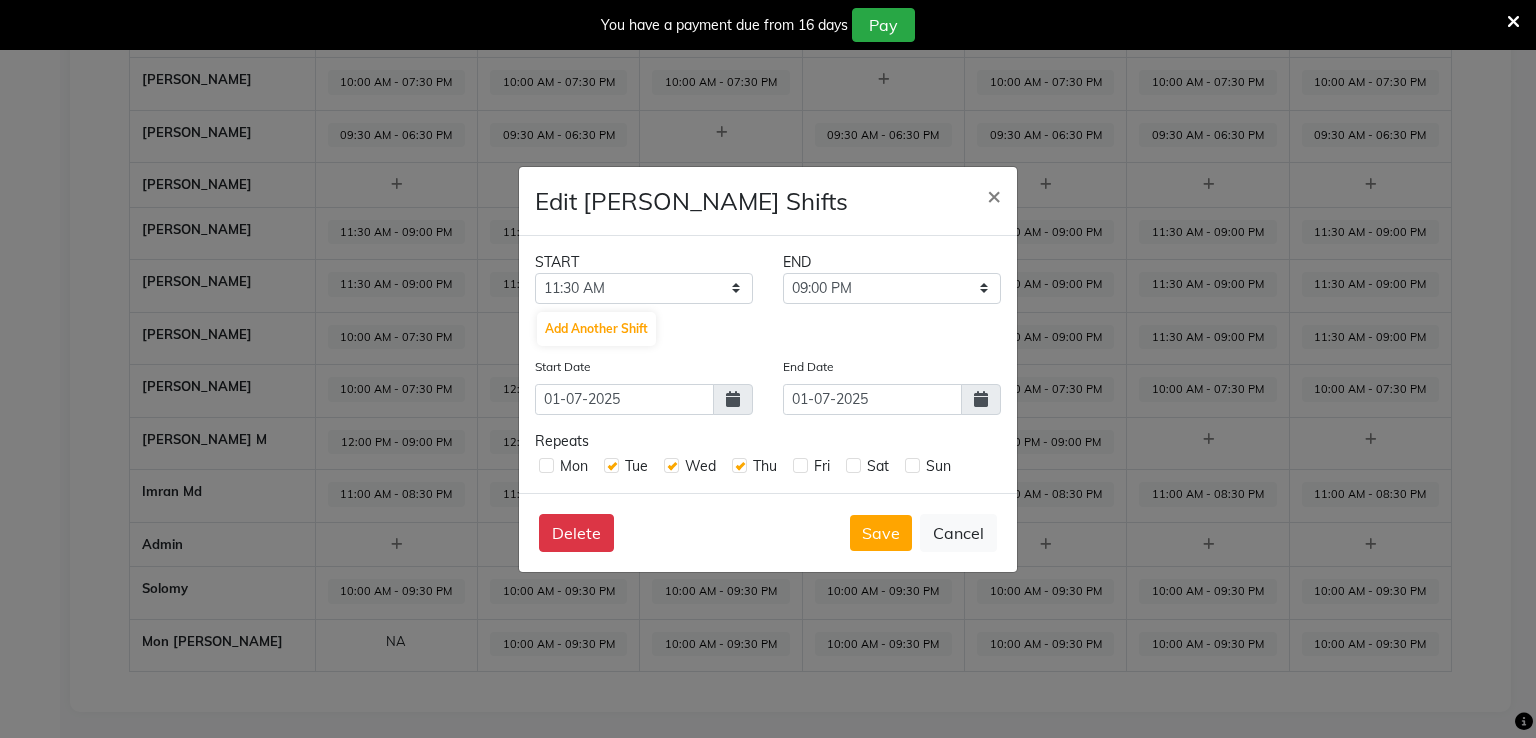 click 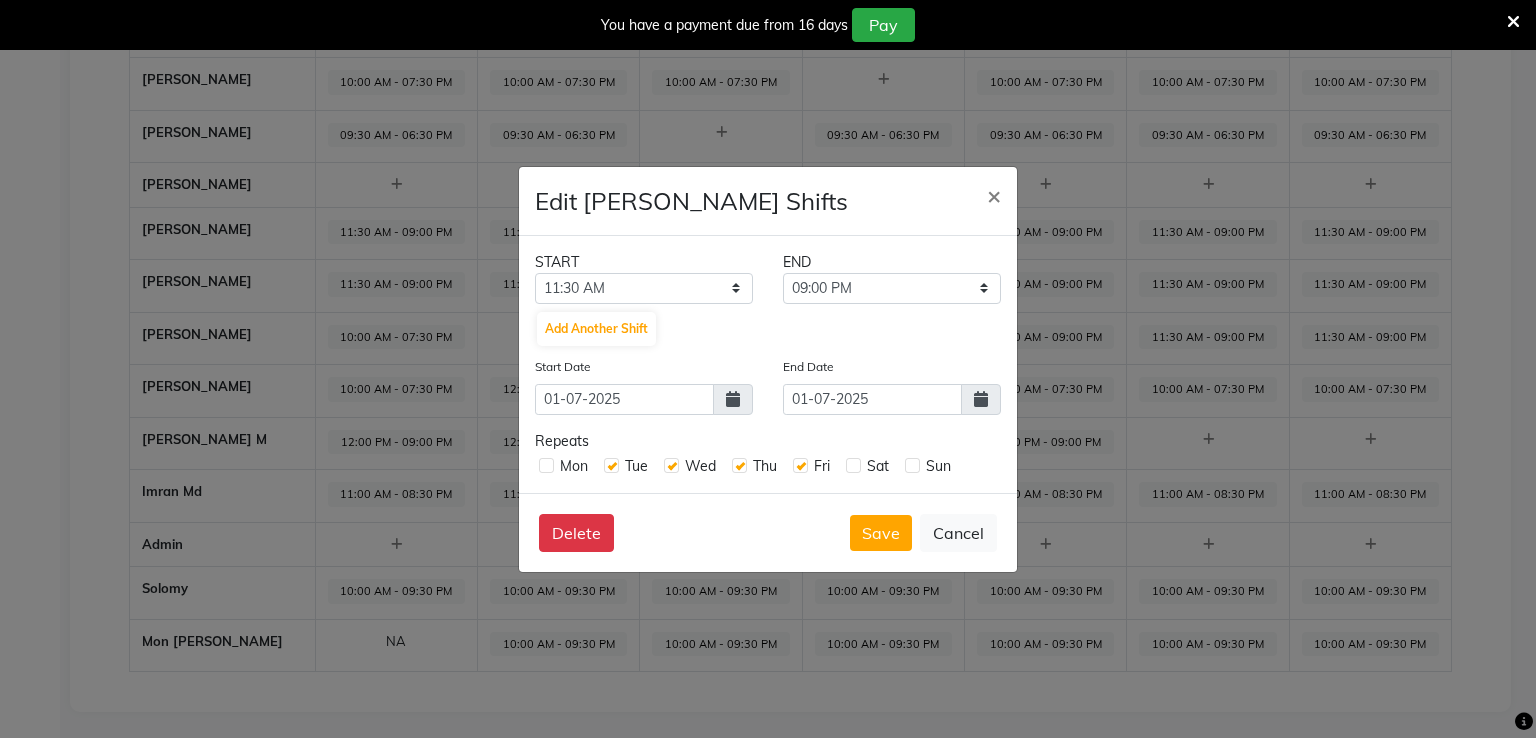 click 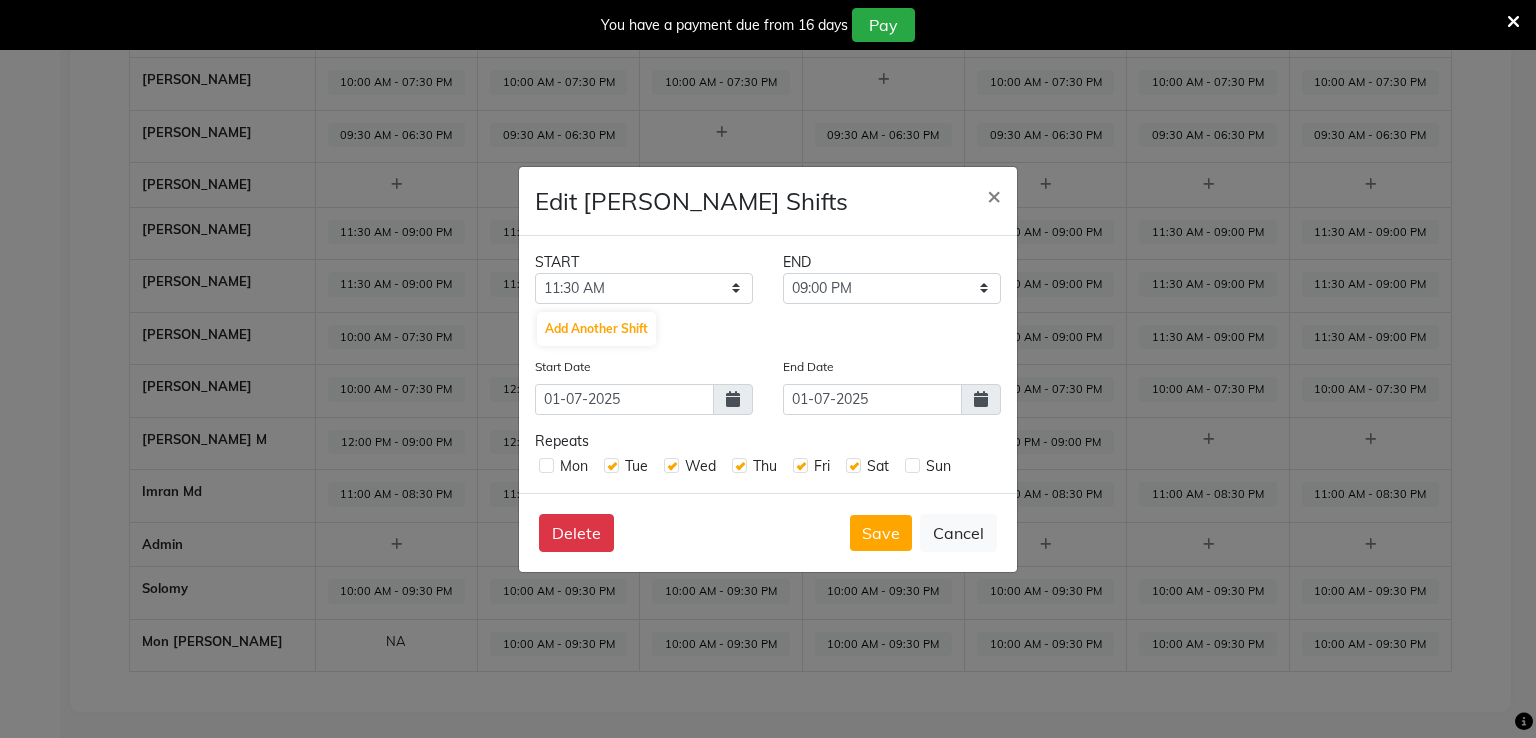 click 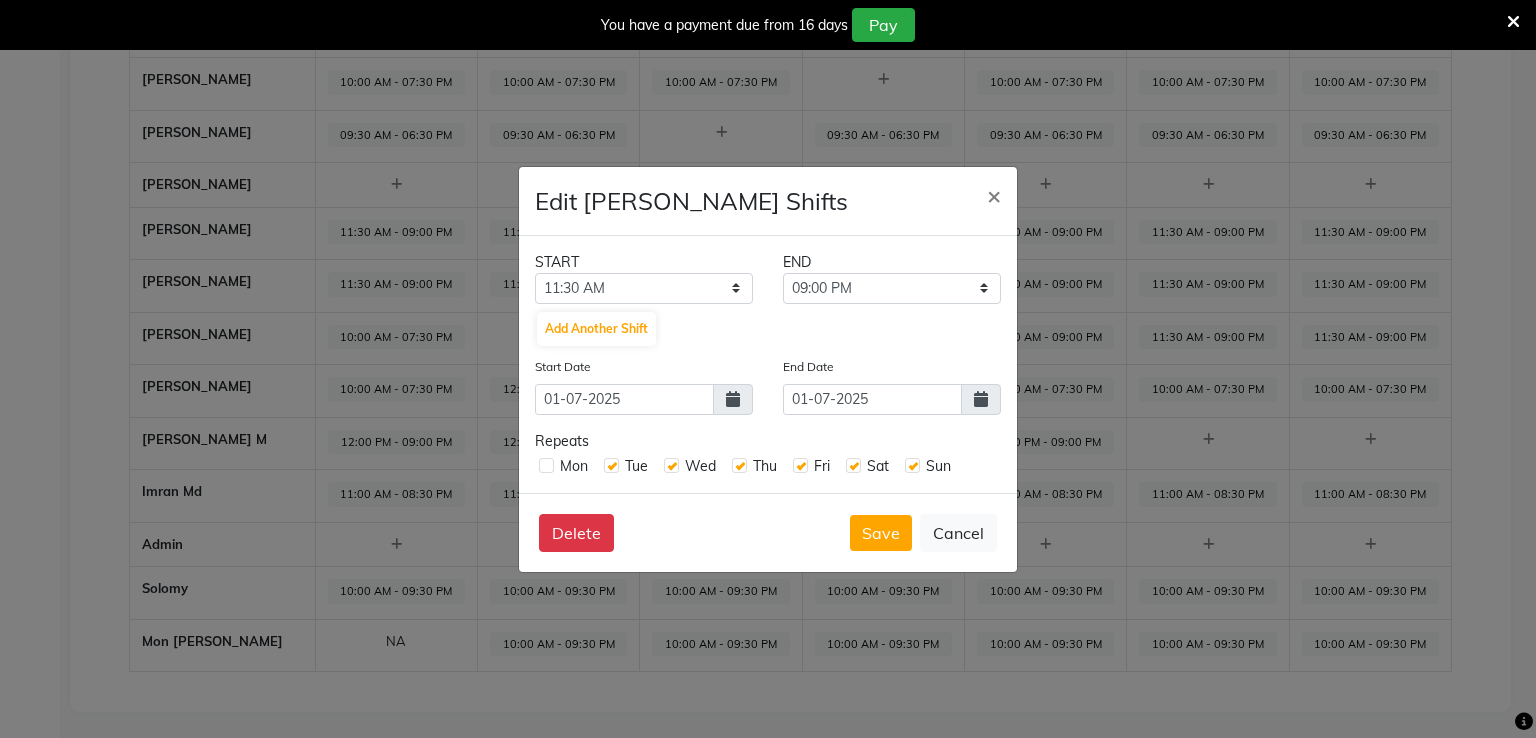 click 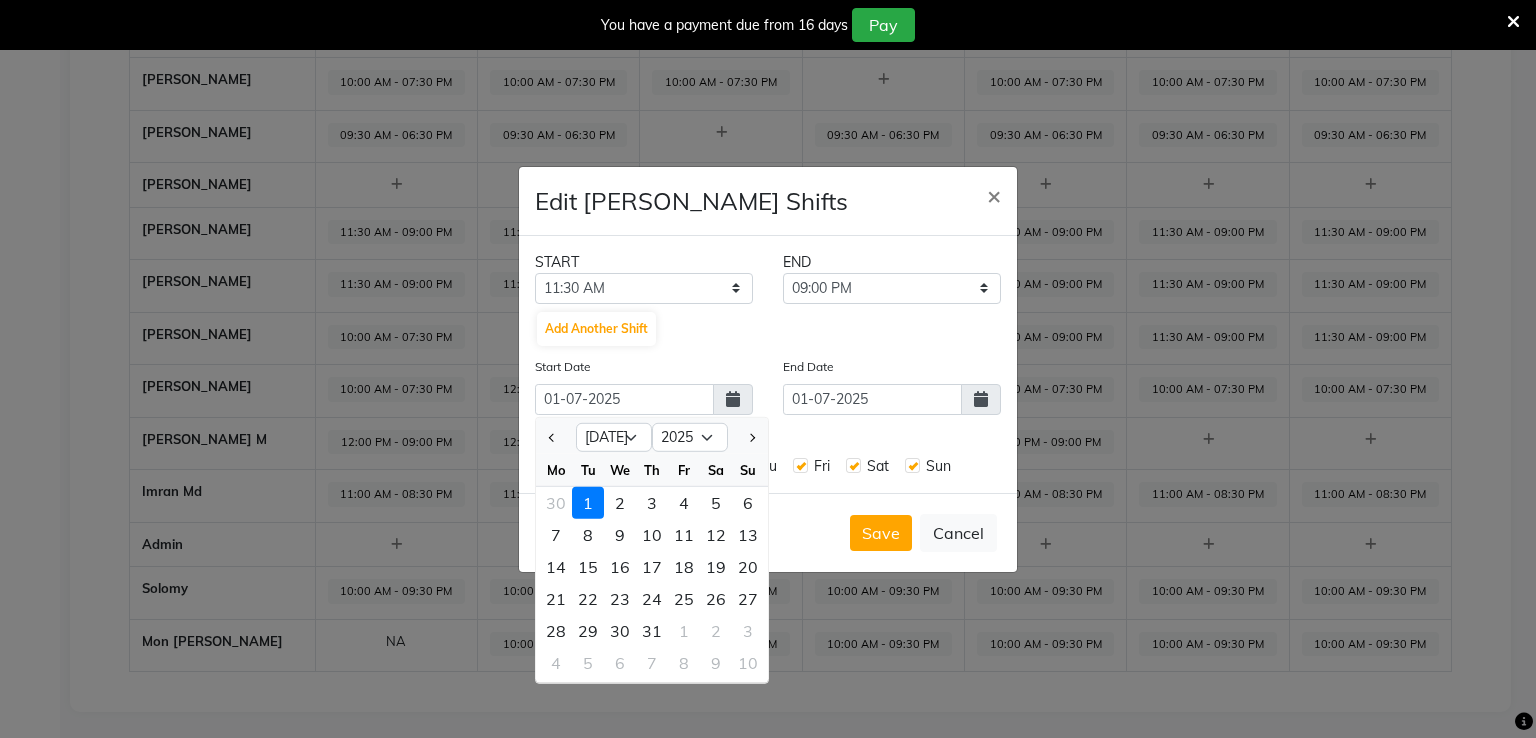 click 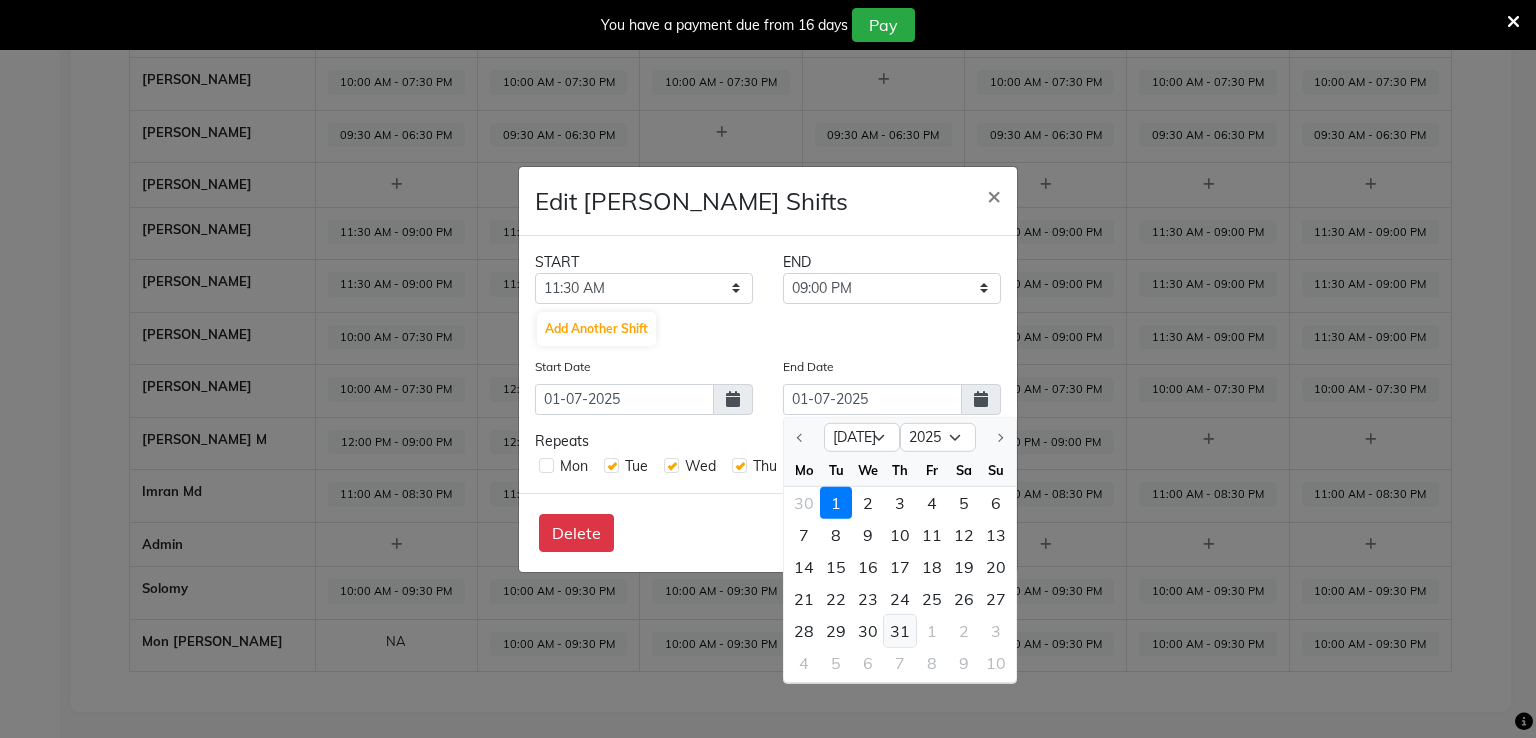 click on "31" 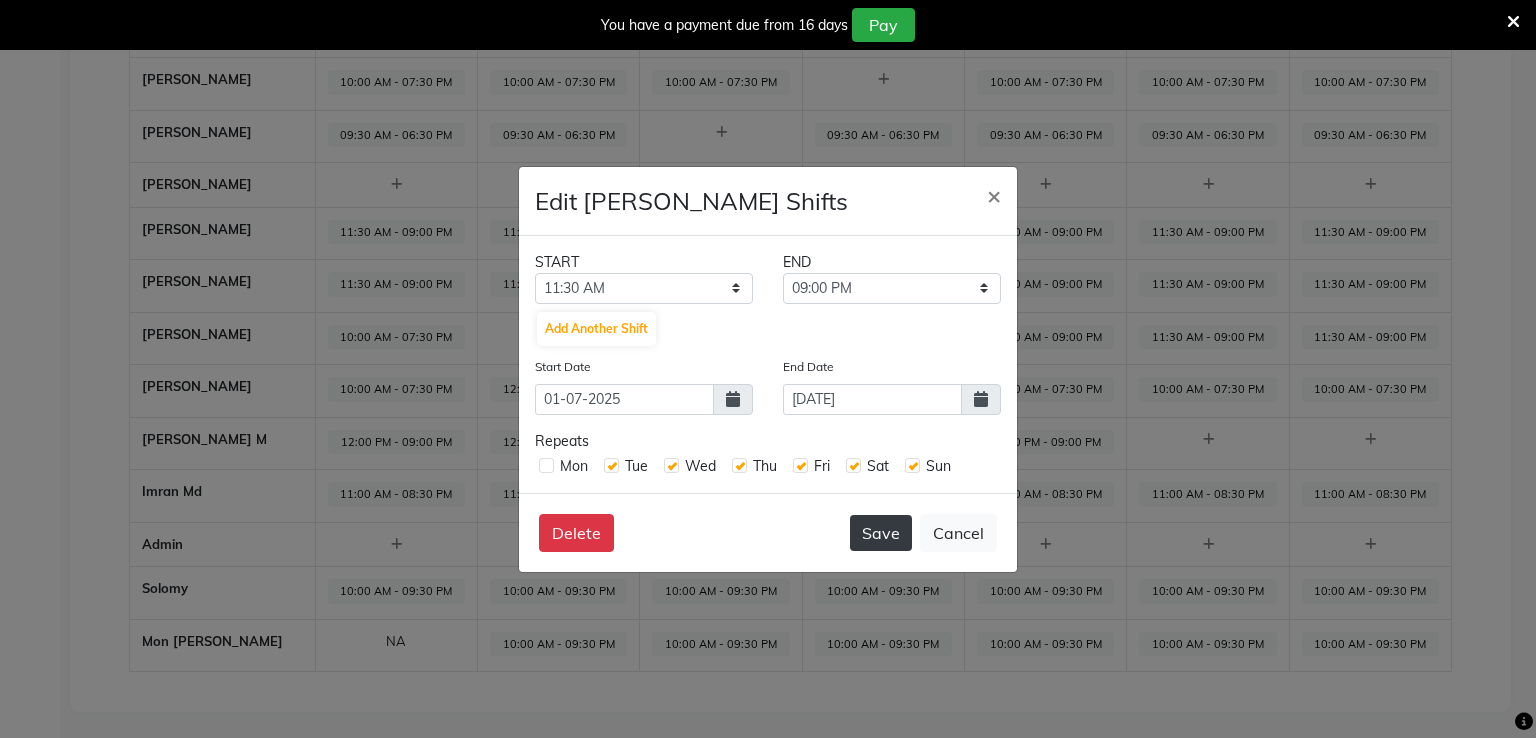 click on "Save" 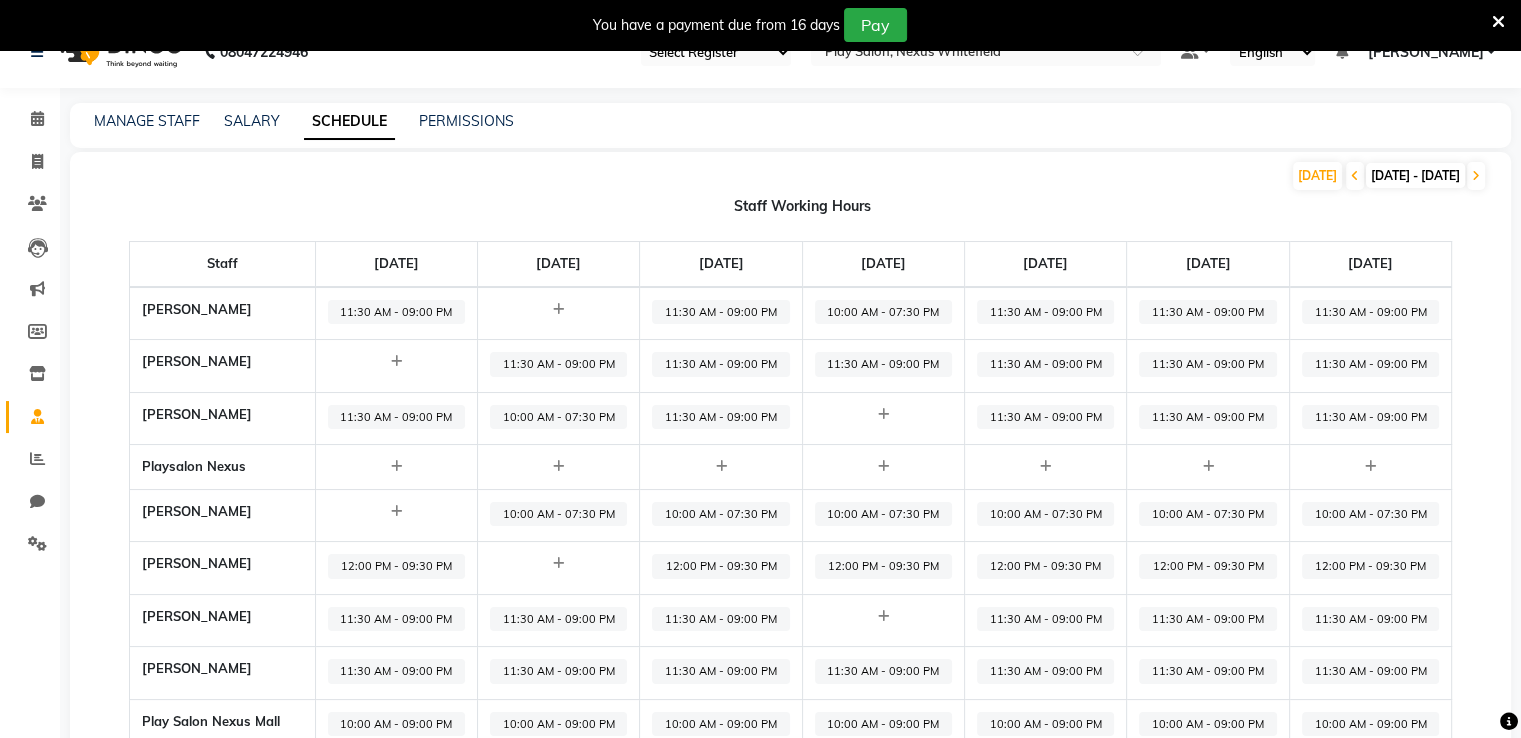 scroll, scrollTop: 0, scrollLeft: 0, axis: both 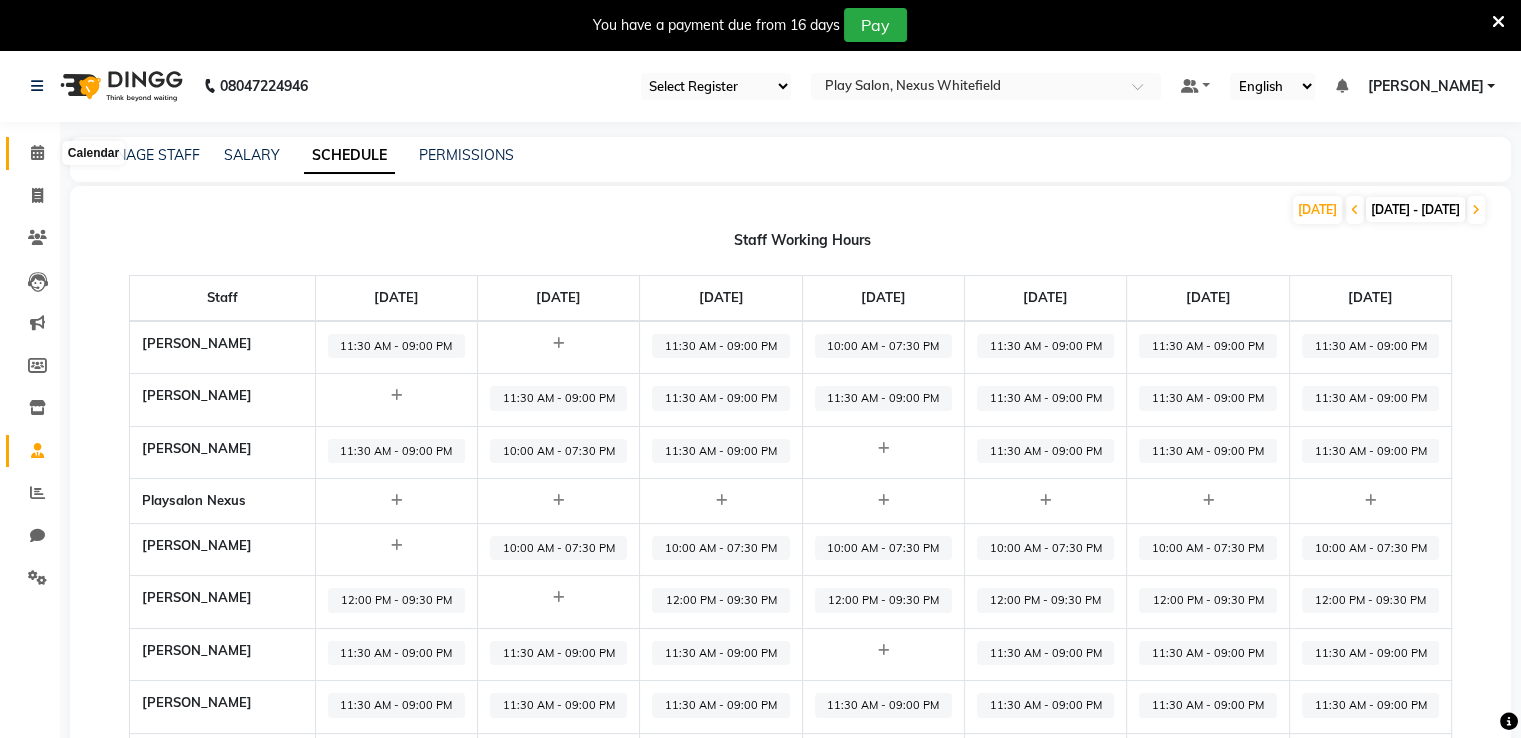 click 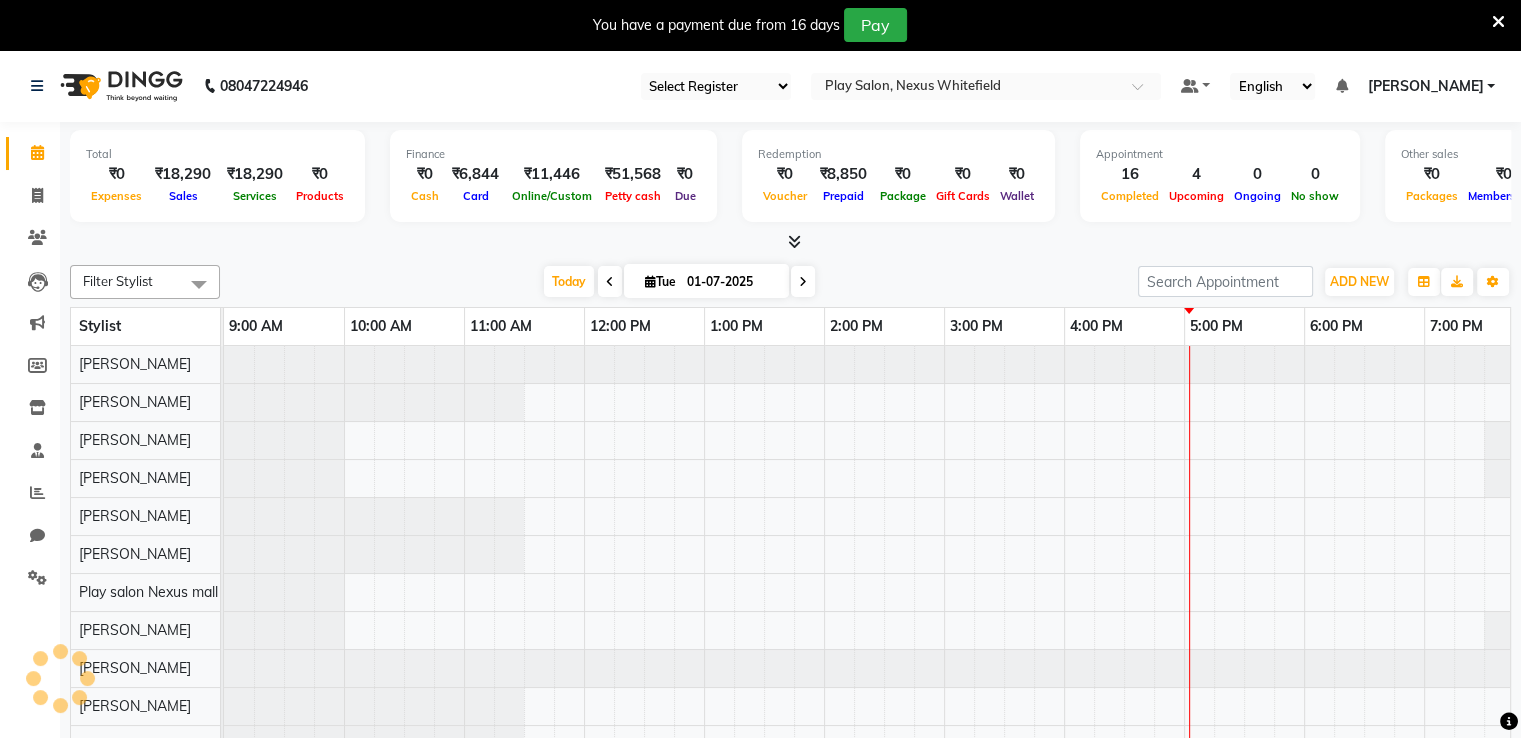 scroll, scrollTop: 0, scrollLeft: 273, axis: horizontal 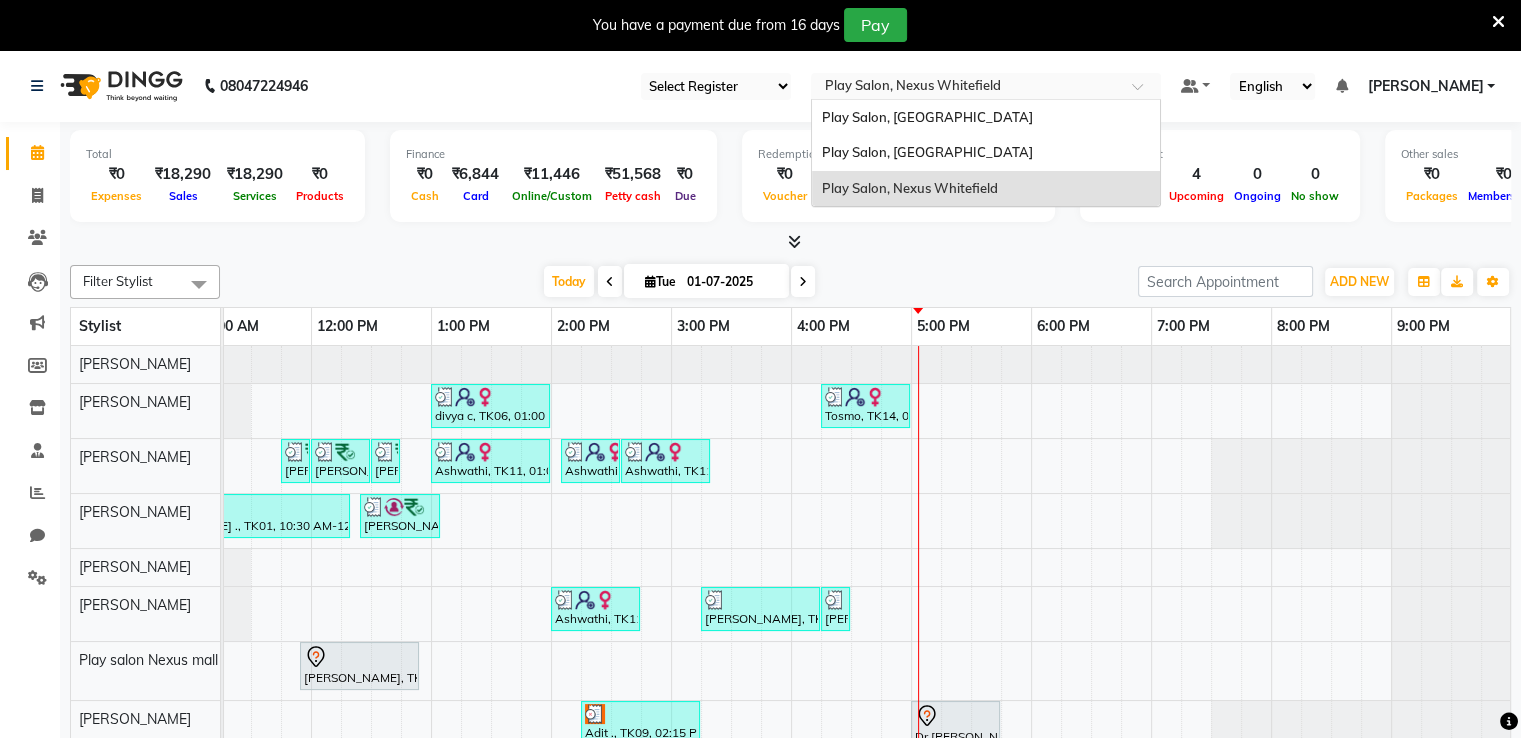 click at bounding box center [966, 88] 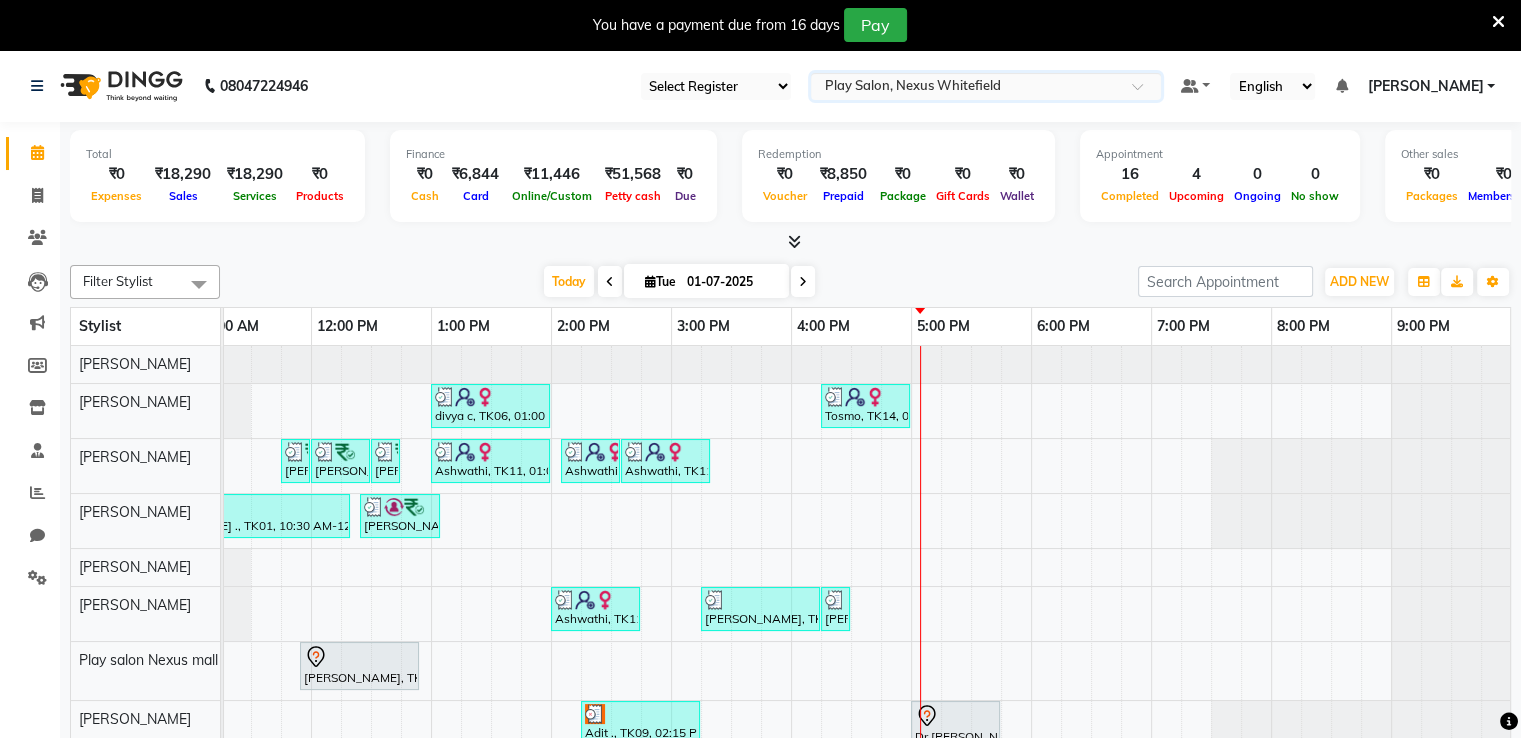scroll, scrollTop: 1, scrollLeft: 273, axis: both 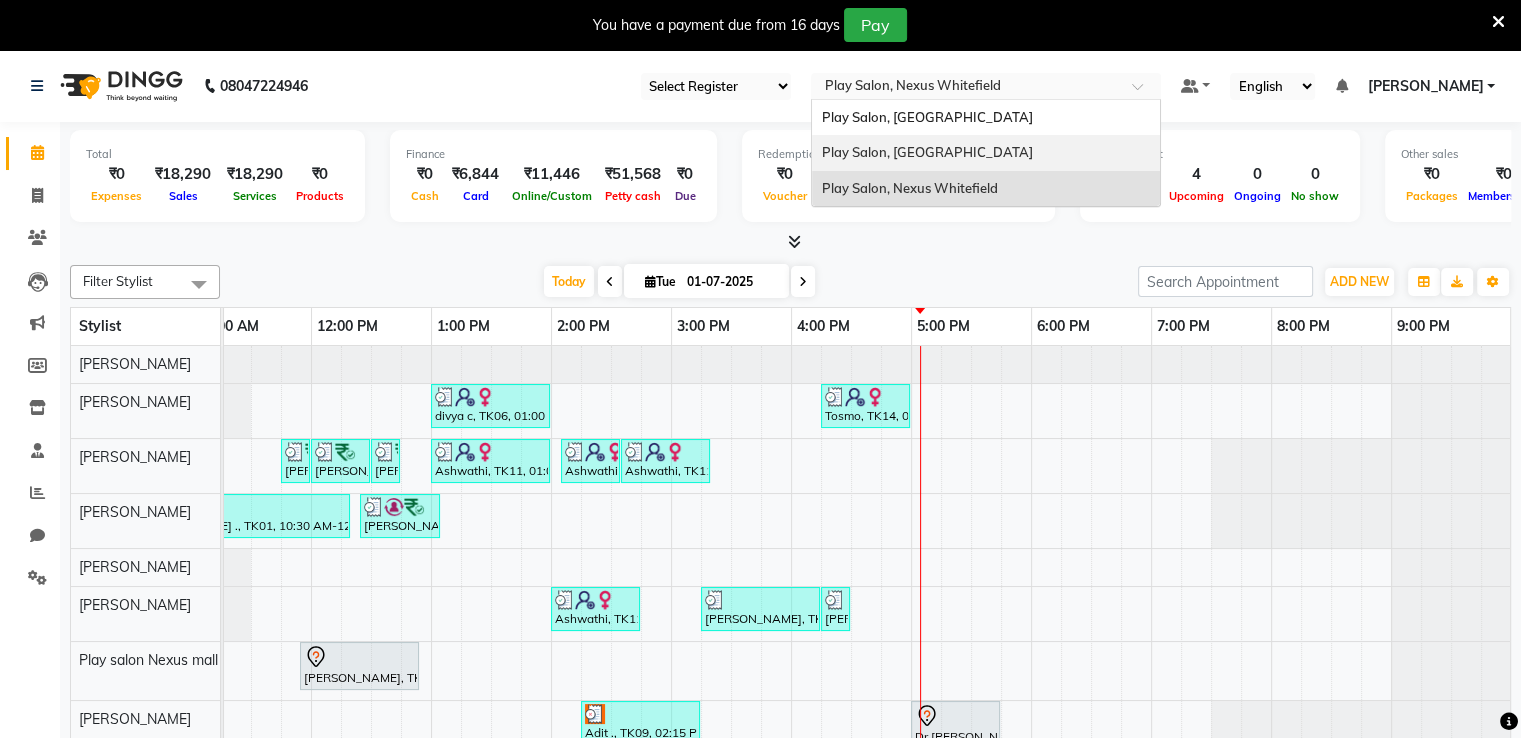 click on "Play Salon, [GEOGRAPHIC_DATA]" at bounding box center [986, 153] 